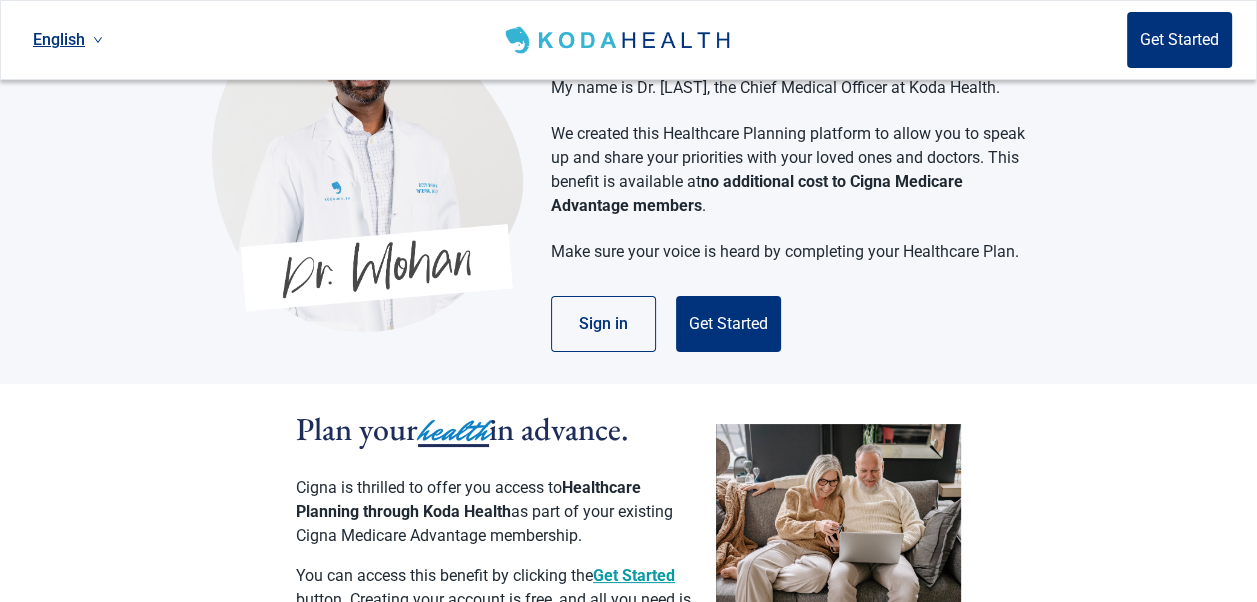 scroll, scrollTop: 100, scrollLeft: 0, axis: vertical 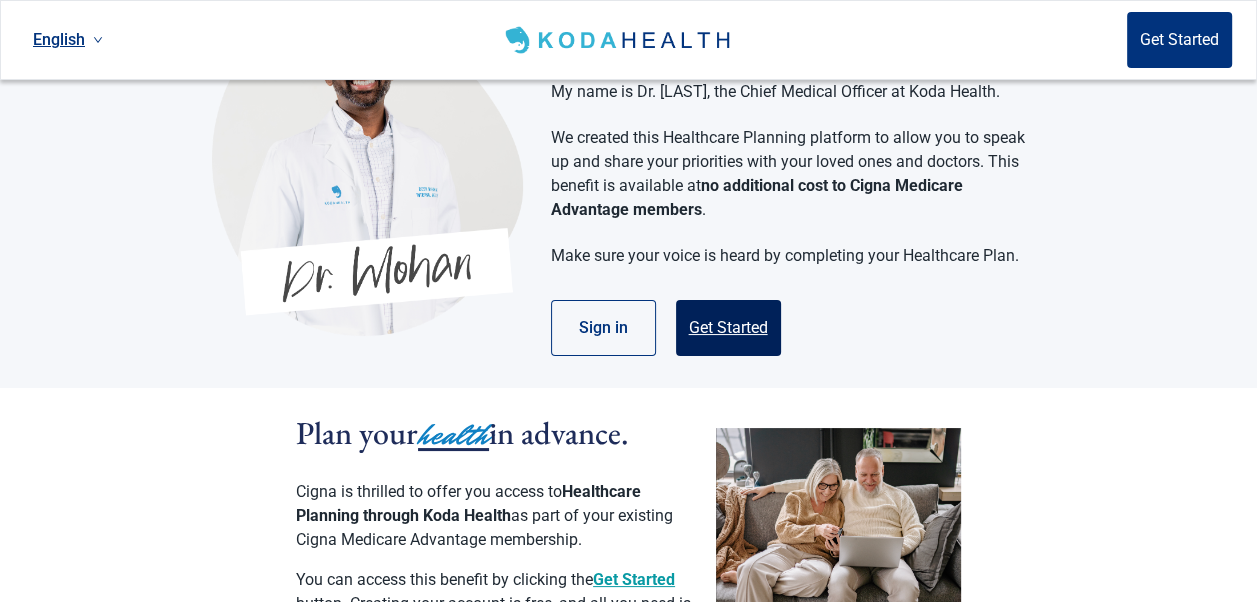 click on "Get Started" at bounding box center [728, 328] 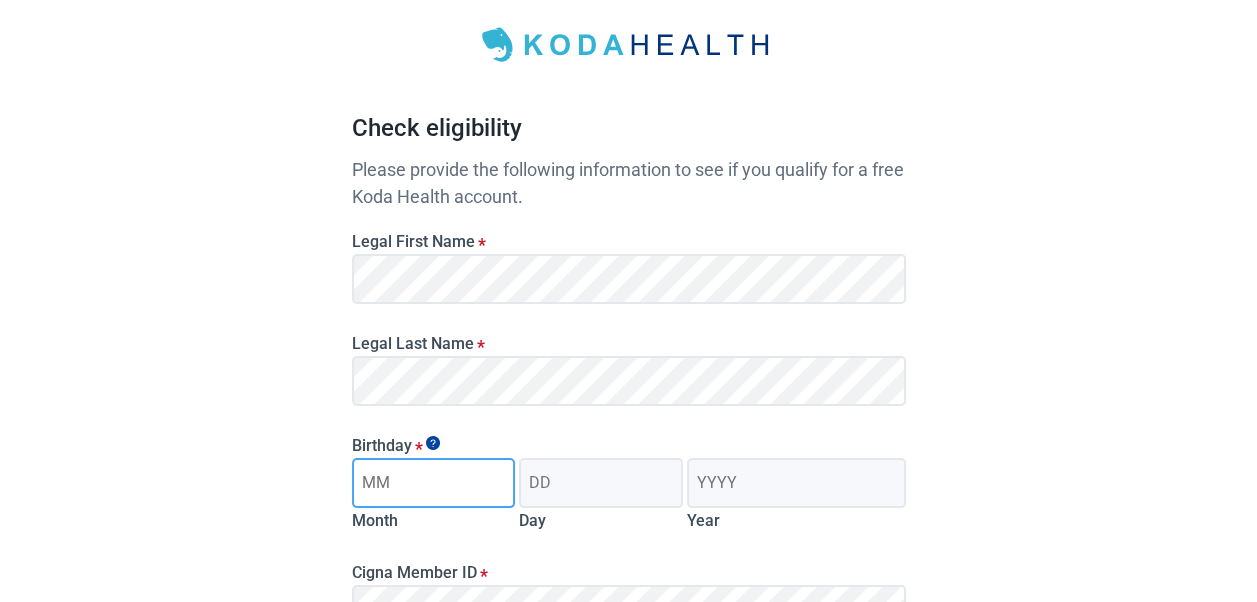 click on "Month" at bounding box center [434, 483] 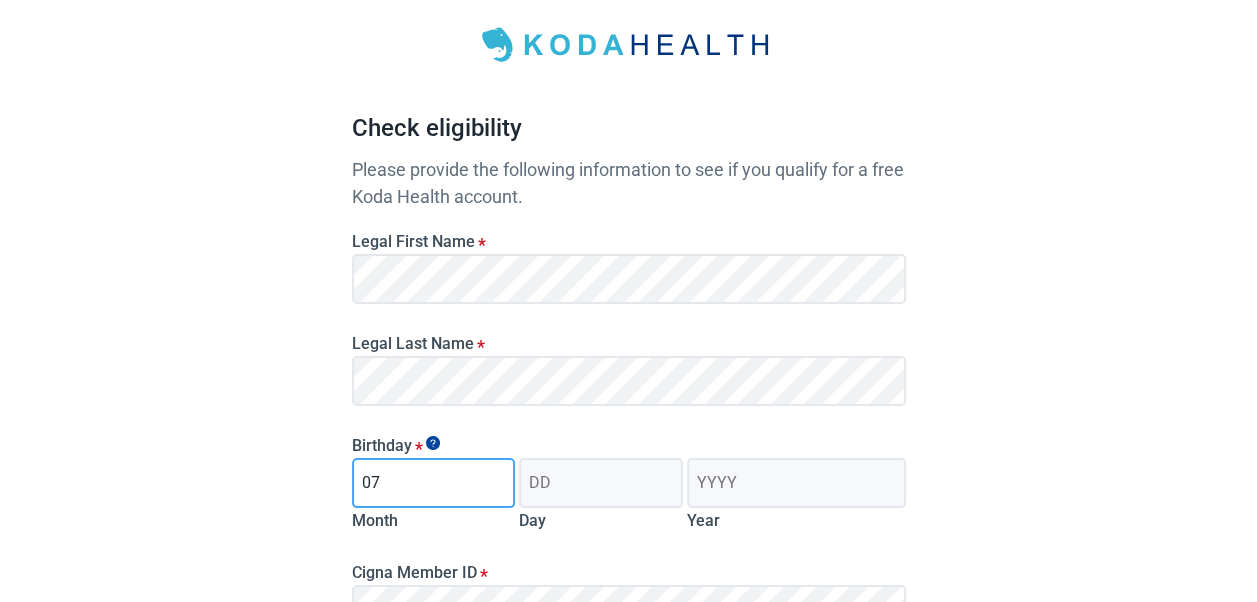 type on "07" 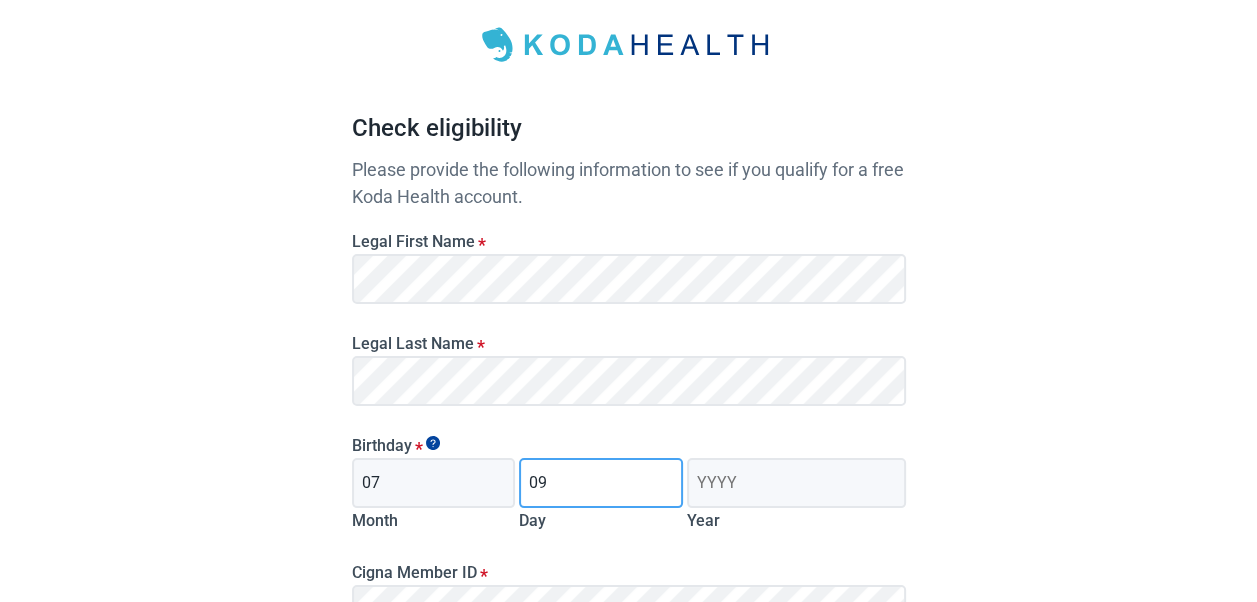 type on "09" 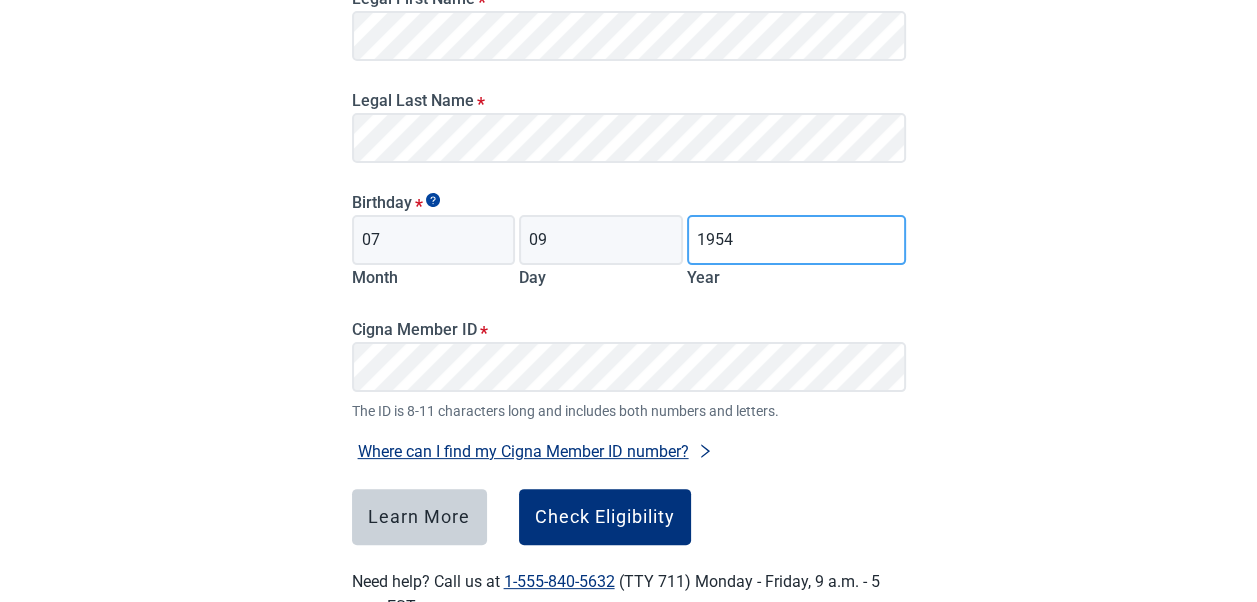 scroll, scrollTop: 400, scrollLeft: 0, axis: vertical 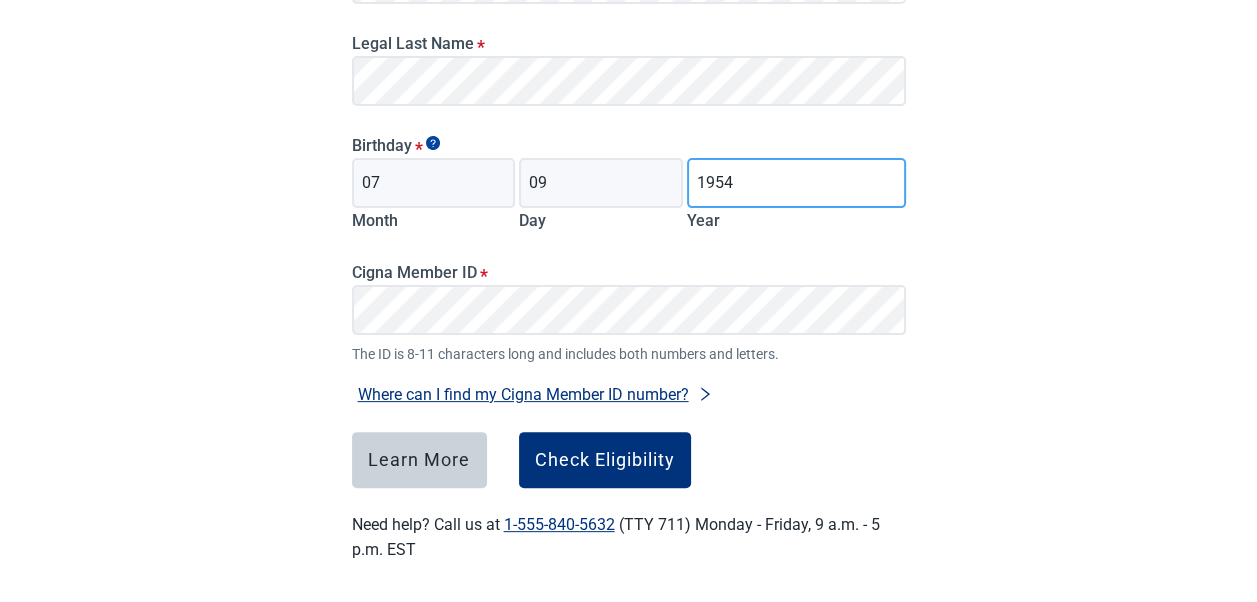 type on "1954" 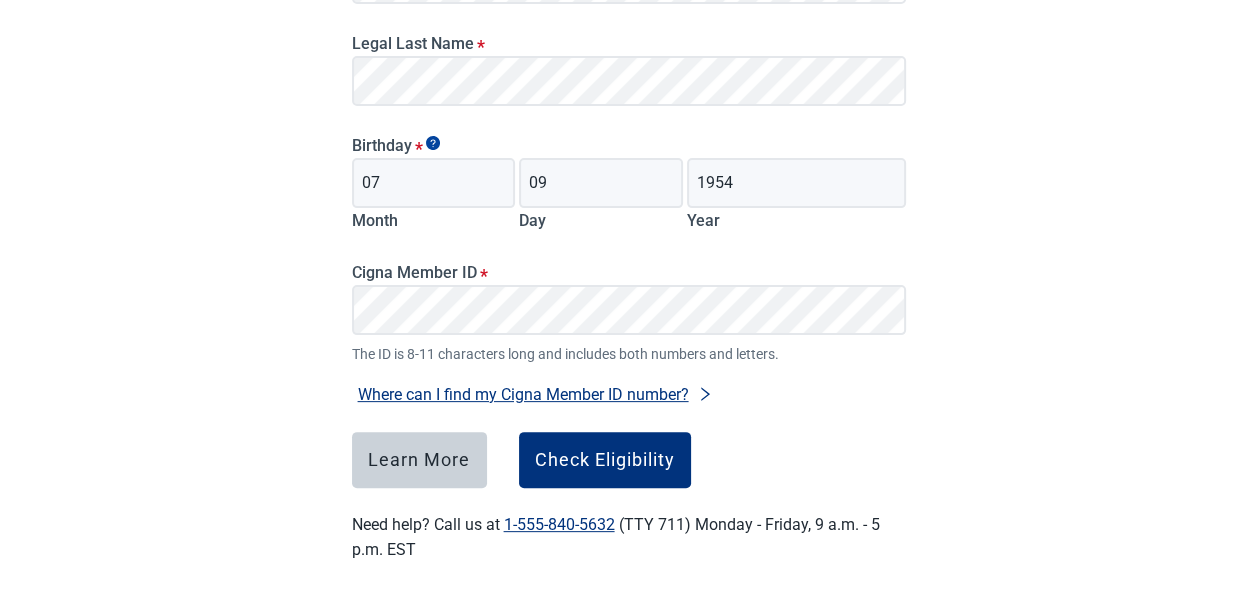 click on "Where can I find my Cigna Member ID number?" at bounding box center (535, 394) 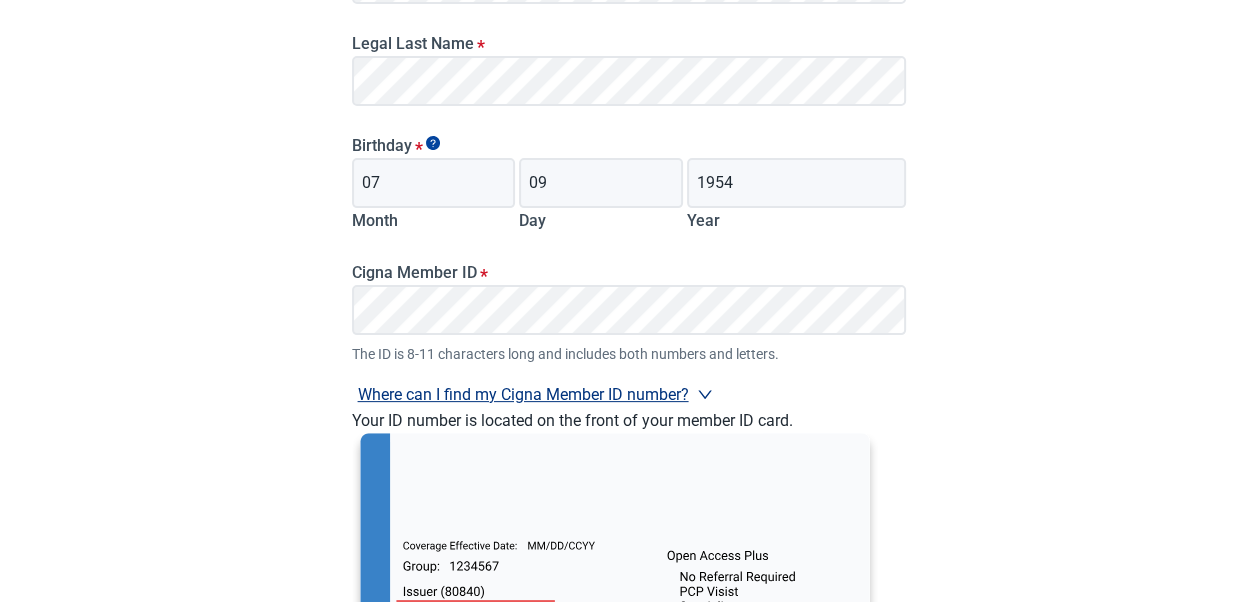 scroll, scrollTop: 500, scrollLeft: 0, axis: vertical 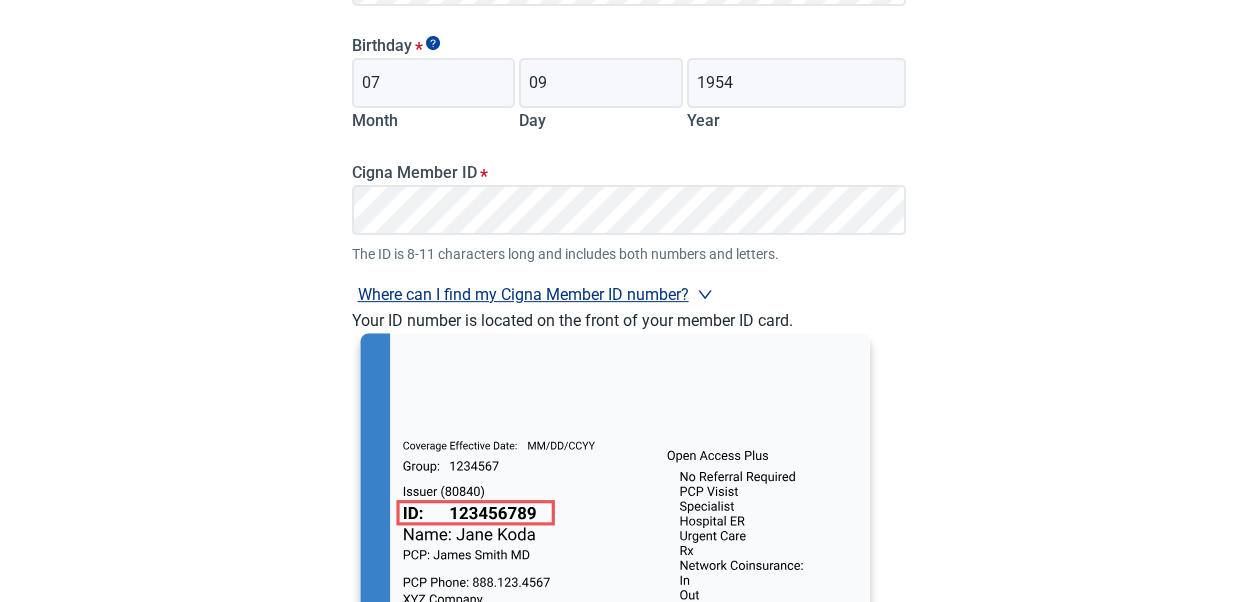 click on "Have Questions about Healthcare Planning? Learn More Here English Sign in Check eligibility Please provide the following information to see if you qualify for a free Koda Health account. Legal First Name * Legal Last Name * Birthday * [MONTH] [DAY] [YEAR] Cigna Member ID * The ID is 8-11 characters long and includes both numbers and letters. Where can I find my Cigna Member ID number? Your ID number is located on the front of your member ID card. Learn More Check Eligibility Need help? Call us at 1-555-840-5632 (TTY 711) Monday - Friday, 9 a.m. - 5 p.m. EST" at bounding box center [628, 185] 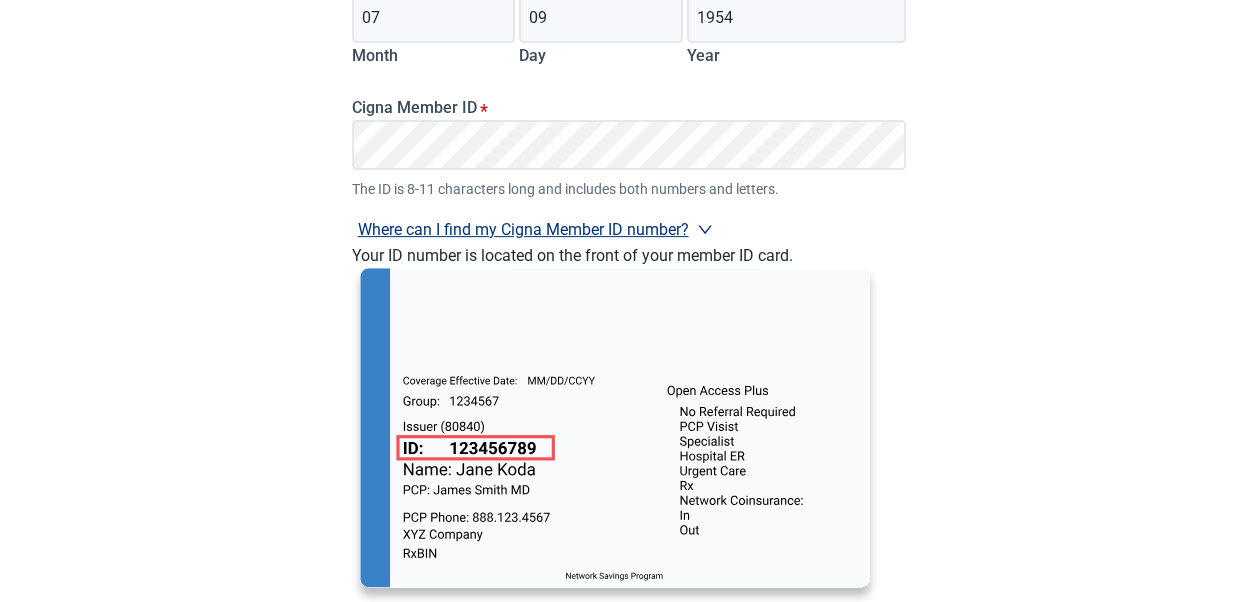 scroll, scrollTop: 600, scrollLeft: 0, axis: vertical 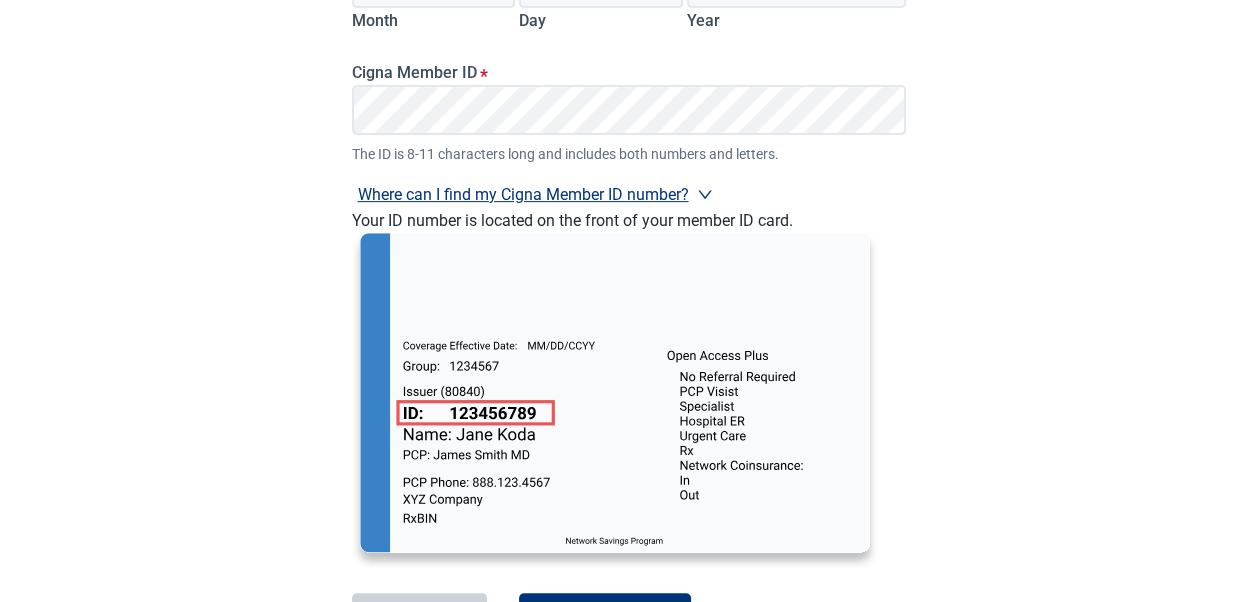 click on "Have Questions about Healthcare Planning? Learn More Here English Sign in Check eligibility Please provide the following information to see if you qualify for a free Koda Health account. Legal First Name * Legal Last Name * Birthday * [MONTH] [DAY] [YEAR] Cigna Member ID * The ID is 8-11 characters long and includes both numbers and letters. Where can I find my Cigna Member ID number? Your ID number is located on the front of your member ID card. Learn More Check Eligibility Need help? Call us at 1-555-840-5632 (TTY 711) Monday - Friday, 9 a.m. - 5 p.m. EST" at bounding box center [628, 85] 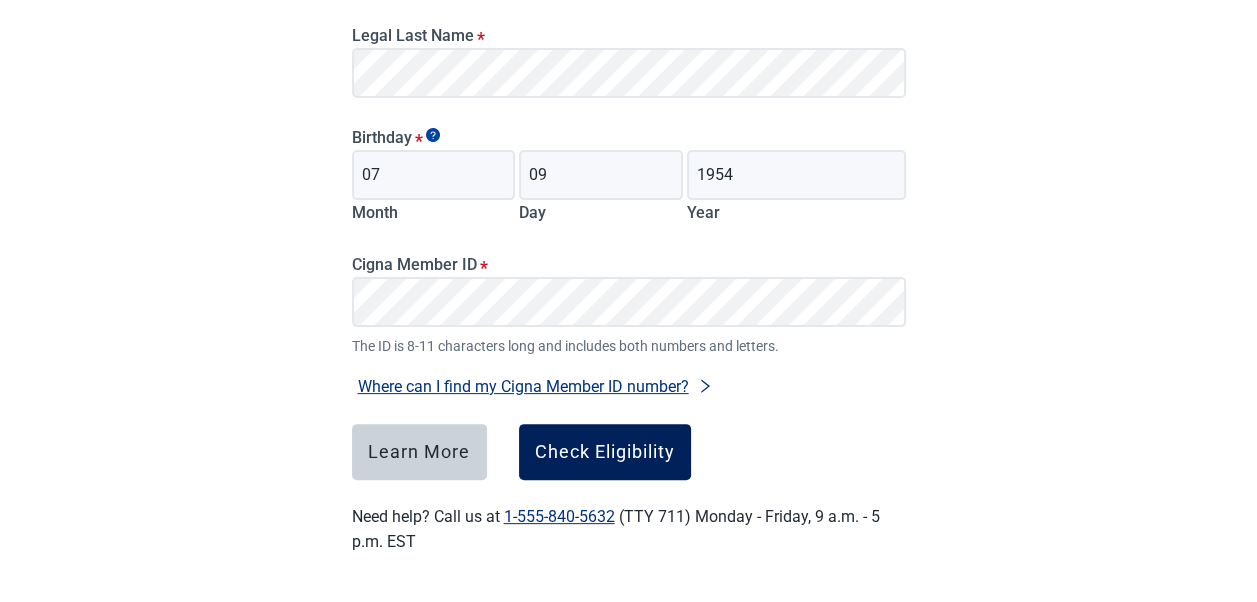 click on "Check Eligibility" at bounding box center (605, 452) 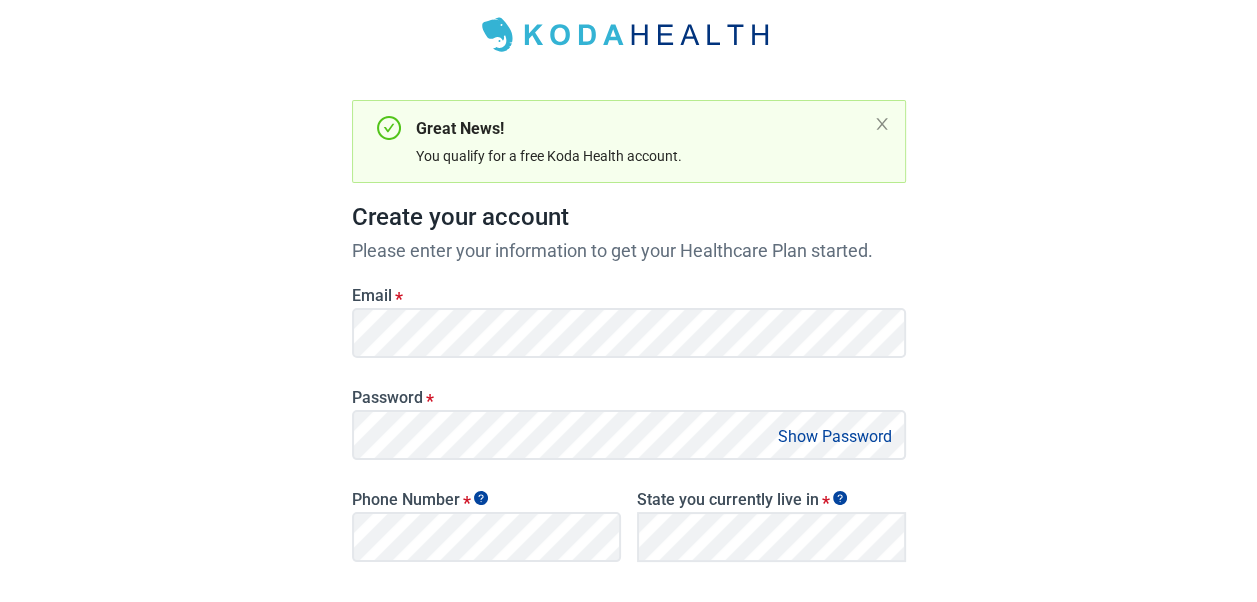 scroll, scrollTop: 8, scrollLeft: 0, axis: vertical 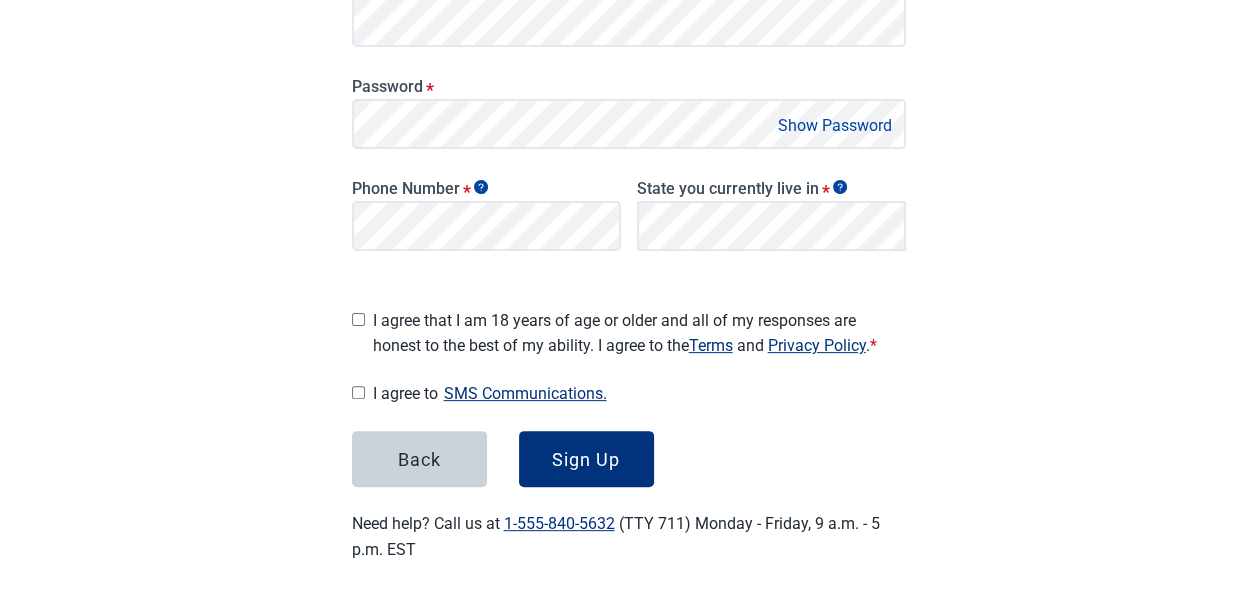 click on "I agree that I am 18 years of age or older and all of my responses are honest to the best of my ability. I agree to the  Terms   and   Privacy Policy . *" at bounding box center (358, 319) 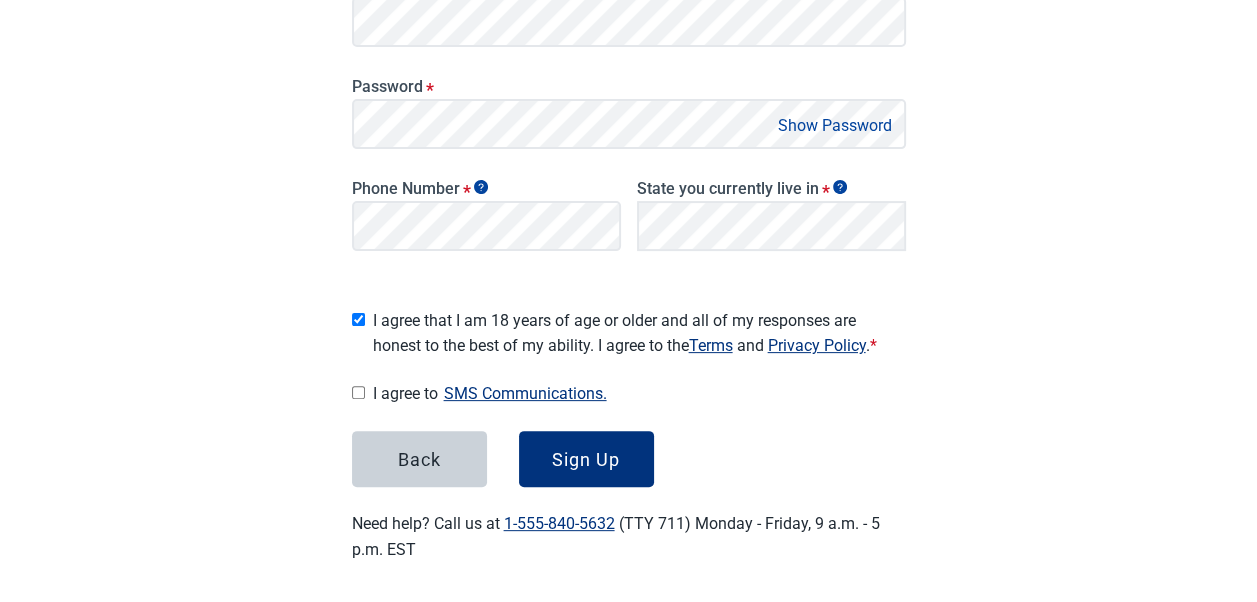 checkbox on "true" 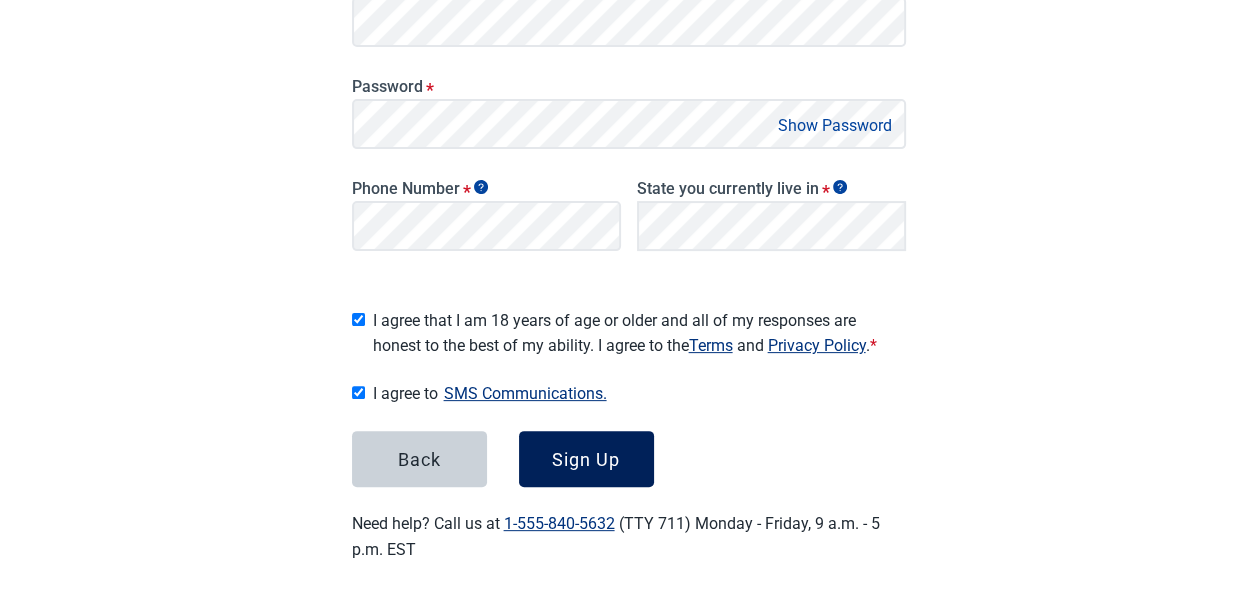 click on "Sign Up" at bounding box center (586, 459) 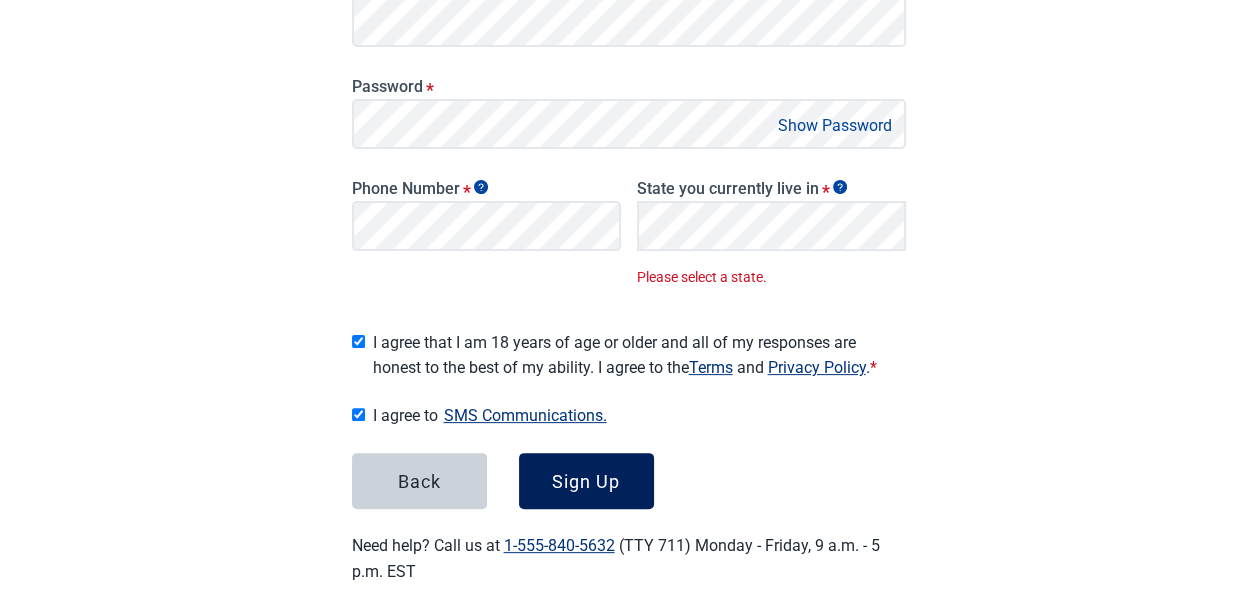 scroll, scrollTop: 443, scrollLeft: 0, axis: vertical 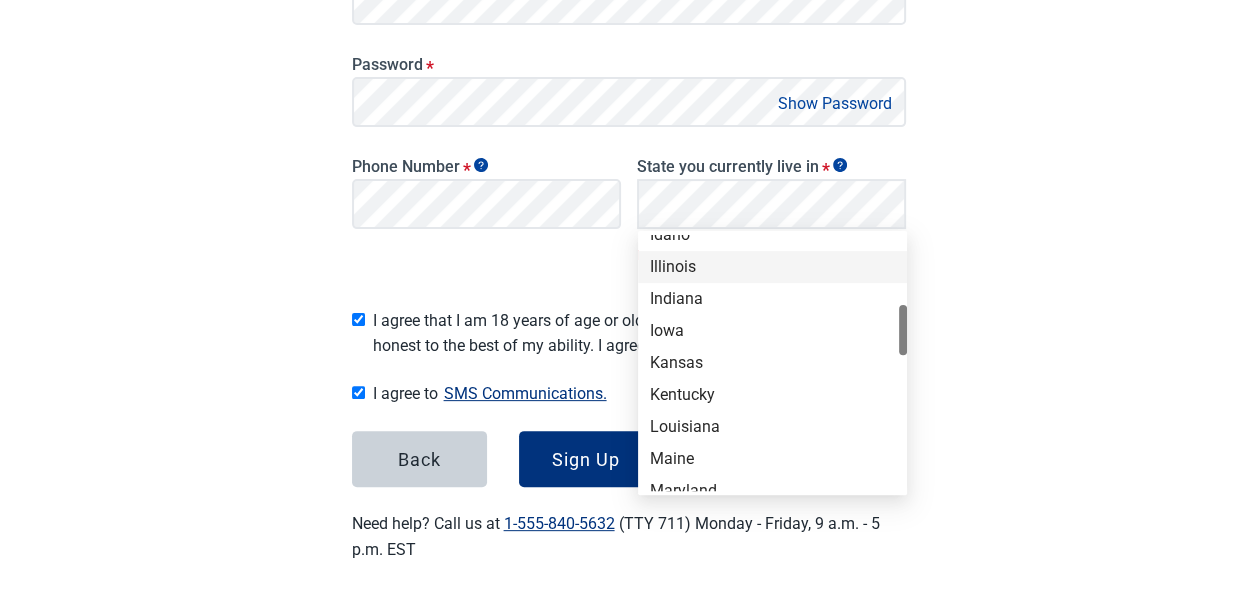 click on "Illinois" at bounding box center [772, 267] 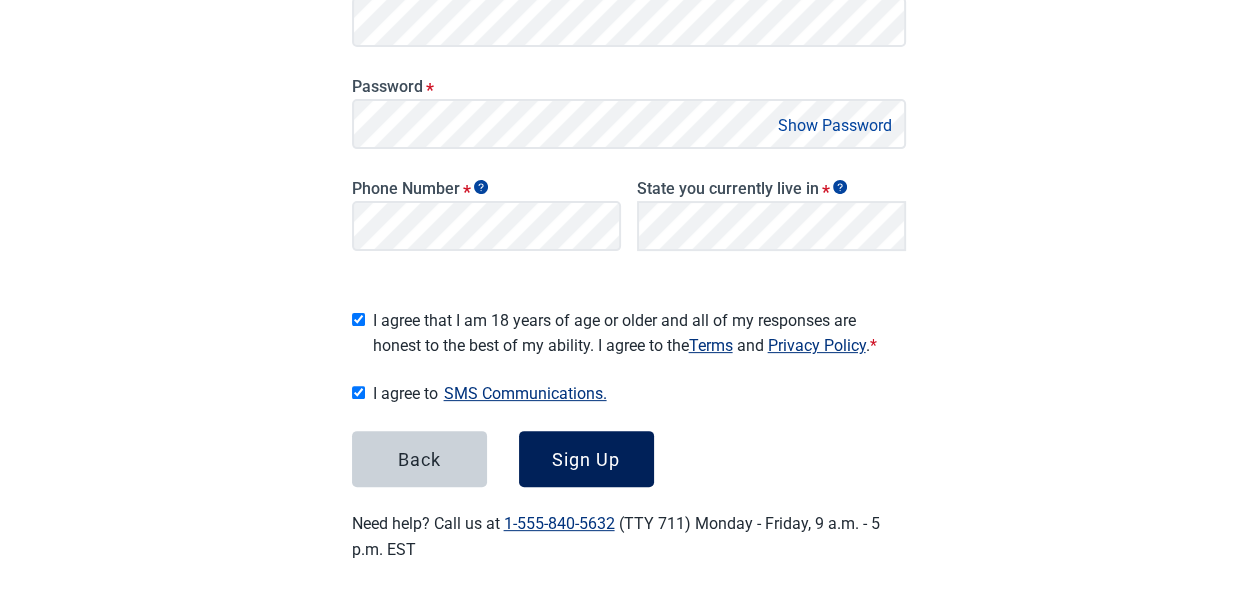 click on "Sign Up" at bounding box center (586, 459) 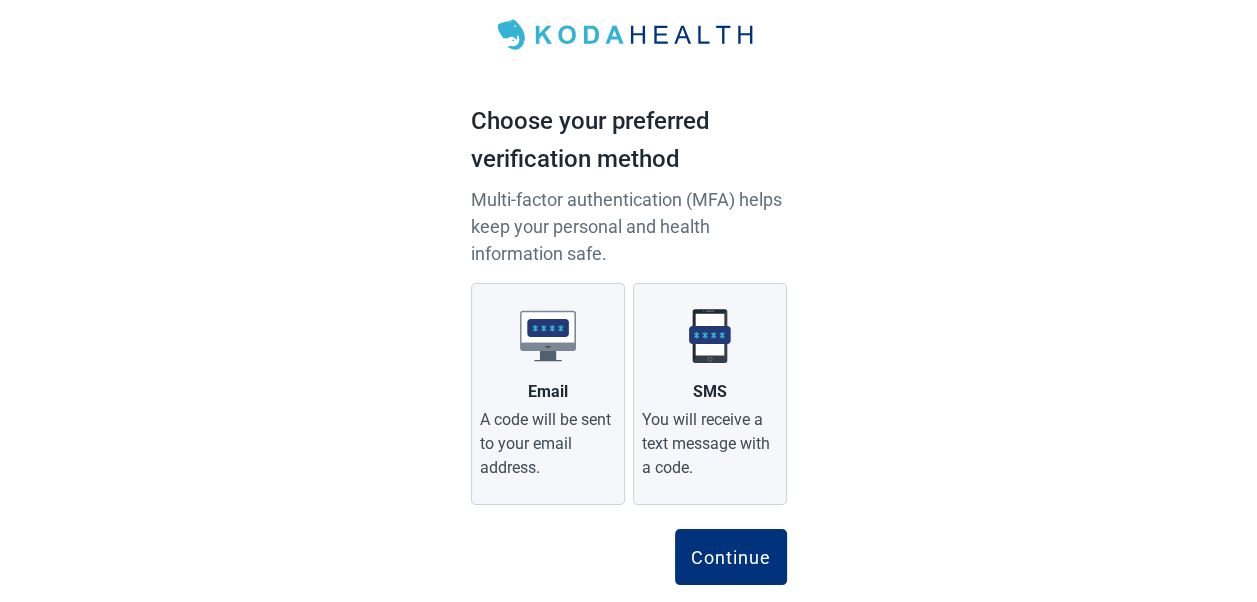 scroll, scrollTop: 97, scrollLeft: 0, axis: vertical 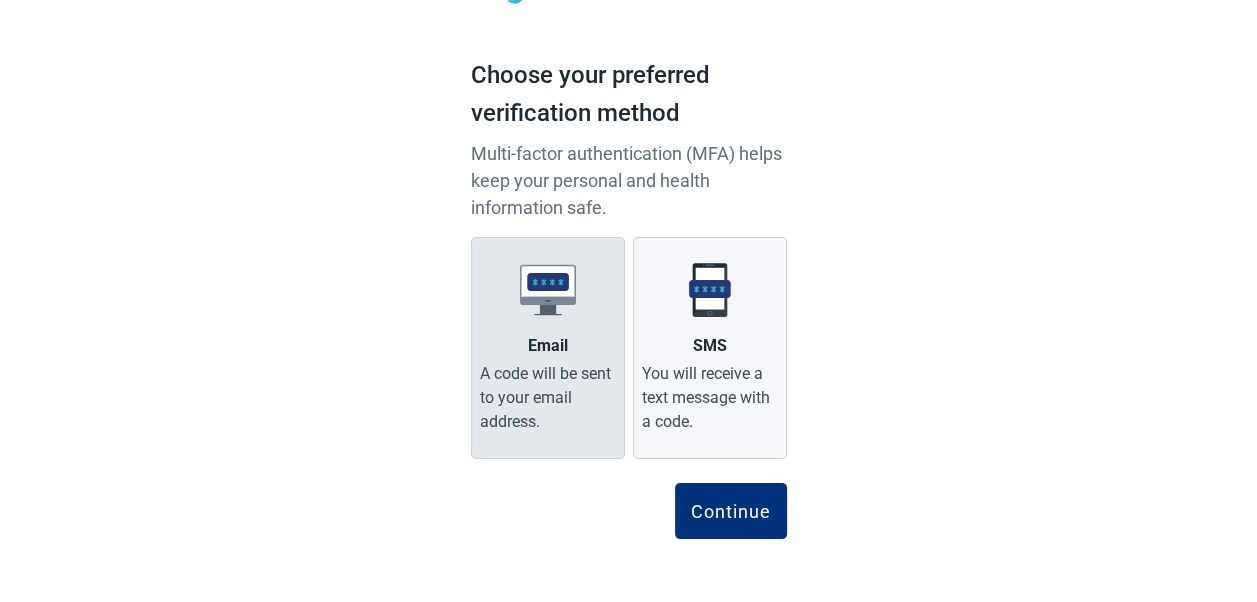 click at bounding box center (548, 290) 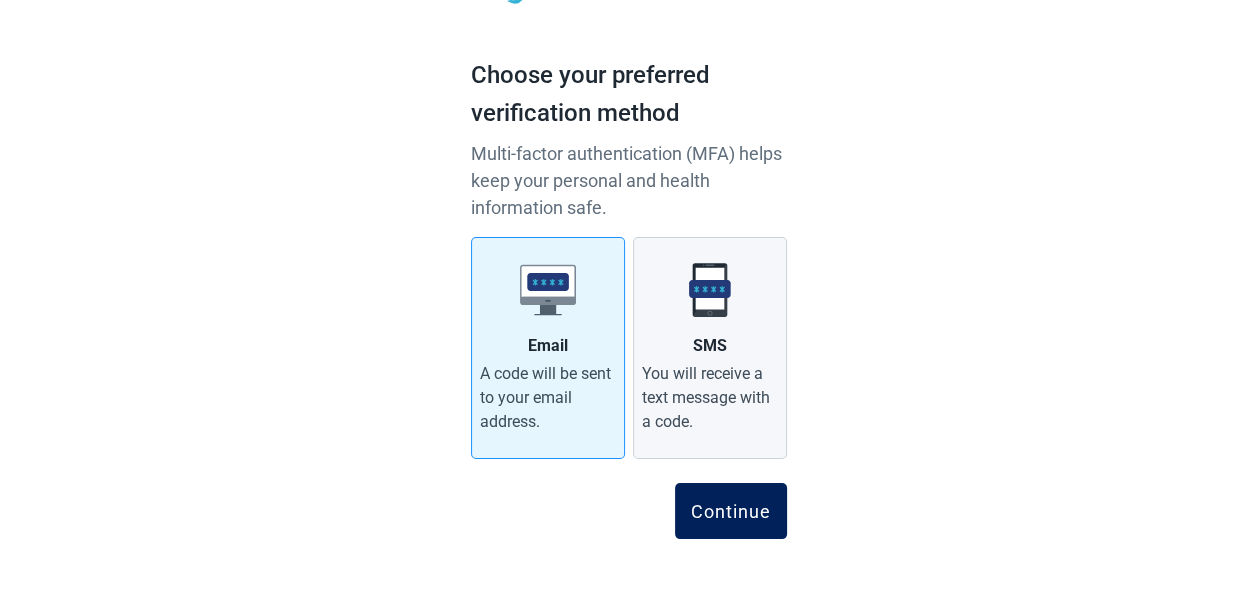 click on "Continue" at bounding box center (731, 511) 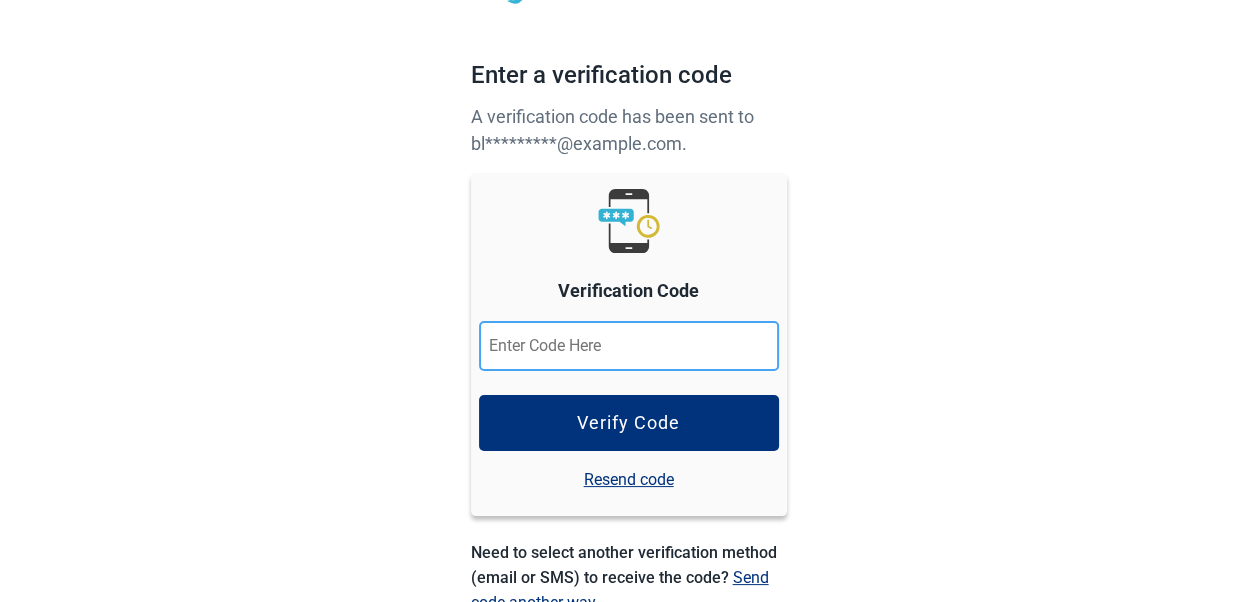 click at bounding box center [629, 346] 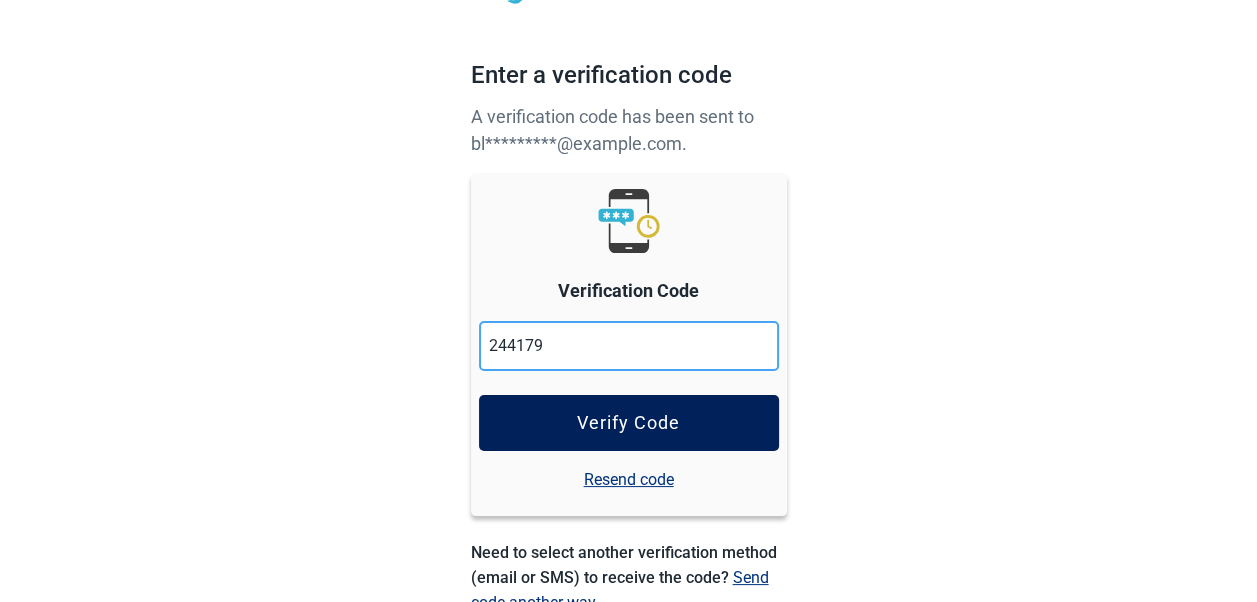 type on "244179" 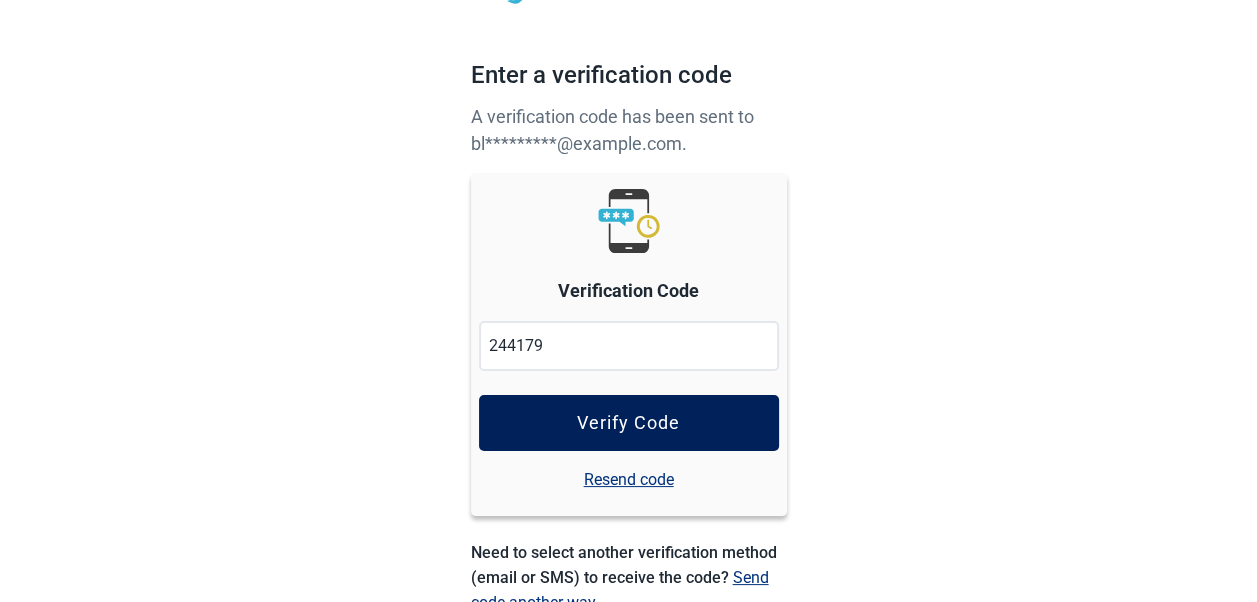 click on "Verify Code" at bounding box center [628, 423] 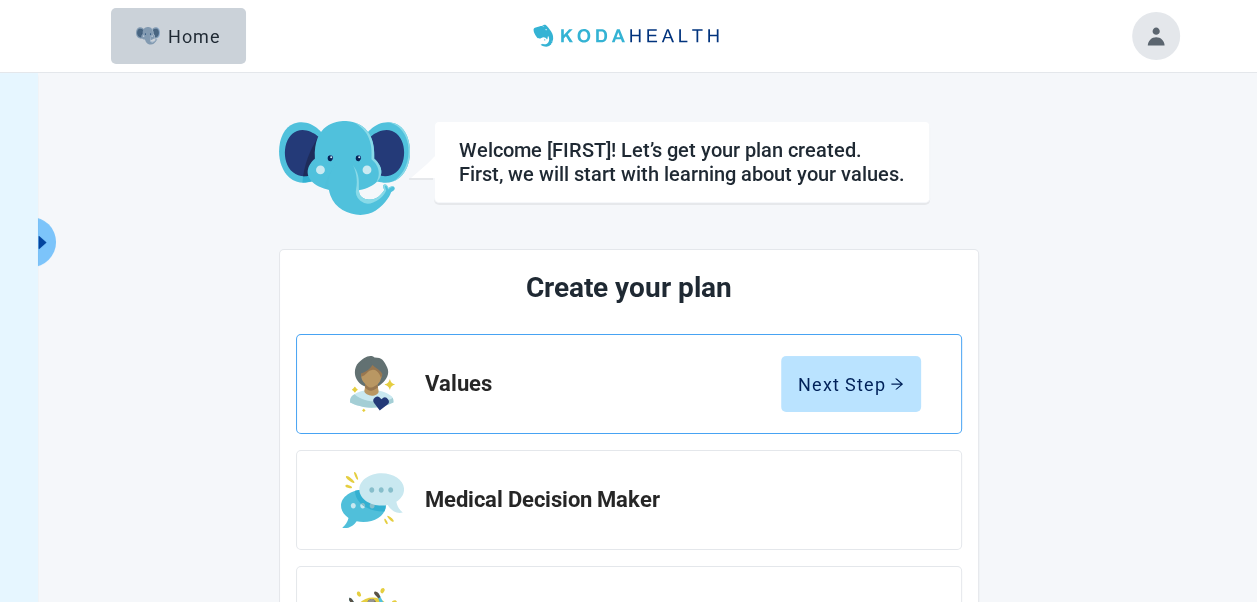 scroll, scrollTop: 100, scrollLeft: 0, axis: vertical 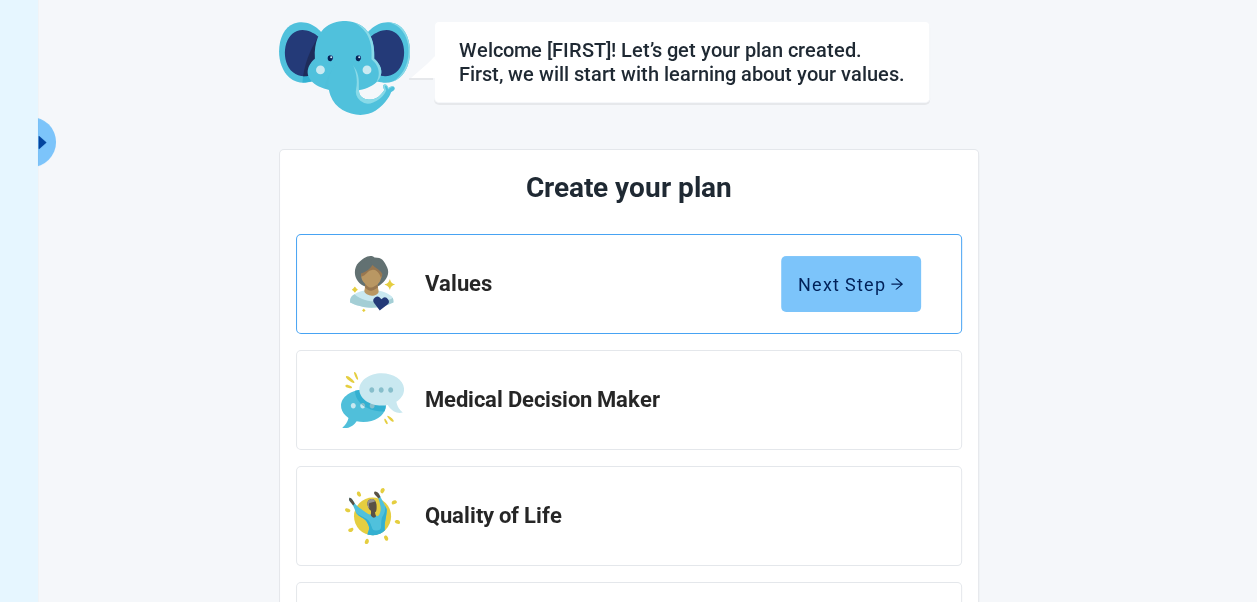 click on "Next Step" at bounding box center (851, 284) 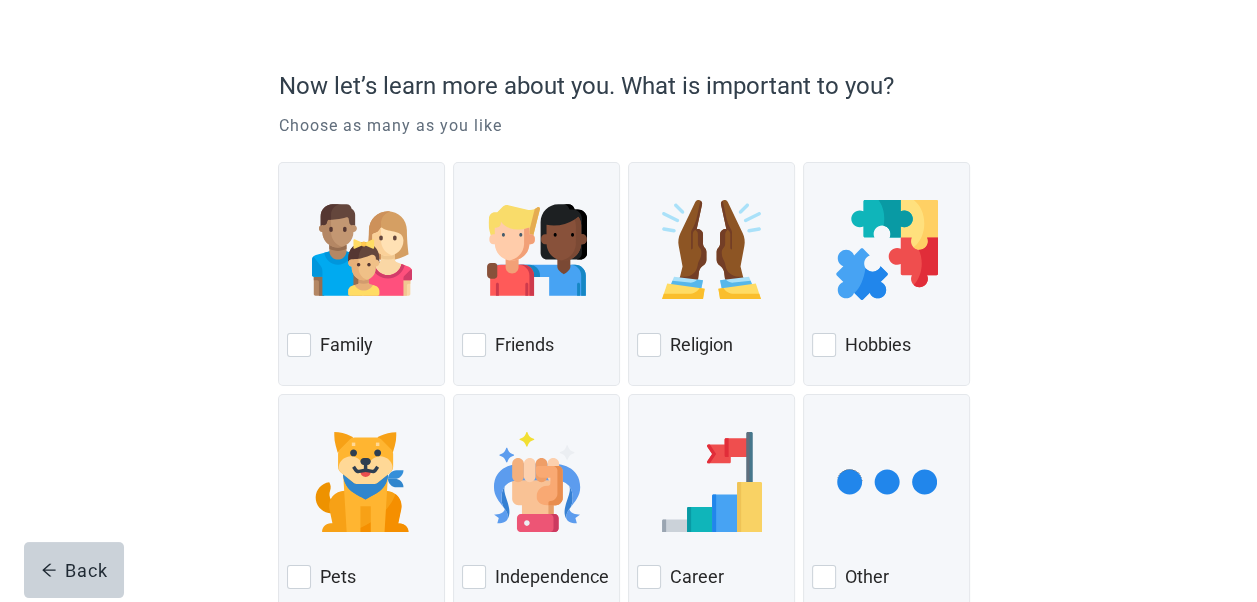 scroll, scrollTop: 100, scrollLeft: 0, axis: vertical 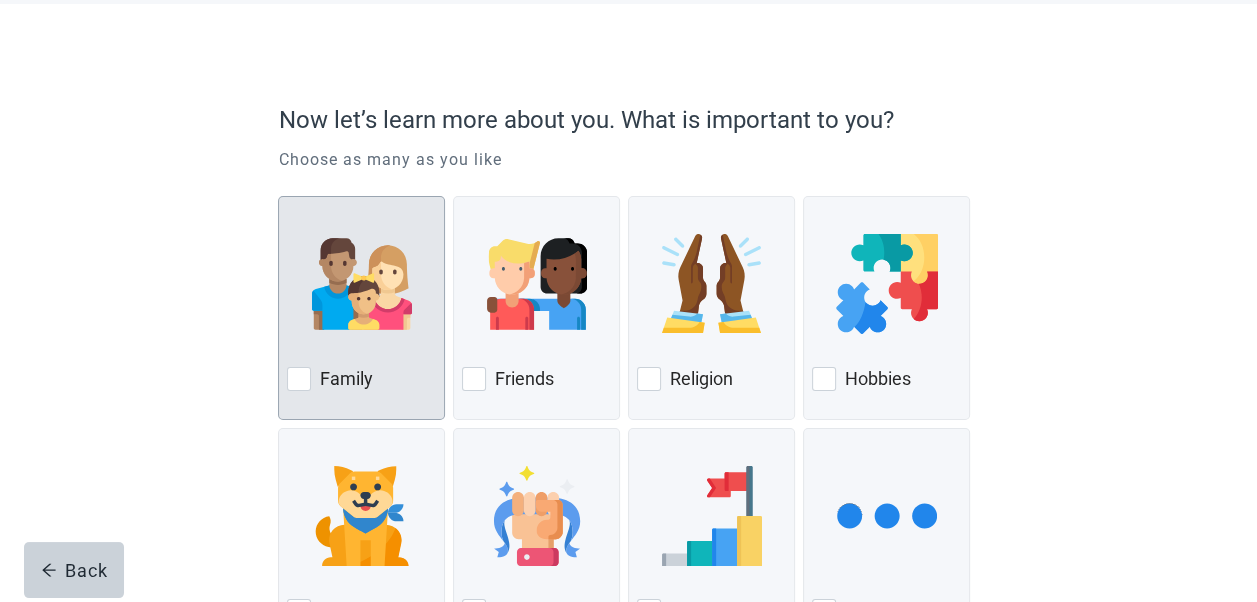 click at bounding box center [299, 379] 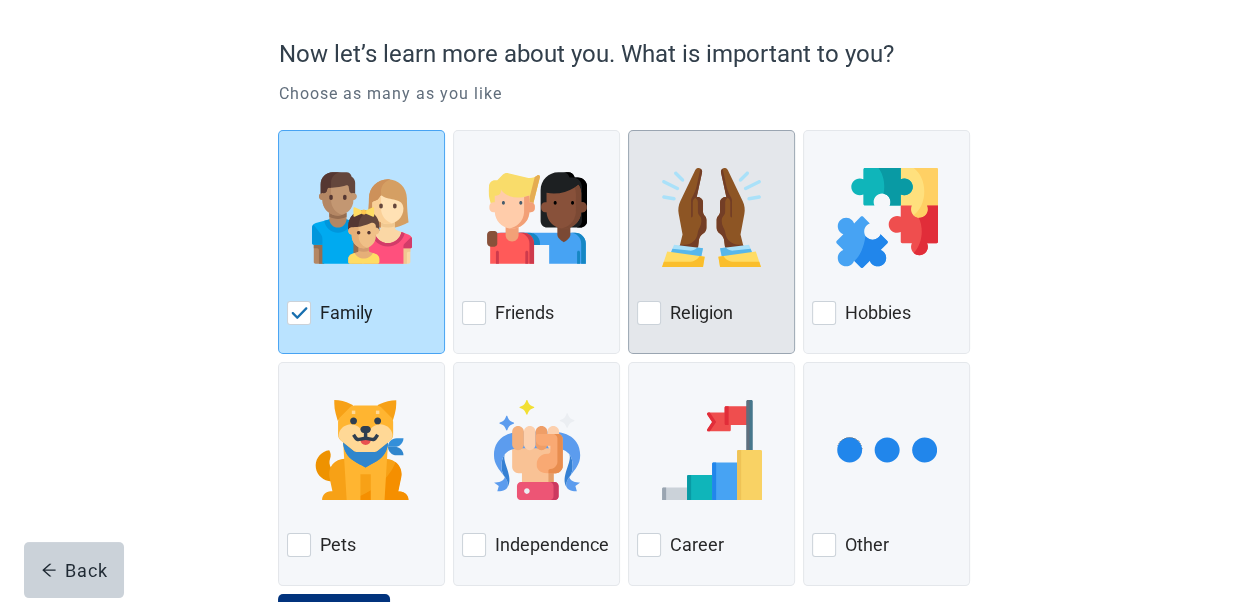 scroll, scrollTop: 200, scrollLeft: 0, axis: vertical 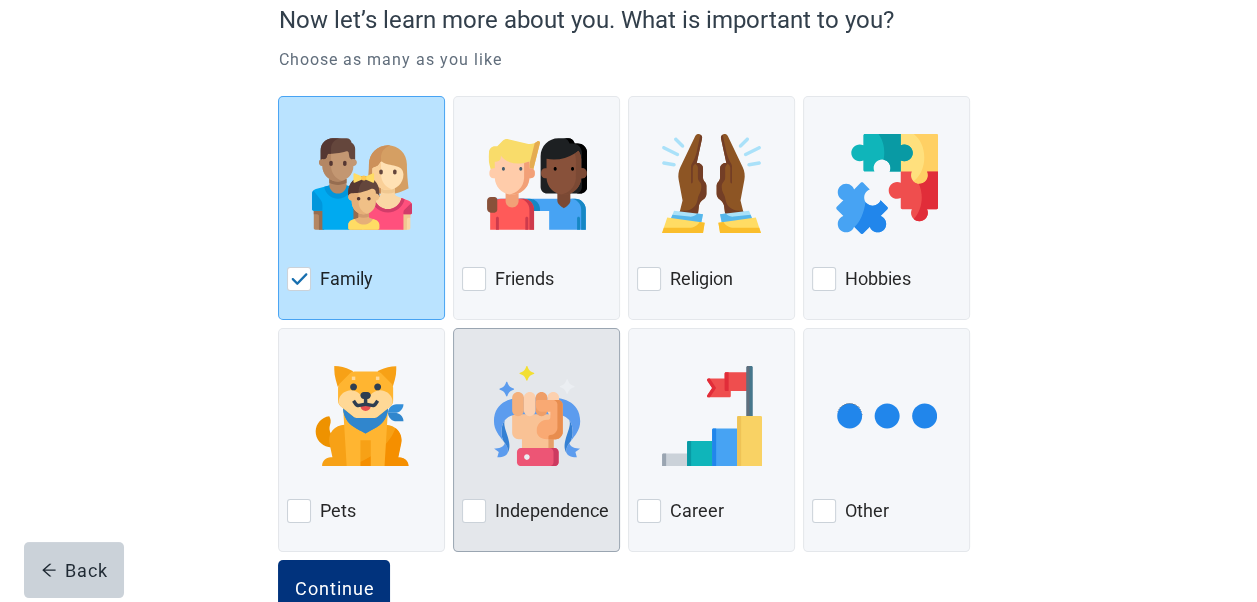 click at bounding box center (474, 511) 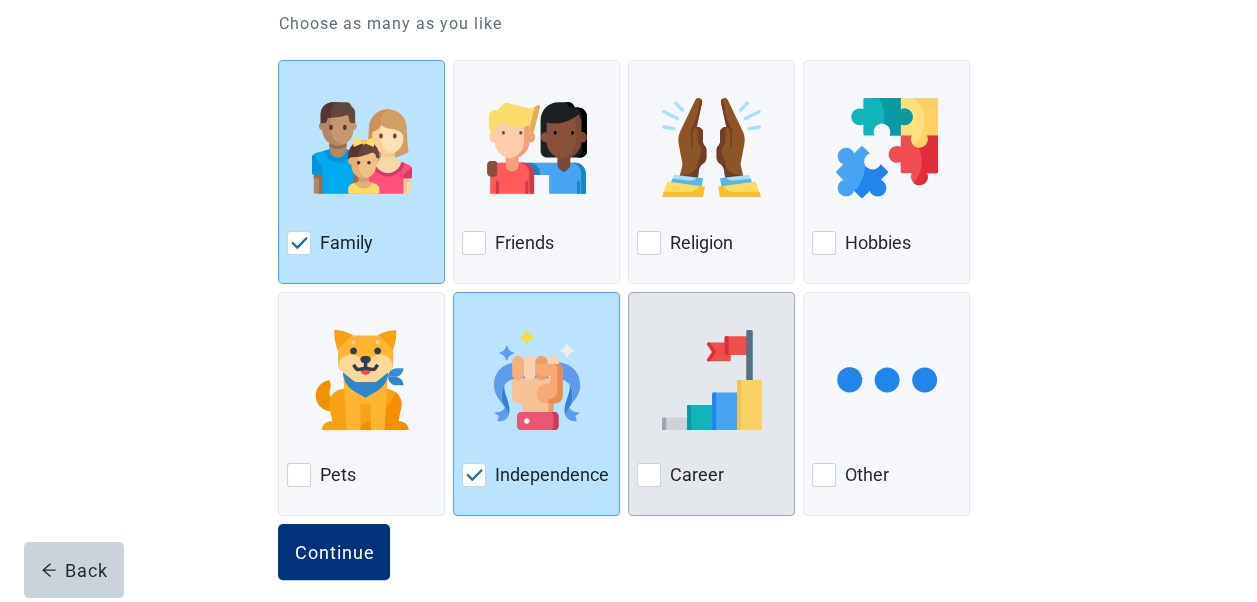 scroll, scrollTop: 256, scrollLeft: 0, axis: vertical 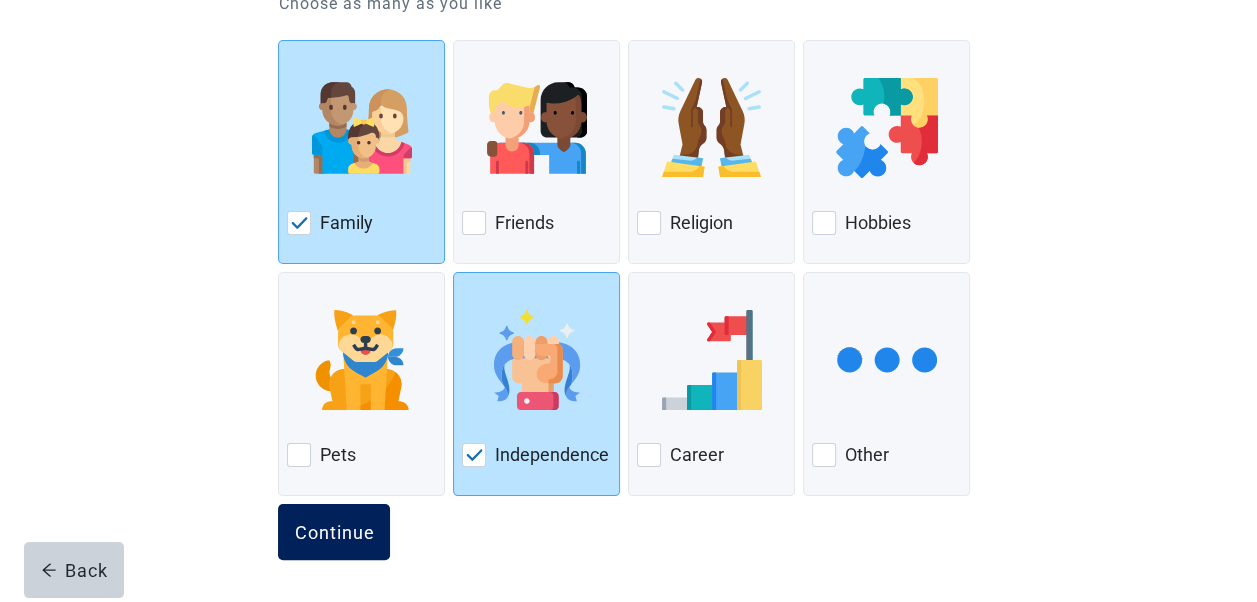 click on "Continue" at bounding box center (334, 532) 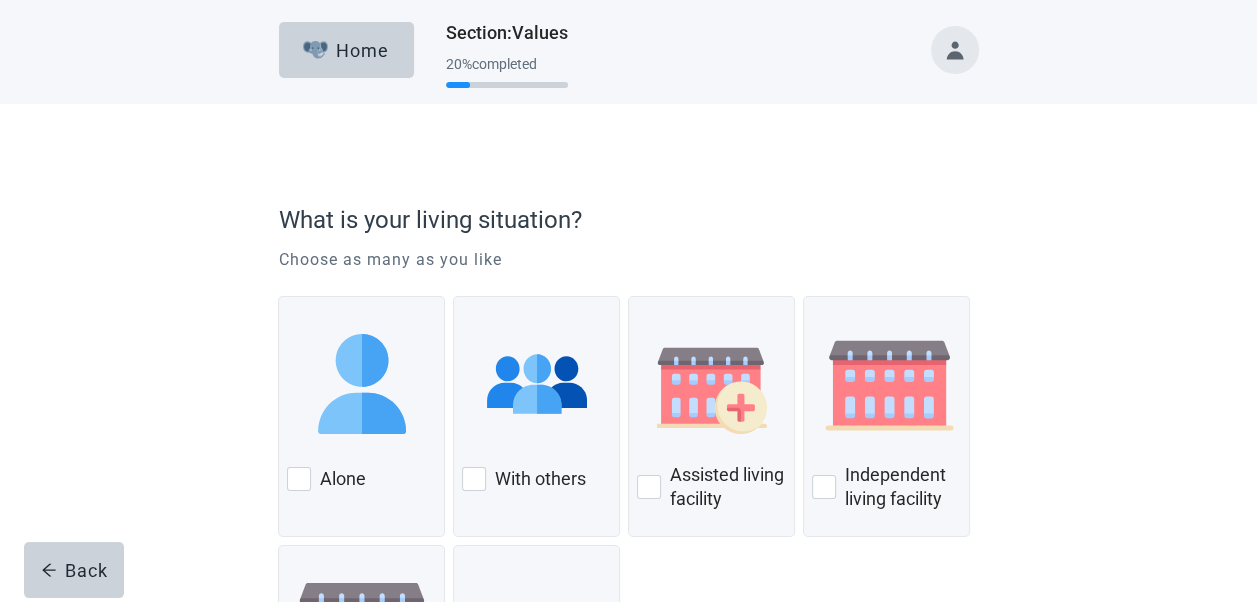 scroll, scrollTop: 100, scrollLeft: 0, axis: vertical 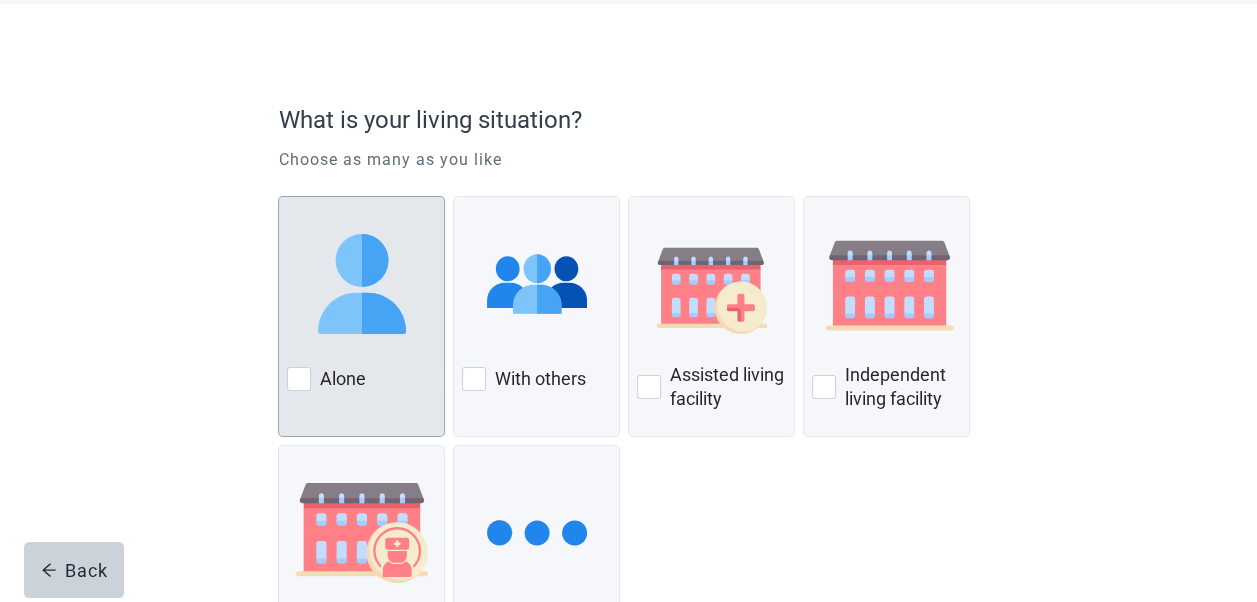 click at bounding box center (299, 379) 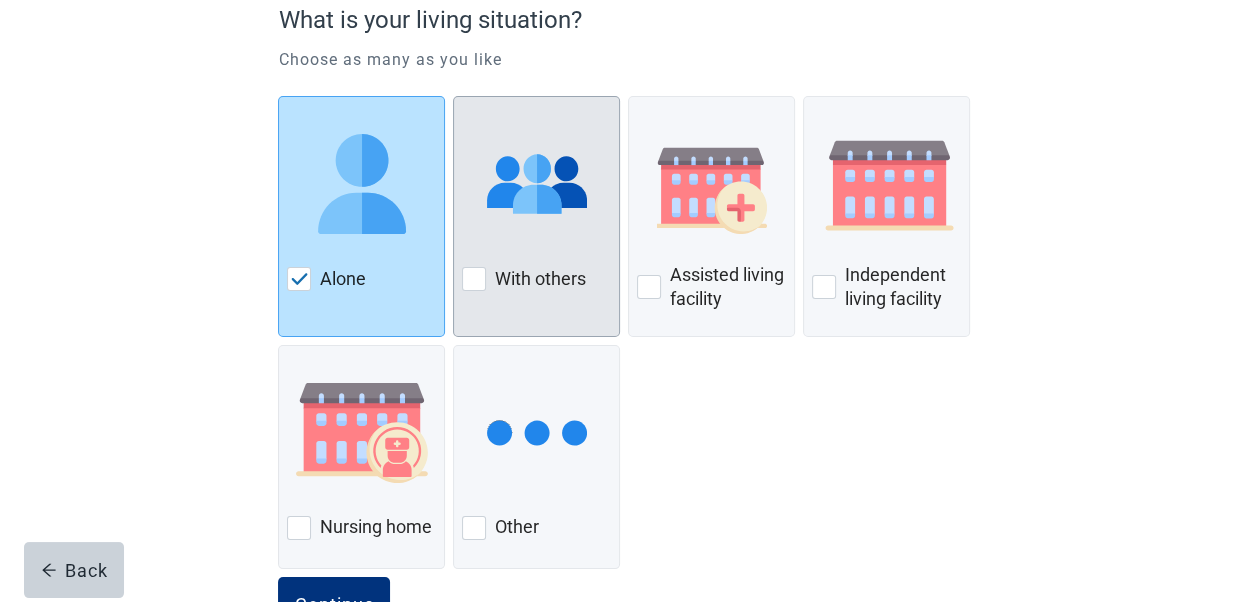 scroll, scrollTop: 273, scrollLeft: 0, axis: vertical 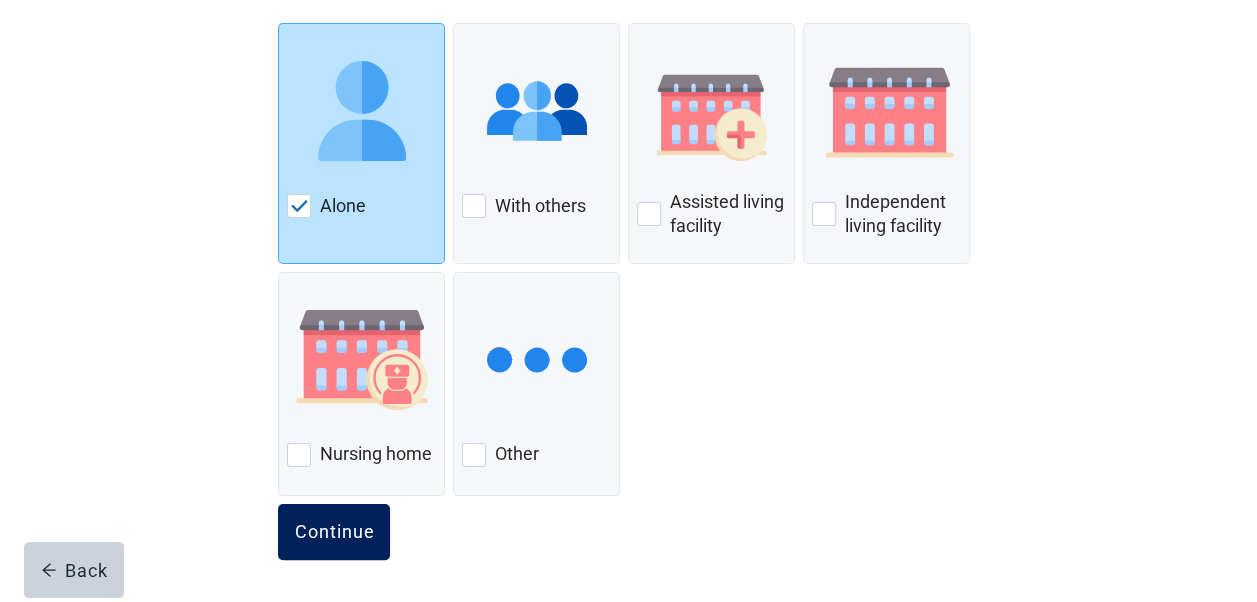 click on "Continue" at bounding box center (334, 532) 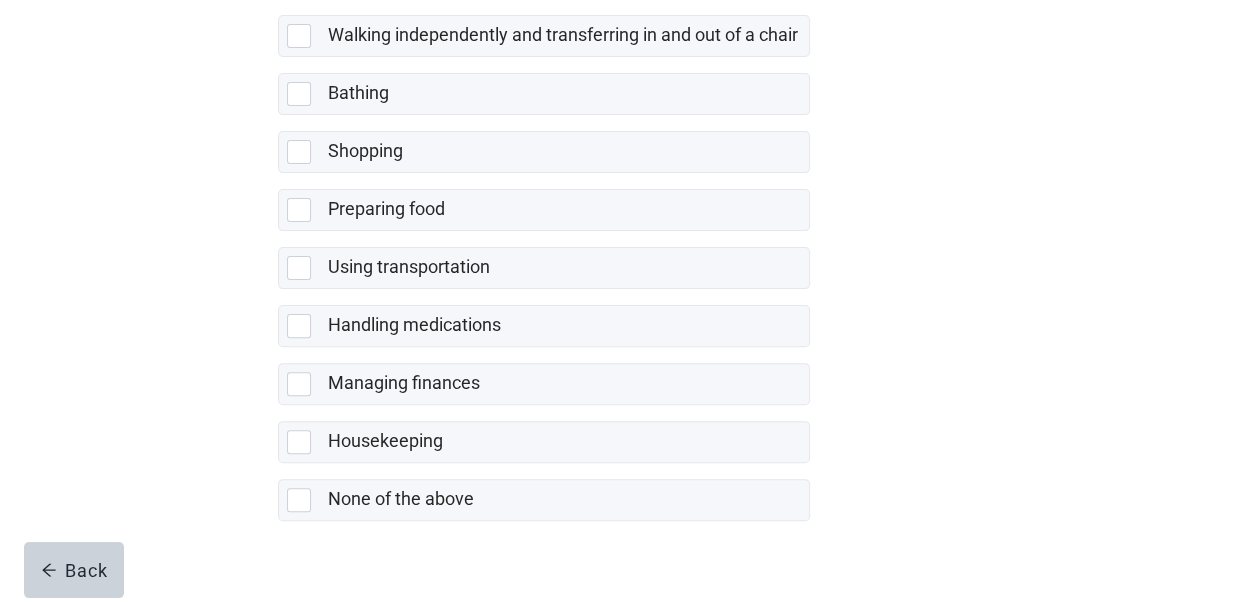 scroll, scrollTop: 499, scrollLeft: 0, axis: vertical 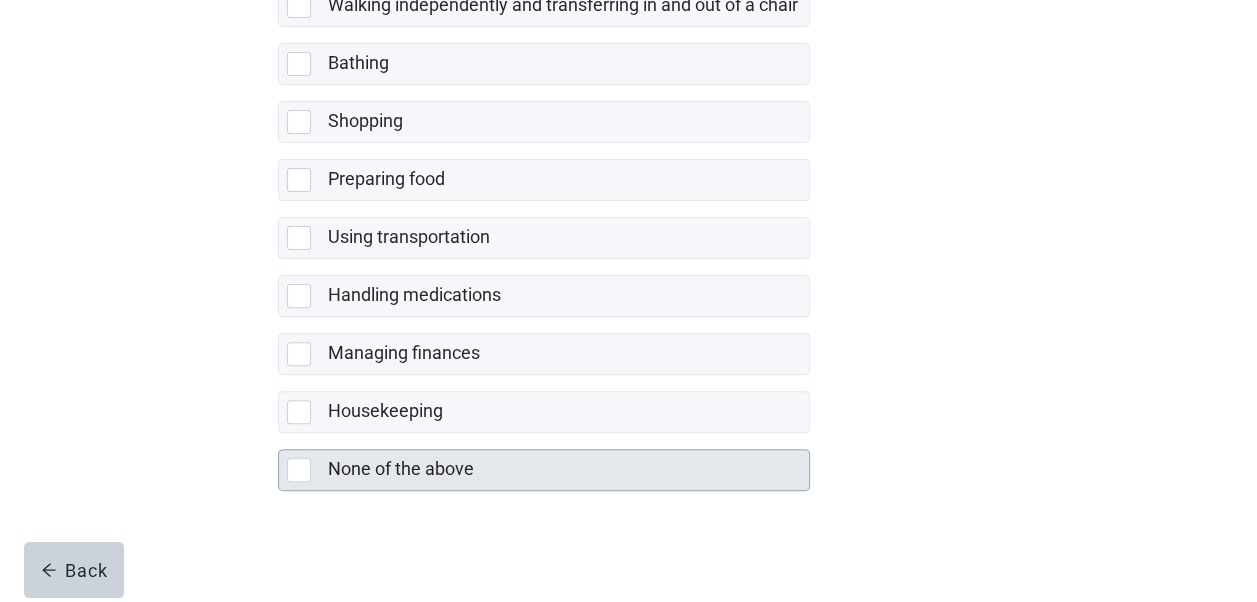 click at bounding box center [299, 470] 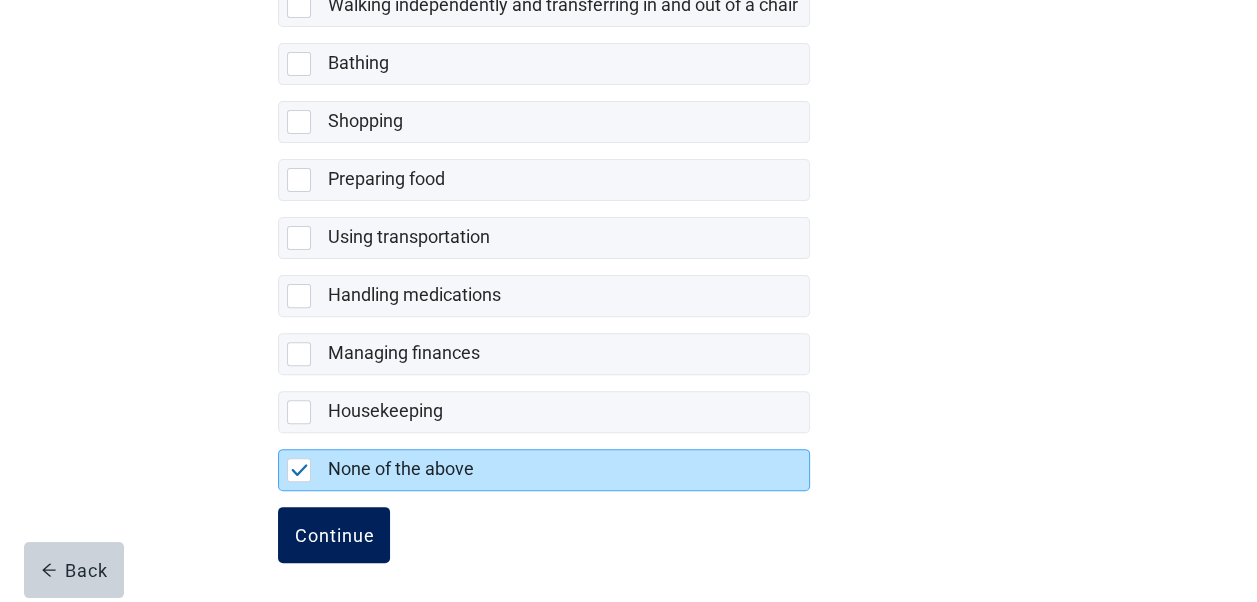 click on "Continue" at bounding box center (334, 535) 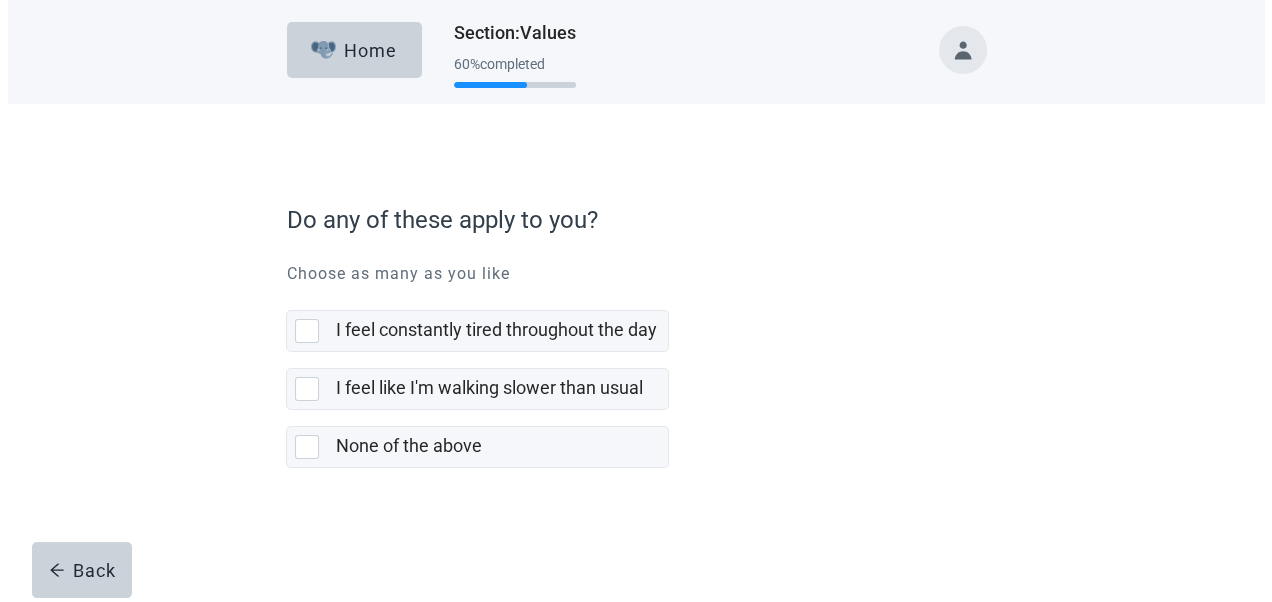 scroll, scrollTop: 0, scrollLeft: 0, axis: both 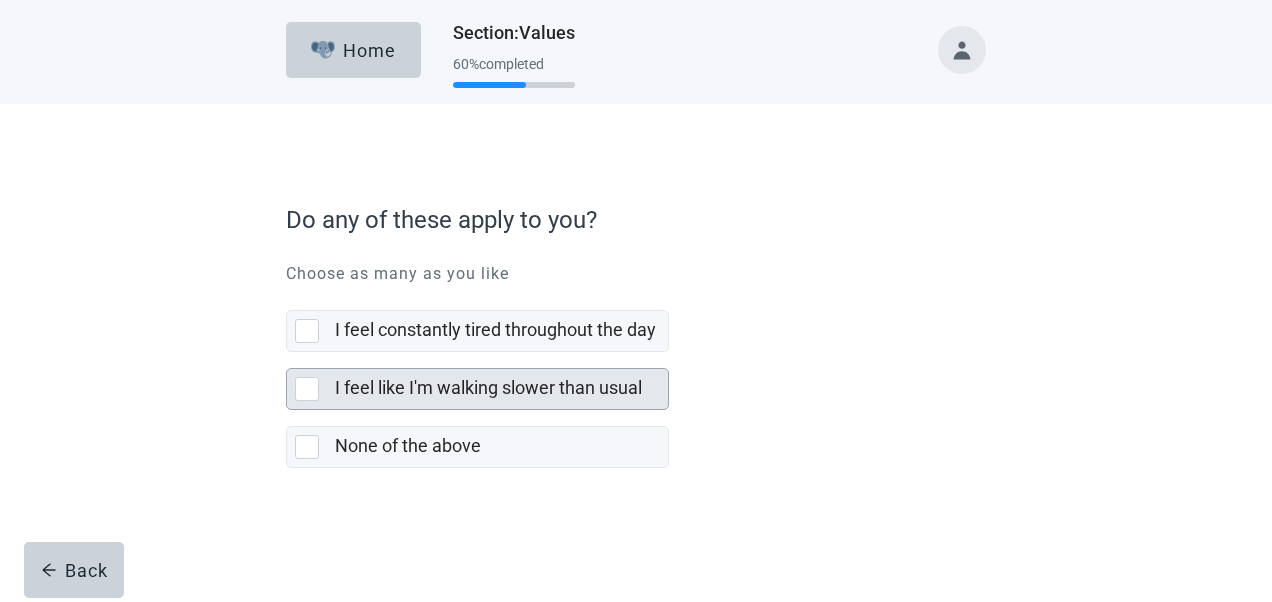 click at bounding box center [307, 389] 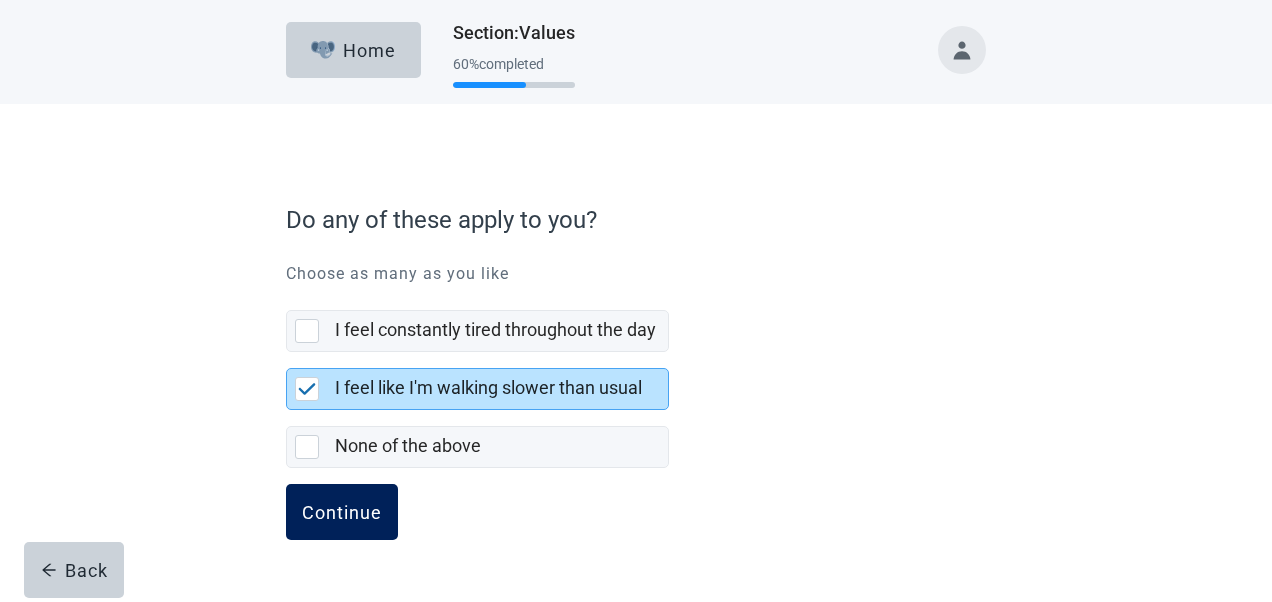 click on "Continue" at bounding box center (342, 512) 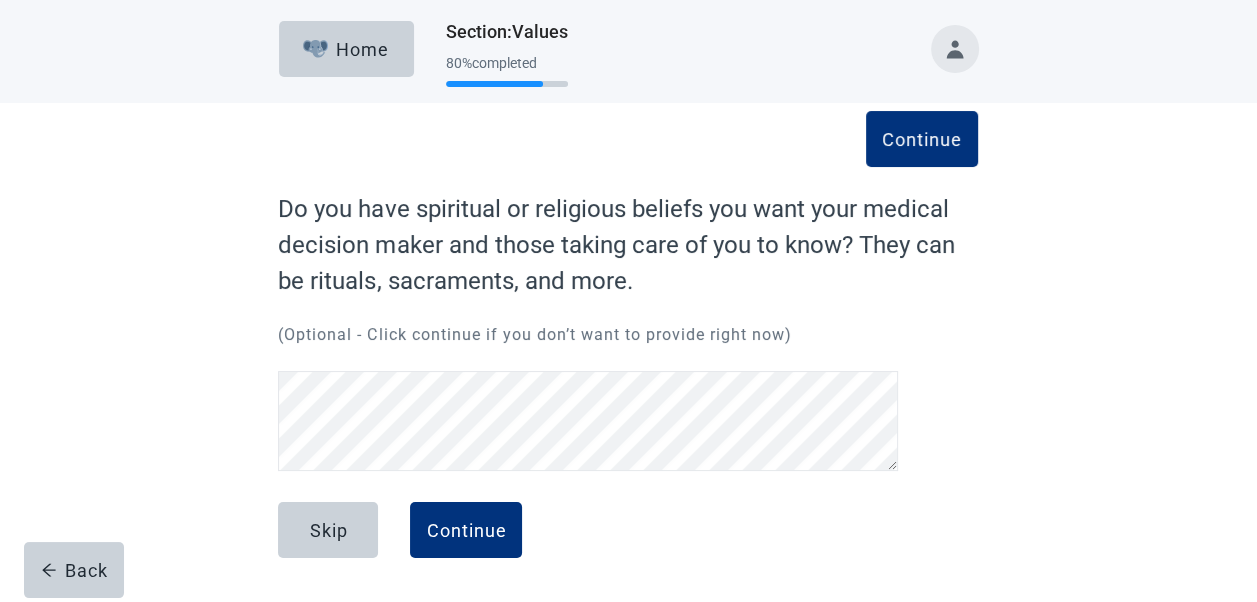 scroll, scrollTop: 0, scrollLeft: 0, axis: both 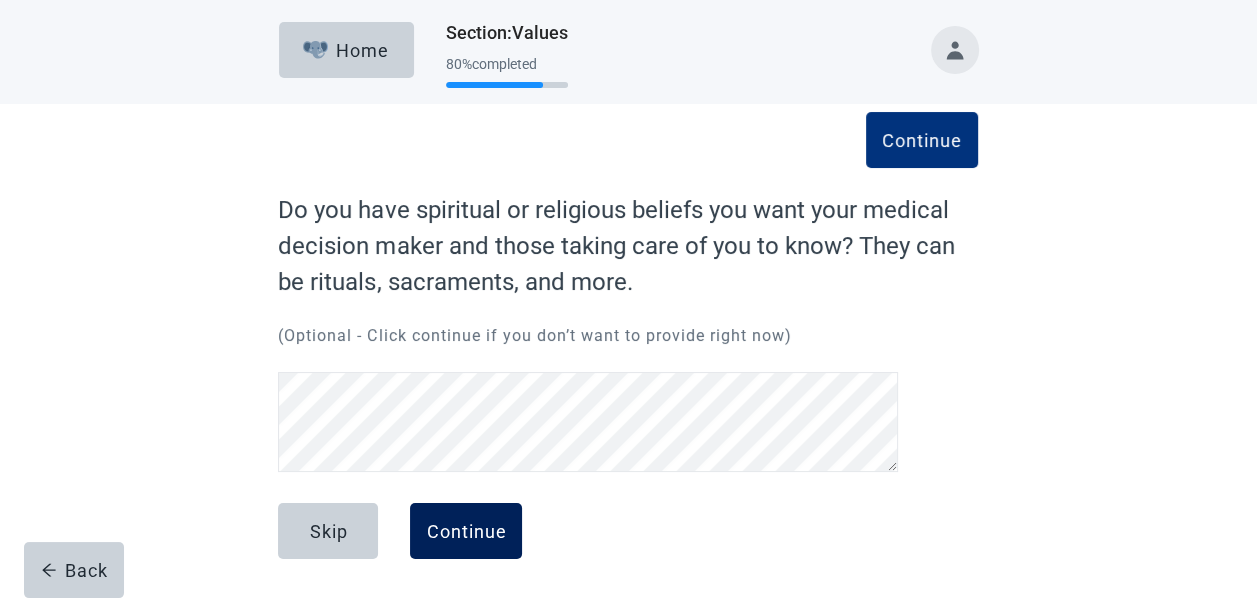 click on "Continue" at bounding box center (466, 531) 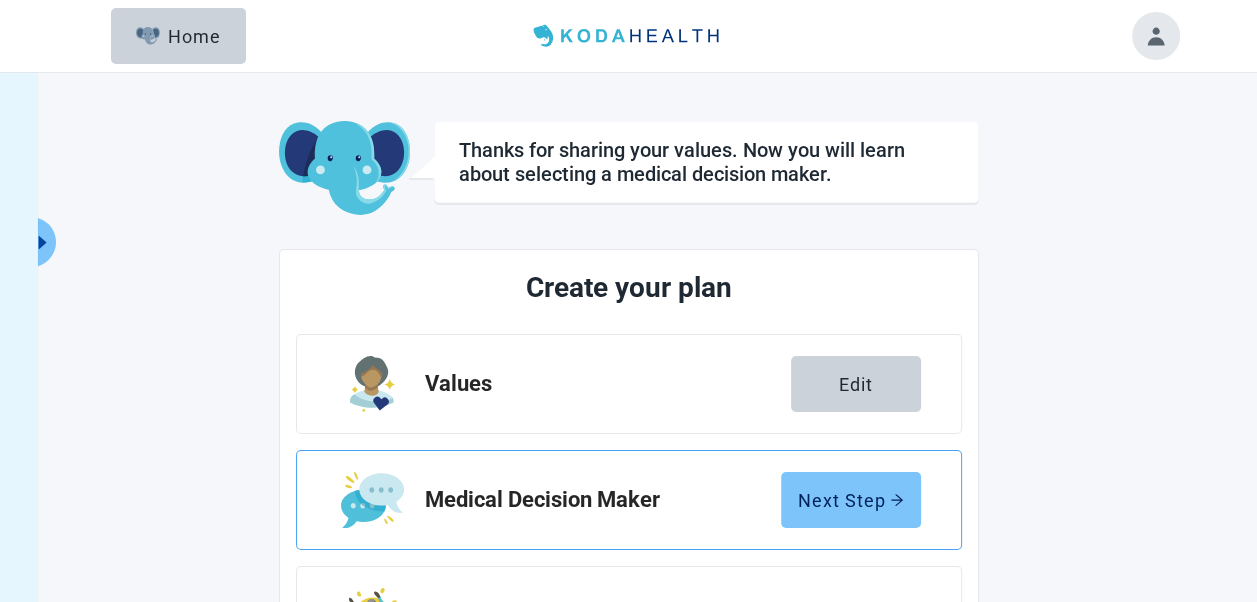 click on "Next Step" at bounding box center [851, 500] 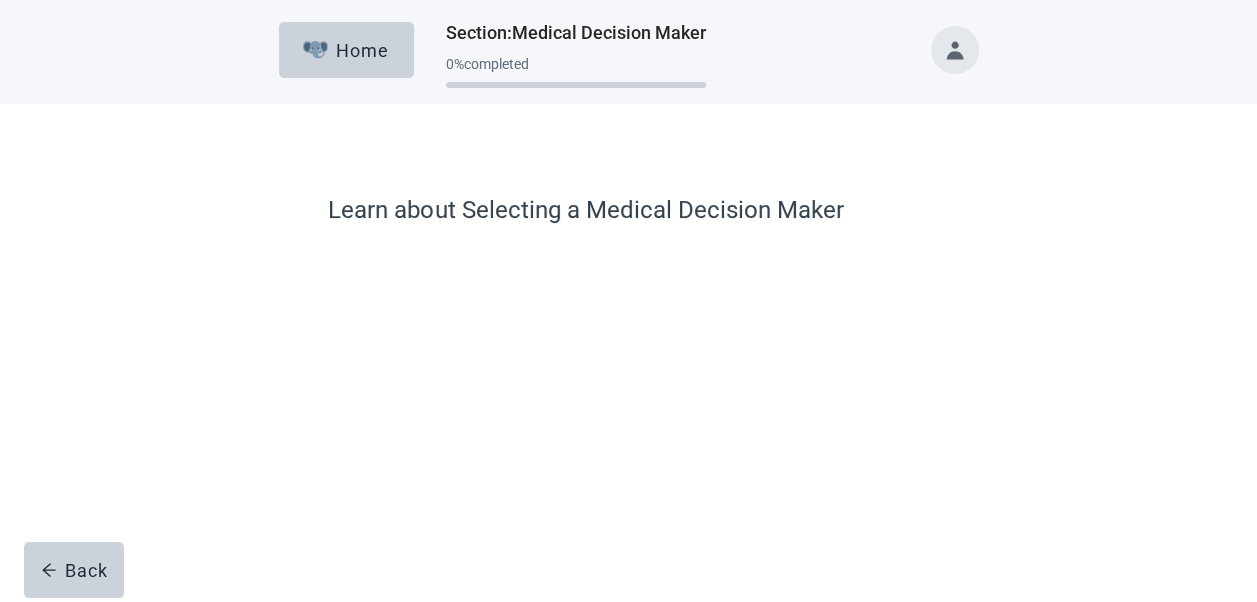 scroll, scrollTop: 168, scrollLeft: 0, axis: vertical 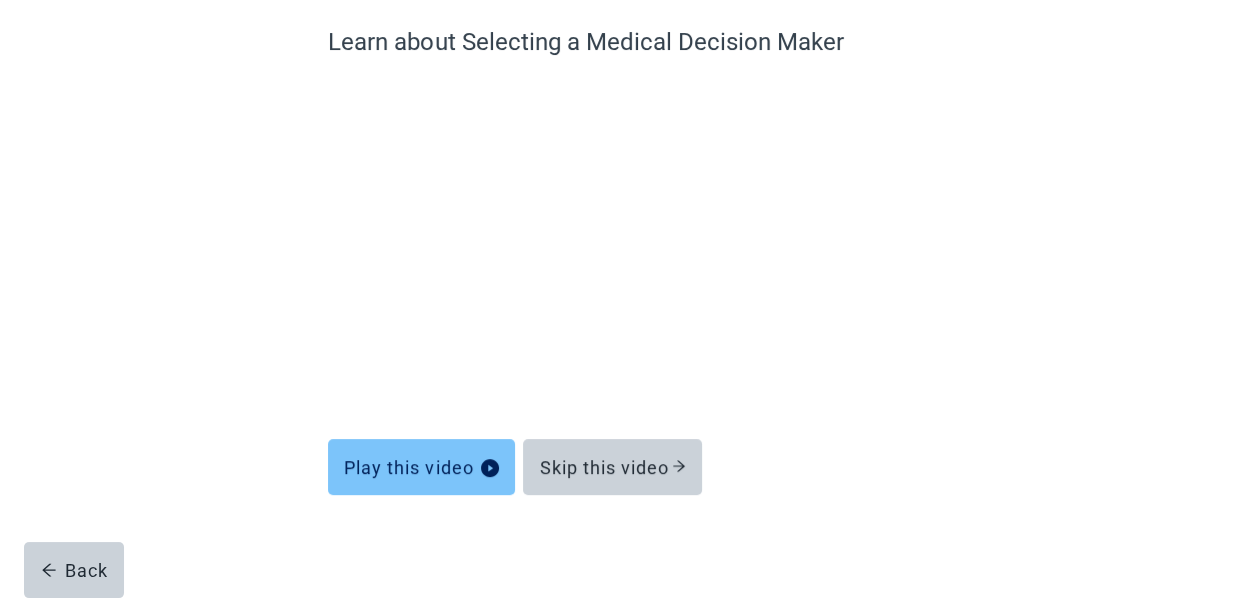 click on "Play this video" at bounding box center (421, 467) 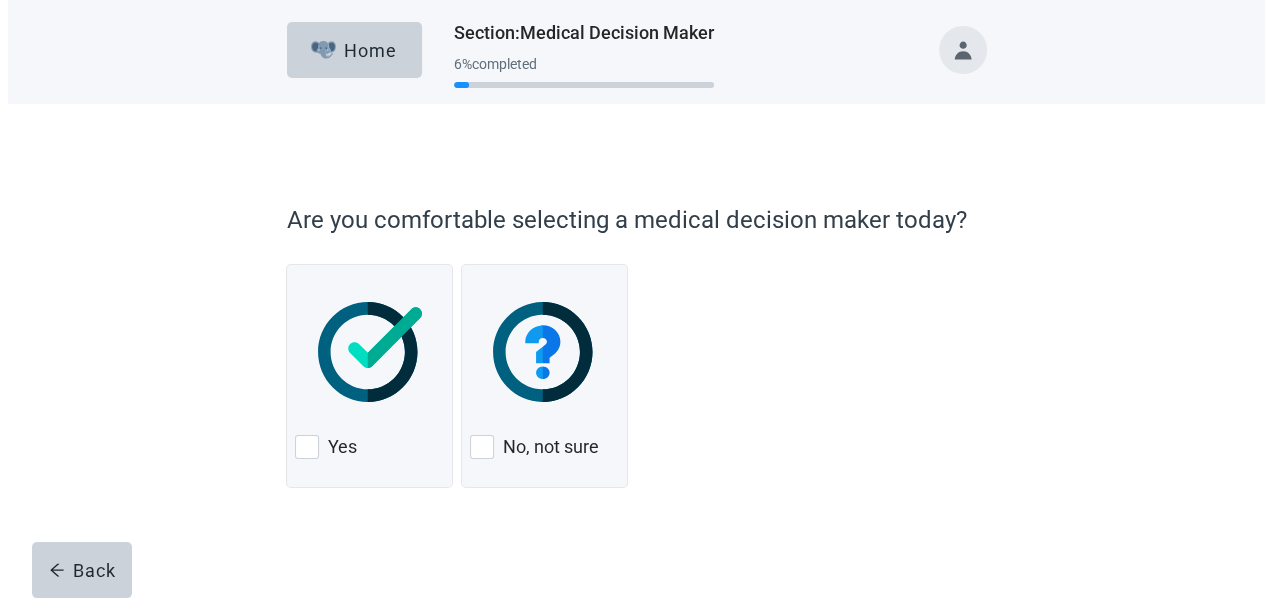 scroll, scrollTop: 0, scrollLeft: 0, axis: both 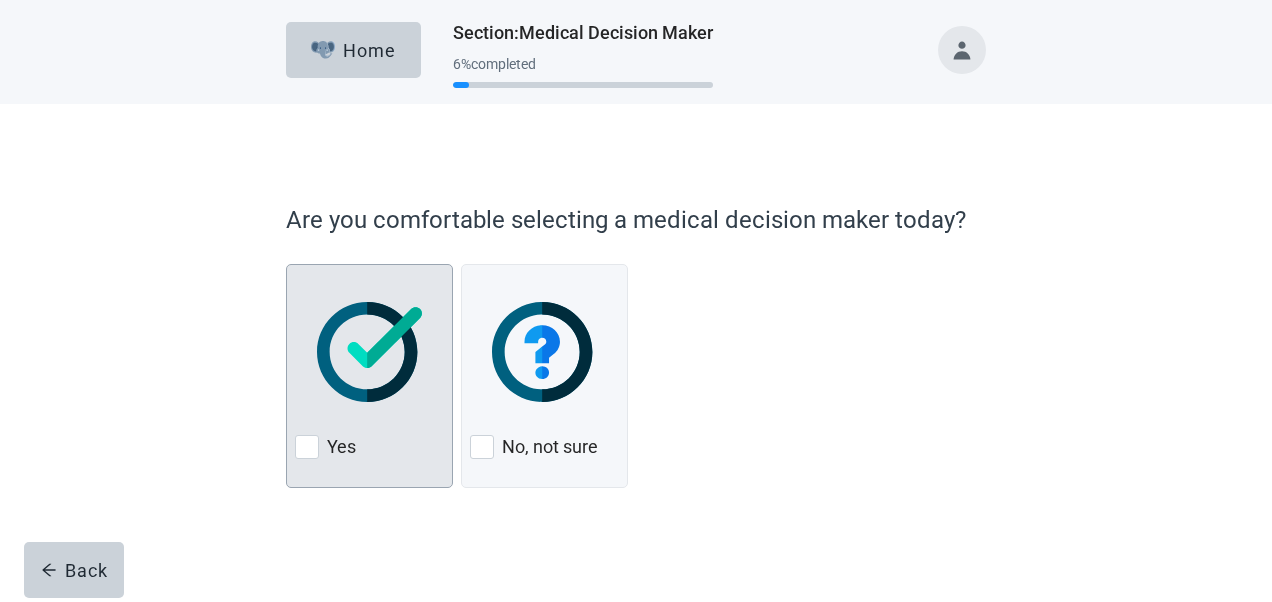 click at bounding box center (307, 447) 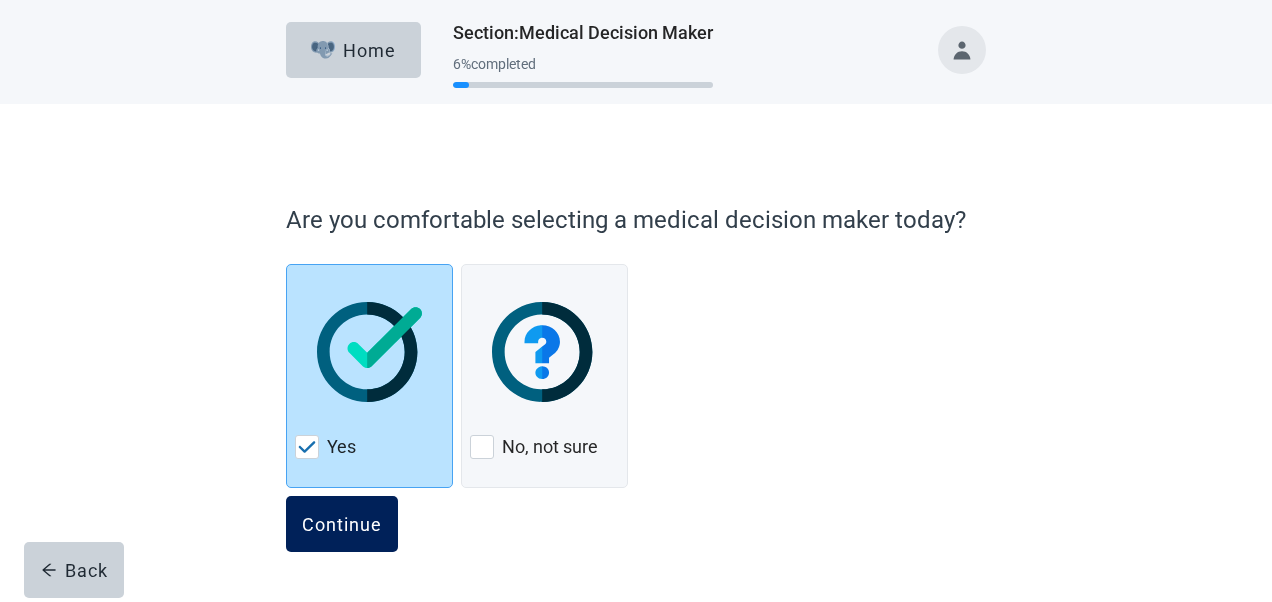 click on "Continue" at bounding box center (342, 524) 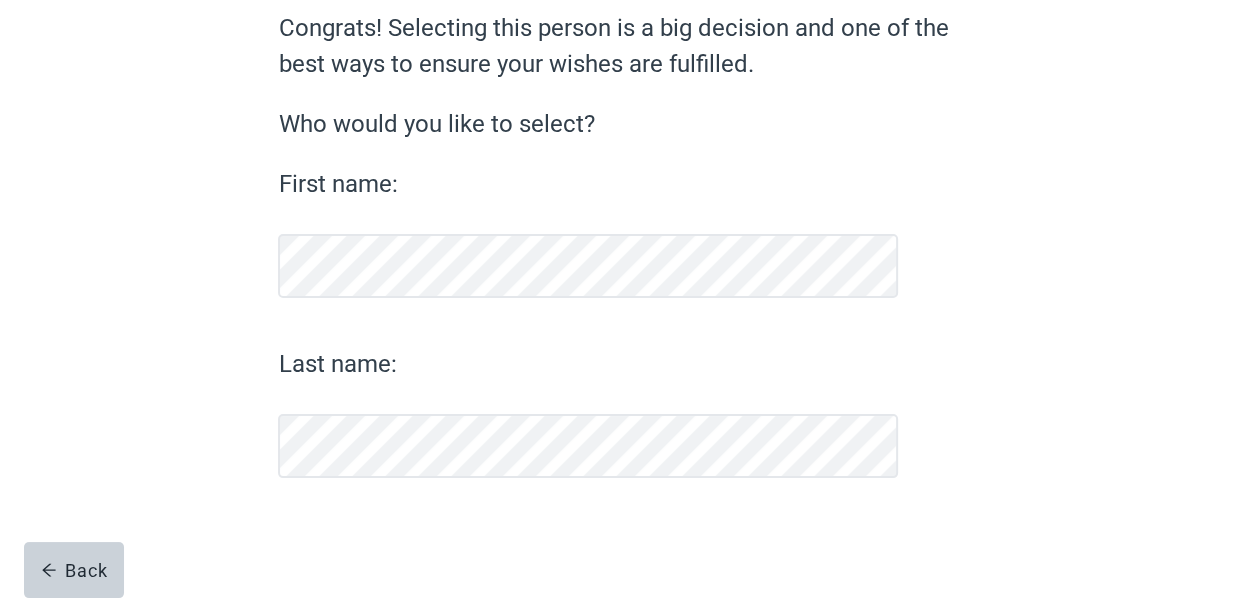 scroll, scrollTop: 181, scrollLeft: 0, axis: vertical 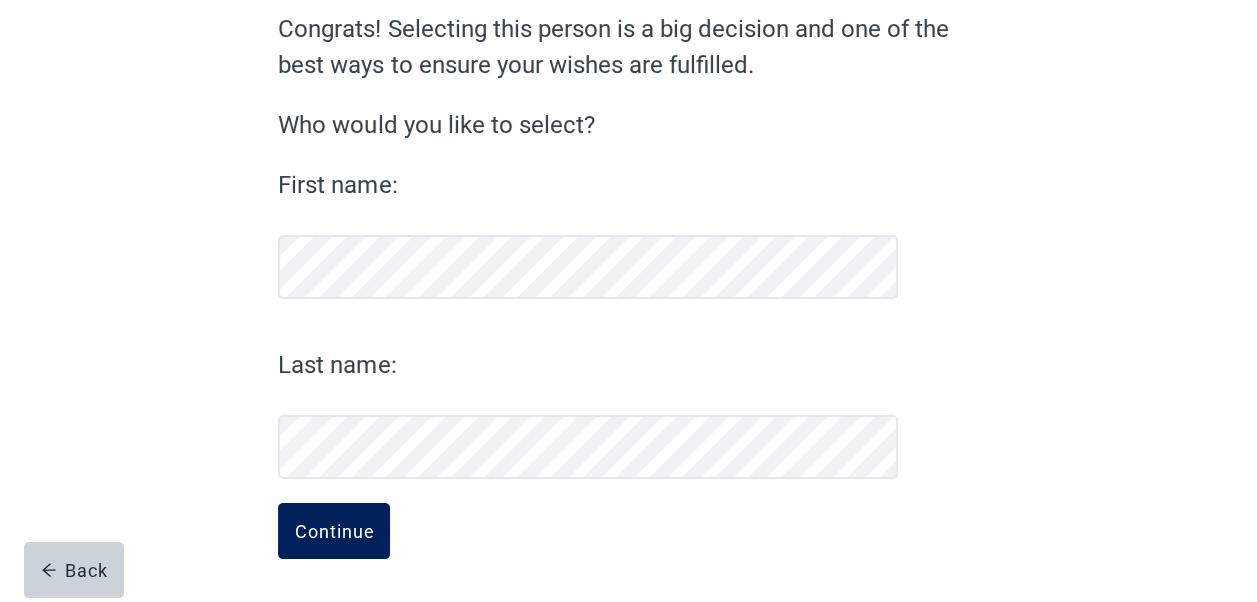 click on "Continue" at bounding box center (334, 531) 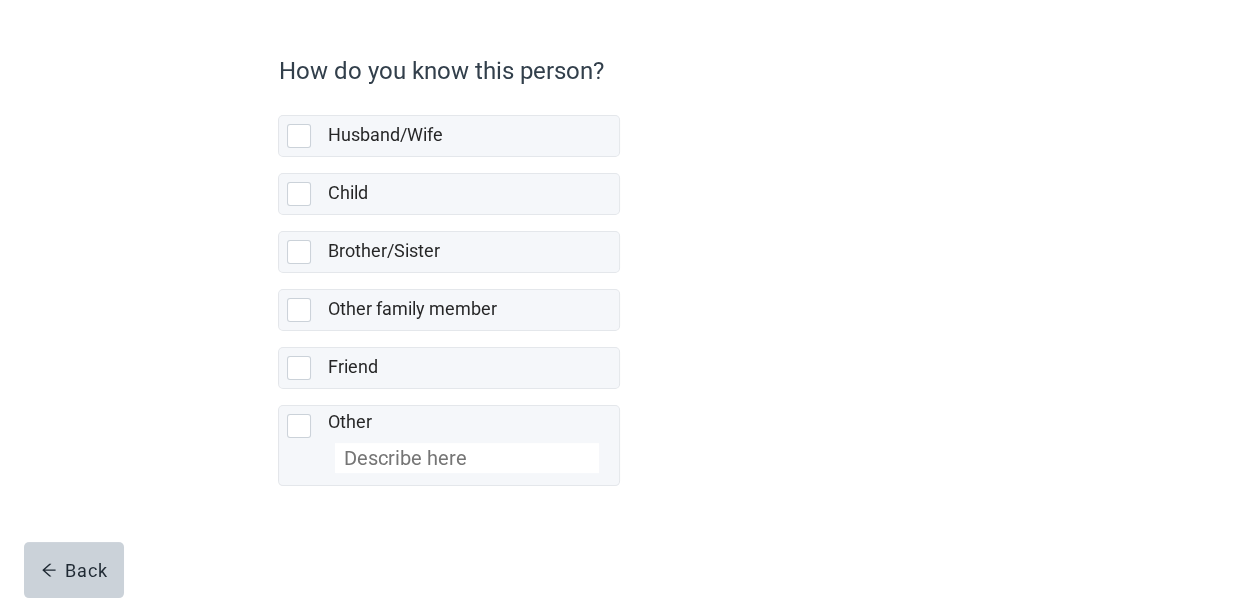 scroll, scrollTop: 0, scrollLeft: 0, axis: both 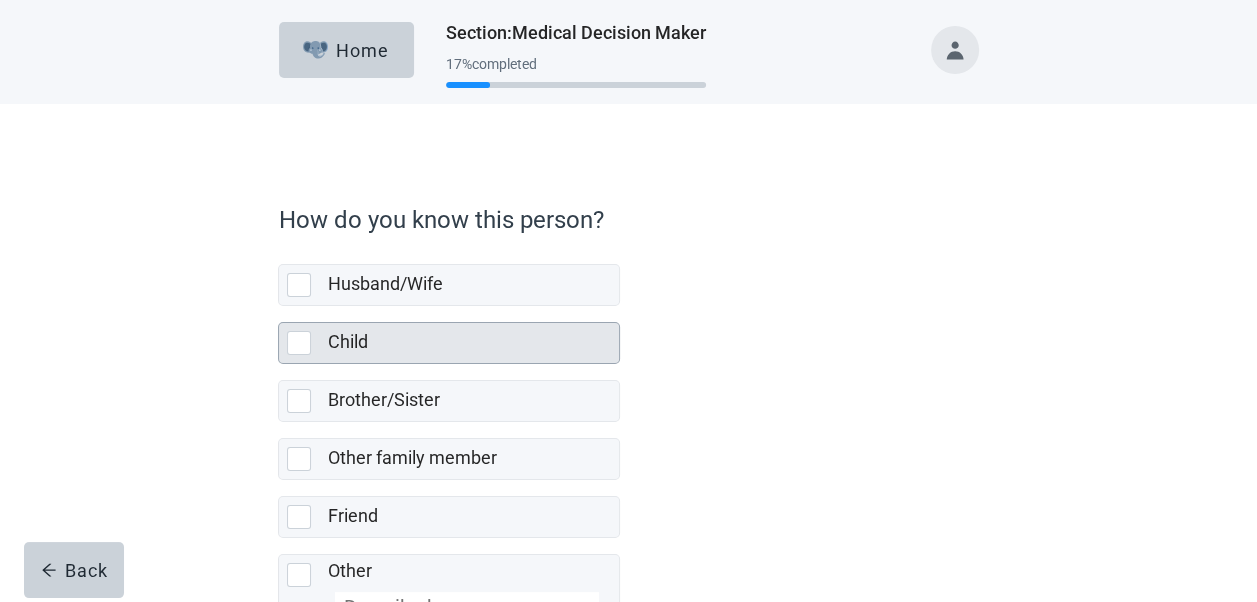 click at bounding box center (299, 343) 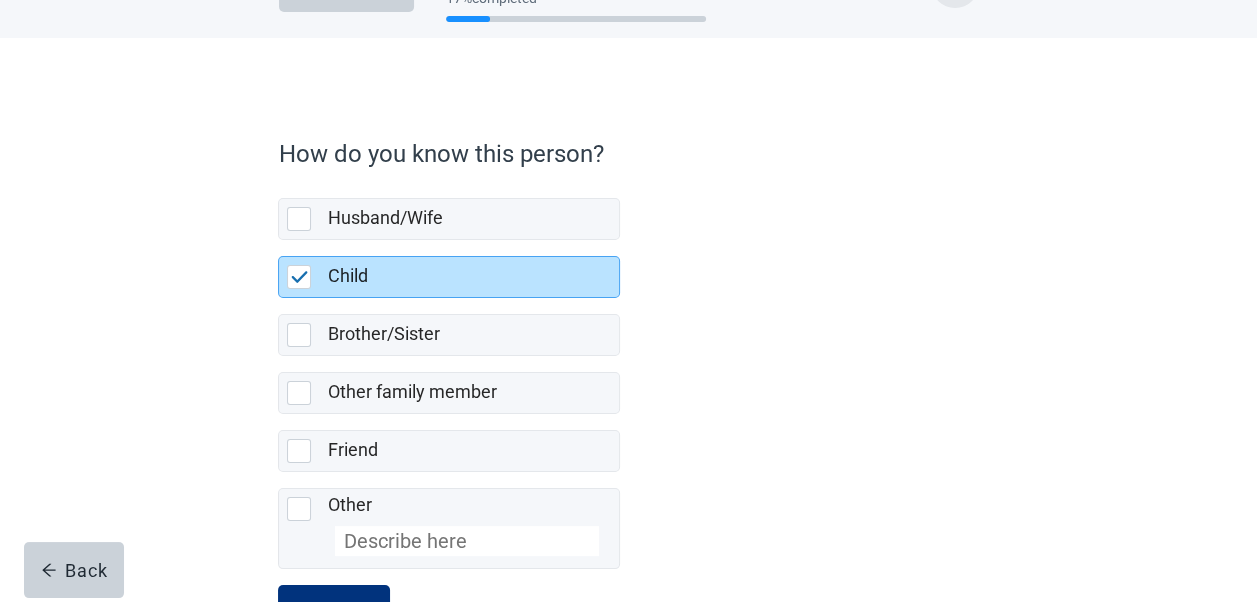 scroll, scrollTop: 146, scrollLeft: 0, axis: vertical 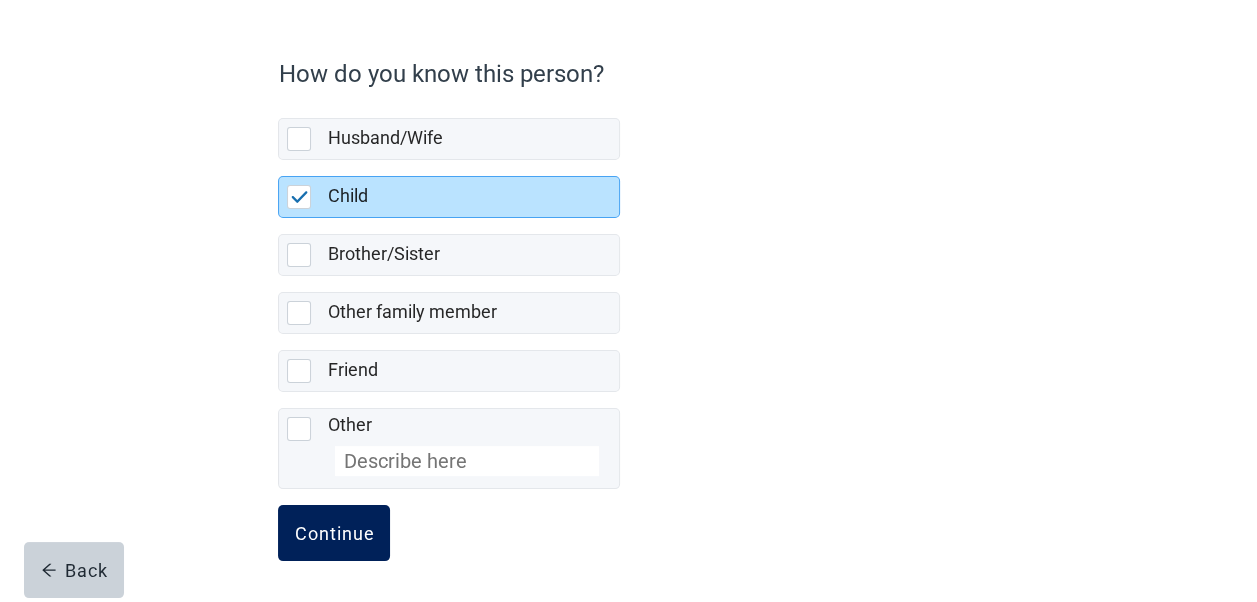 click on "Continue" at bounding box center (334, 533) 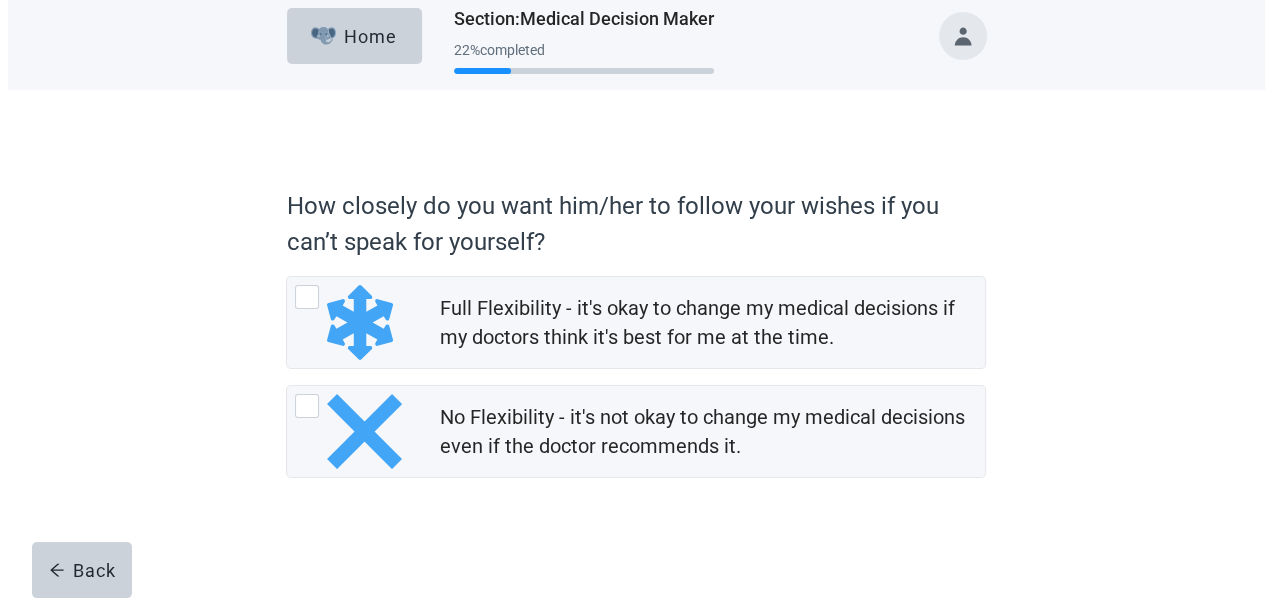scroll, scrollTop: 0, scrollLeft: 0, axis: both 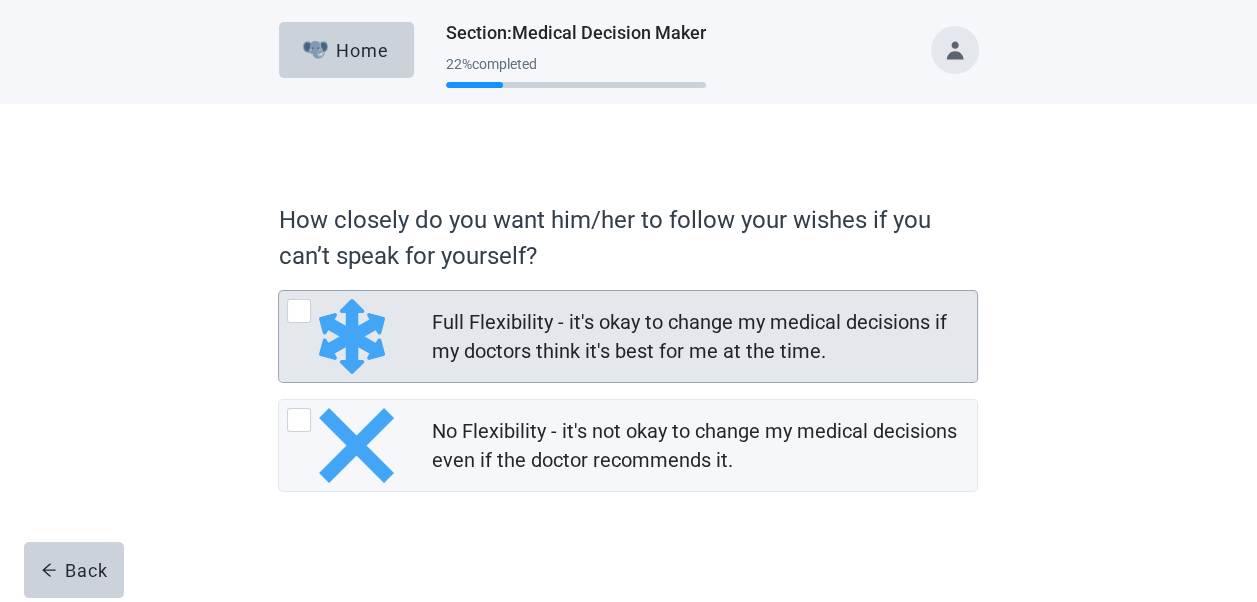 click at bounding box center (299, 311) 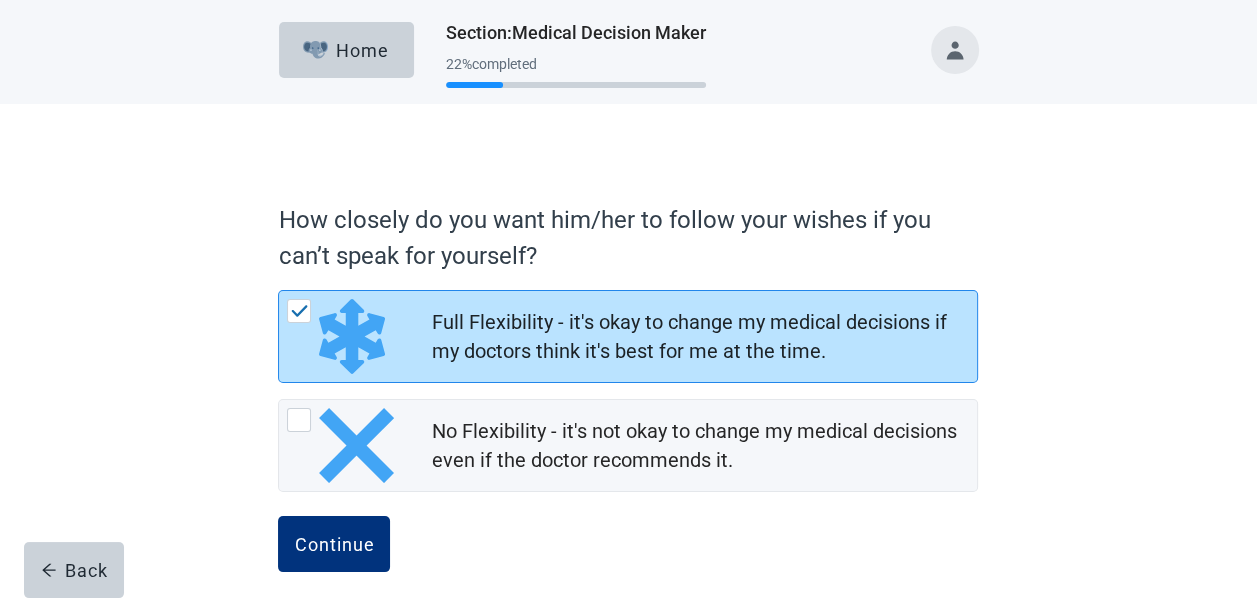 click at bounding box center (300, 311) 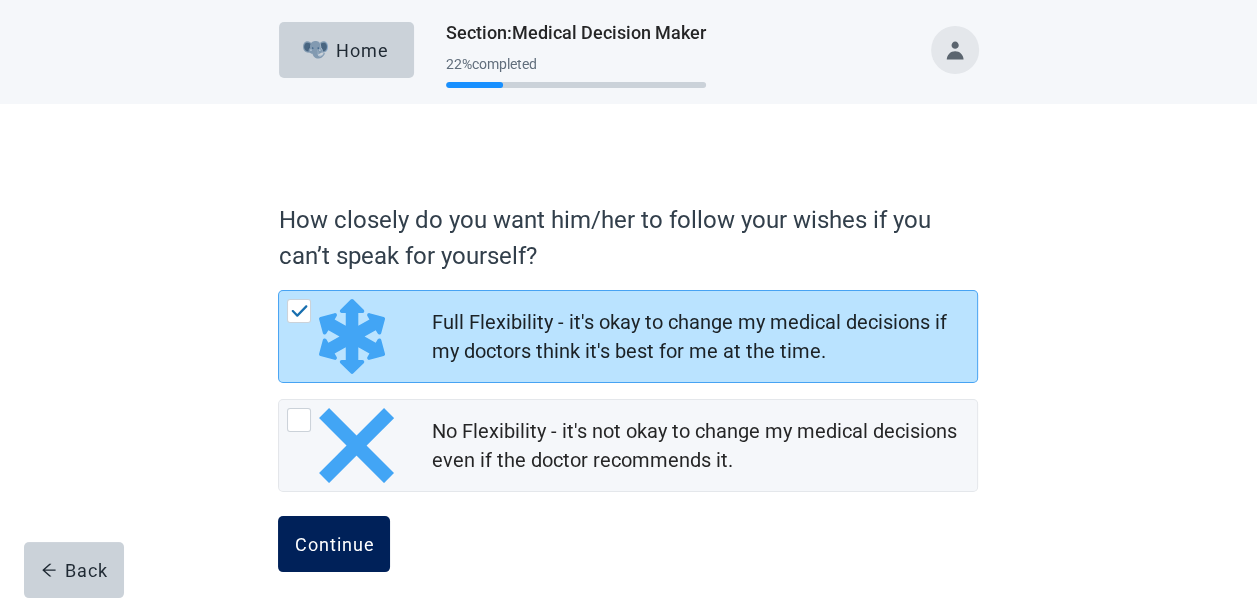 click on "Continue" at bounding box center [334, 544] 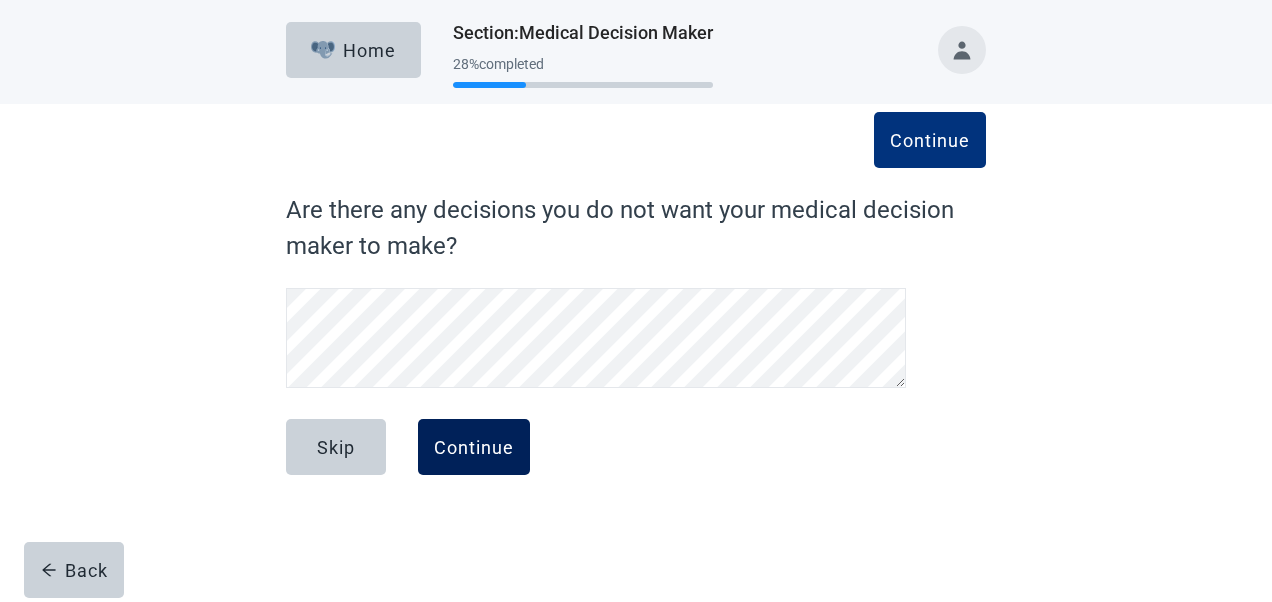 click on "Continue" at bounding box center (474, 447) 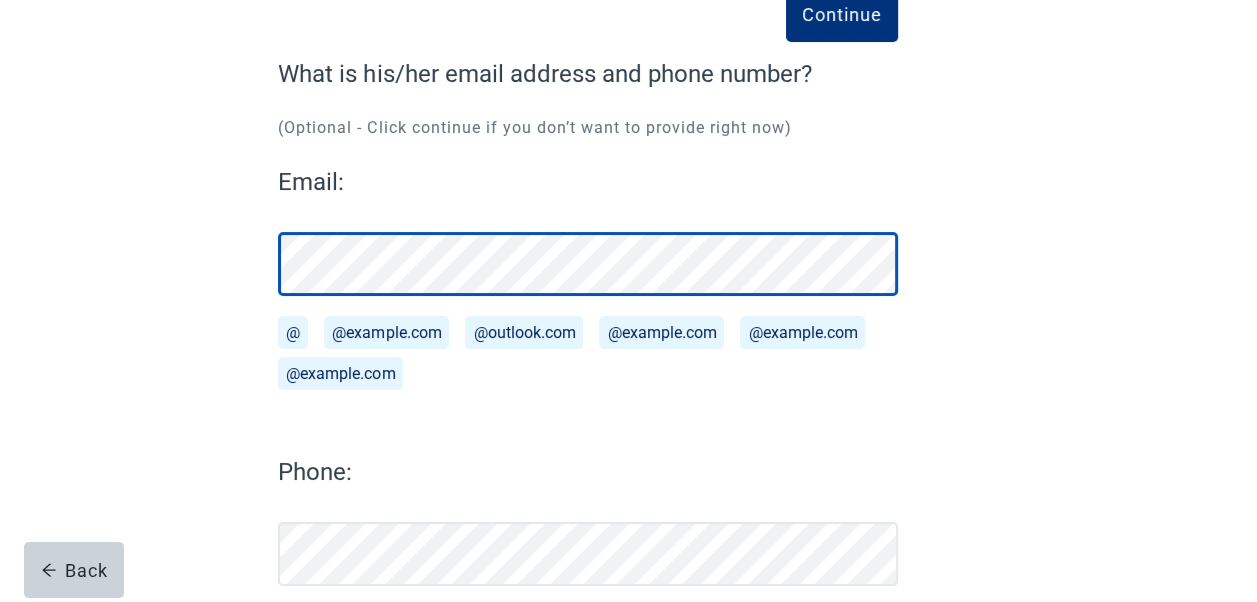 scroll, scrollTop: 244, scrollLeft: 0, axis: vertical 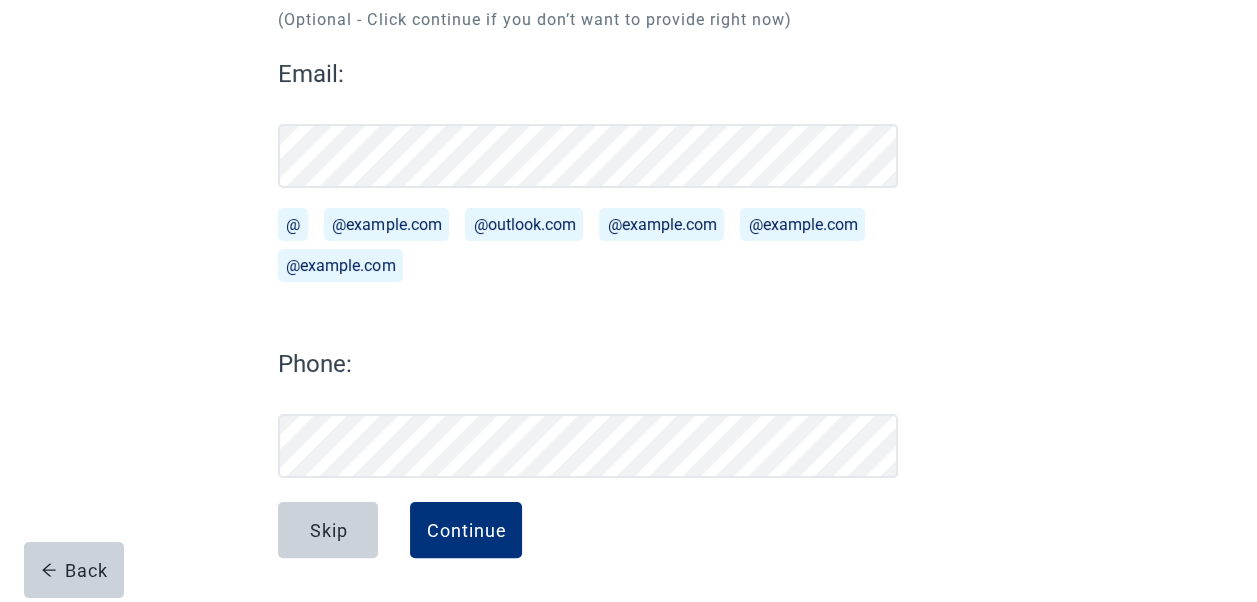 click on "Continue" at bounding box center [466, 530] 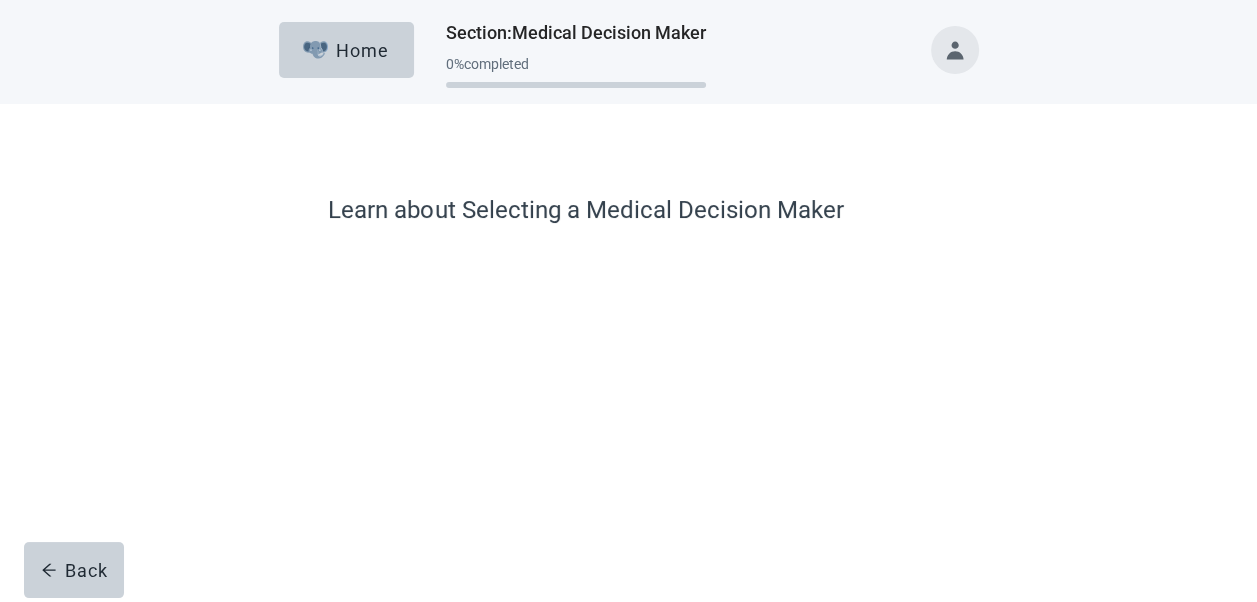 scroll, scrollTop: 168, scrollLeft: 0, axis: vertical 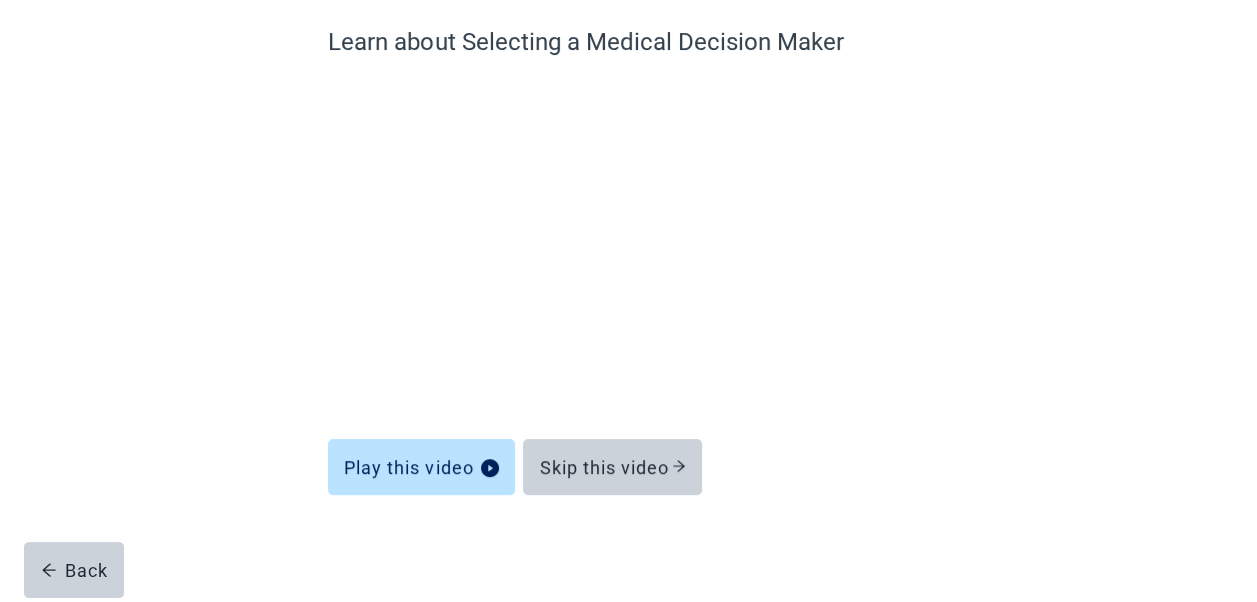 drag, startPoint x: 628, startPoint y: 470, endPoint x: 697, endPoint y: 426, distance: 81.8352 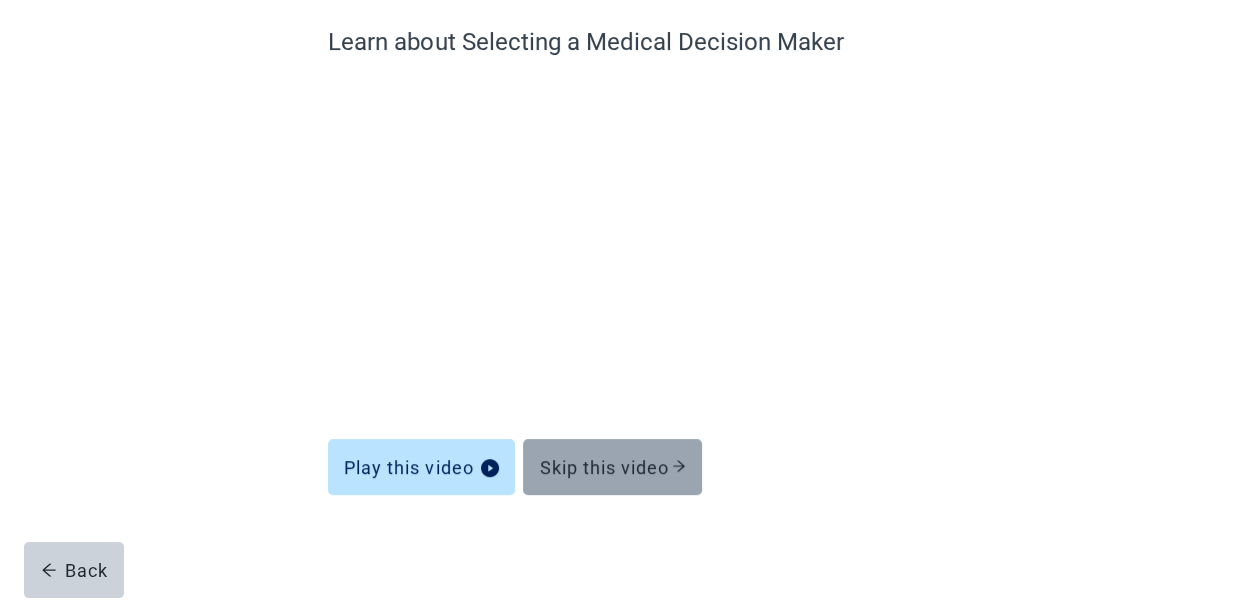 click on "Skip this video" at bounding box center (612, 467) 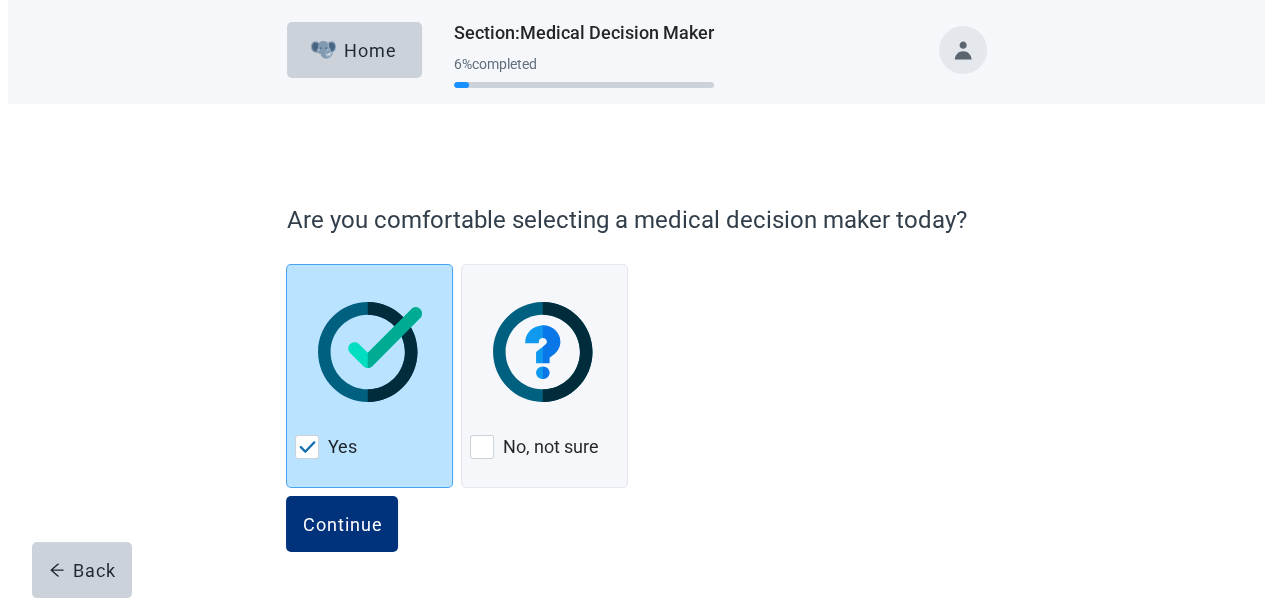 scroll, scrollTop: 0, scrollLeft: 0, axis: both 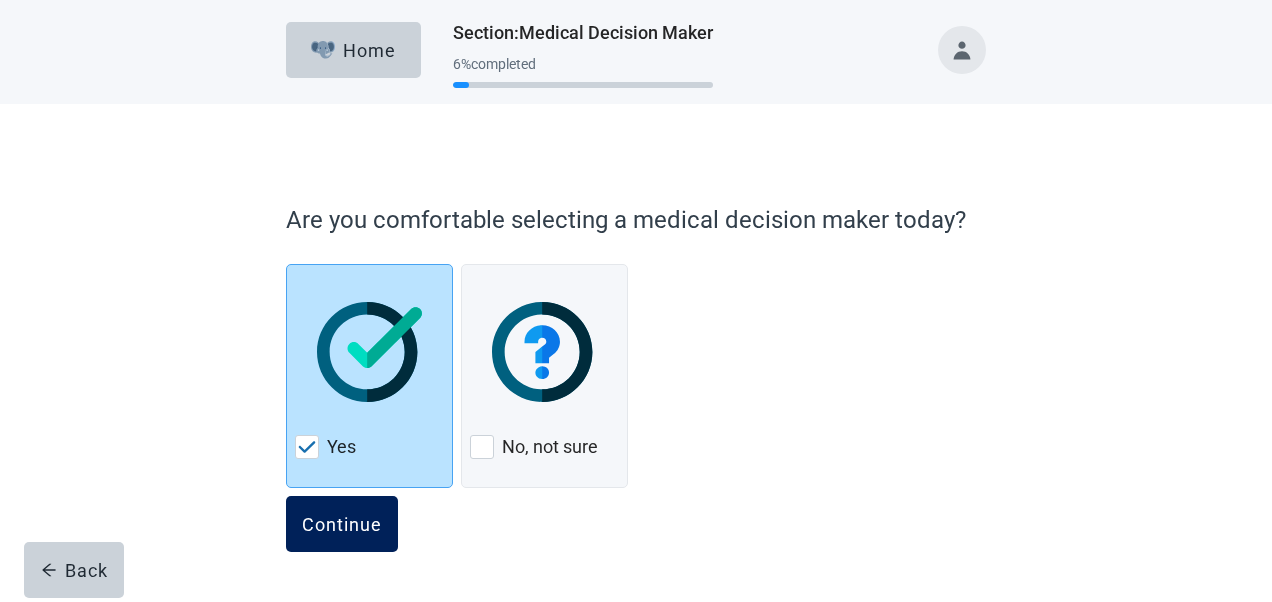 click on "Continue" at bounding box center [342, 524] 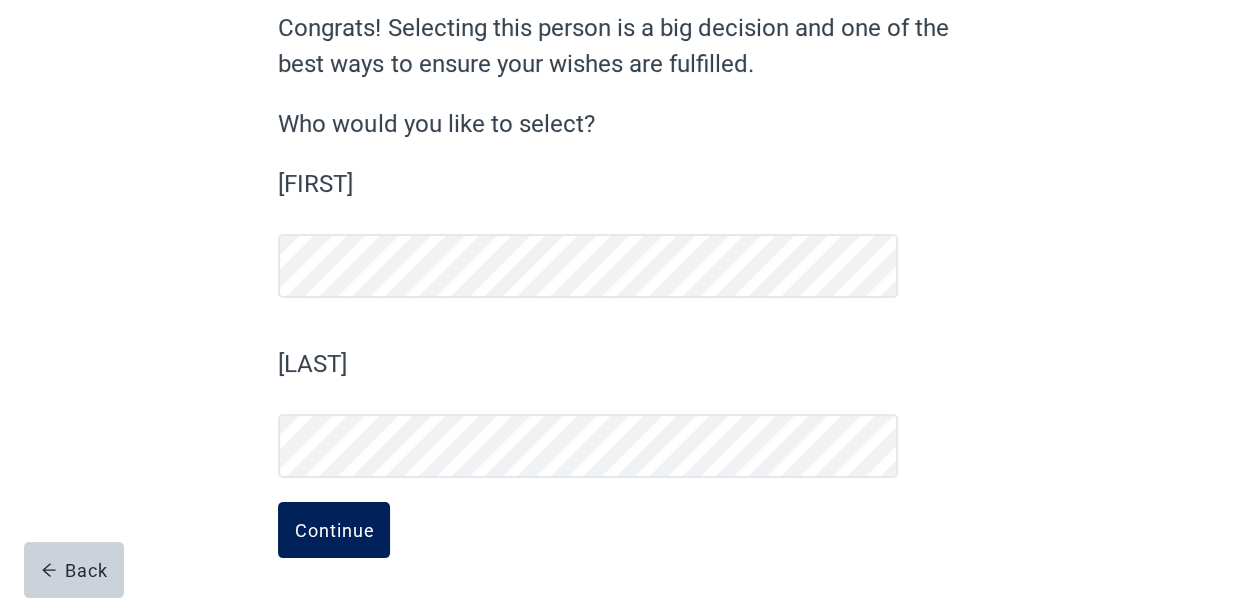 scroll, scrollTop: 181, scrollLeft: 0, axis: vertical 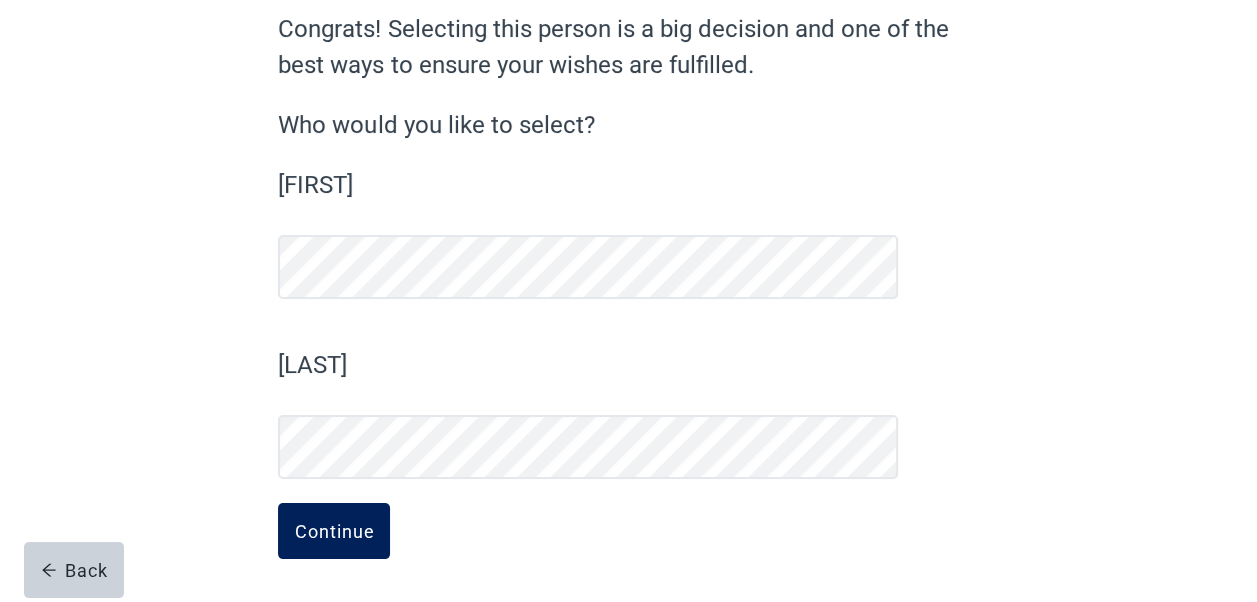 click on "Continue" at bounding box center [334, 531] 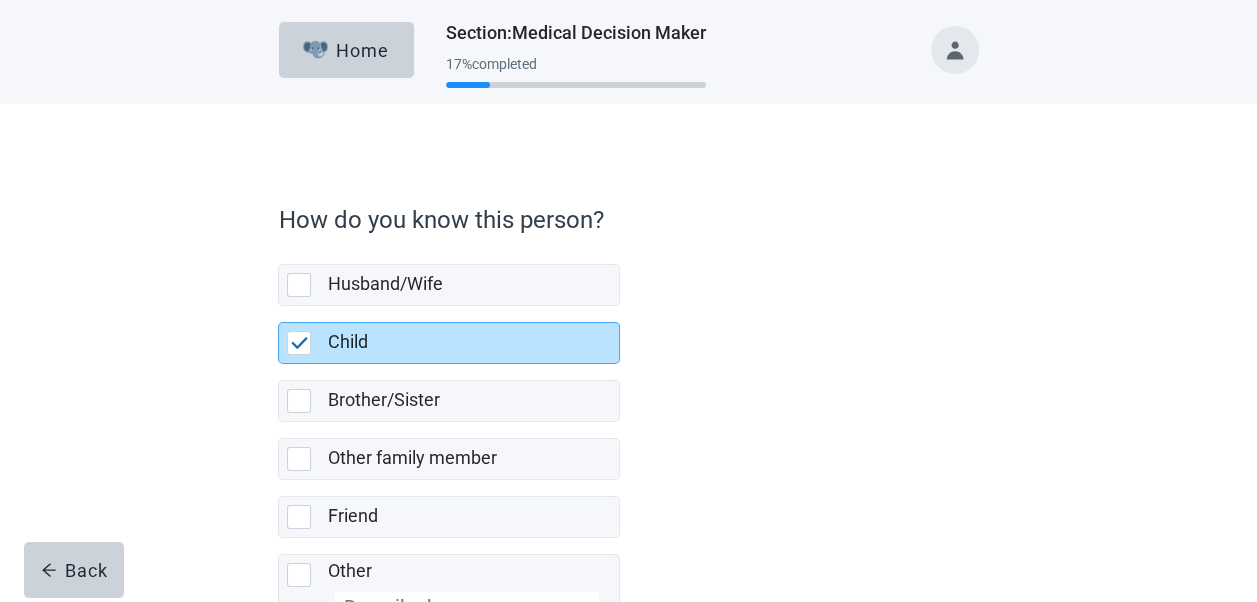 scroll, scrollTop: 146, scrollLeft: 0, axis: vertical 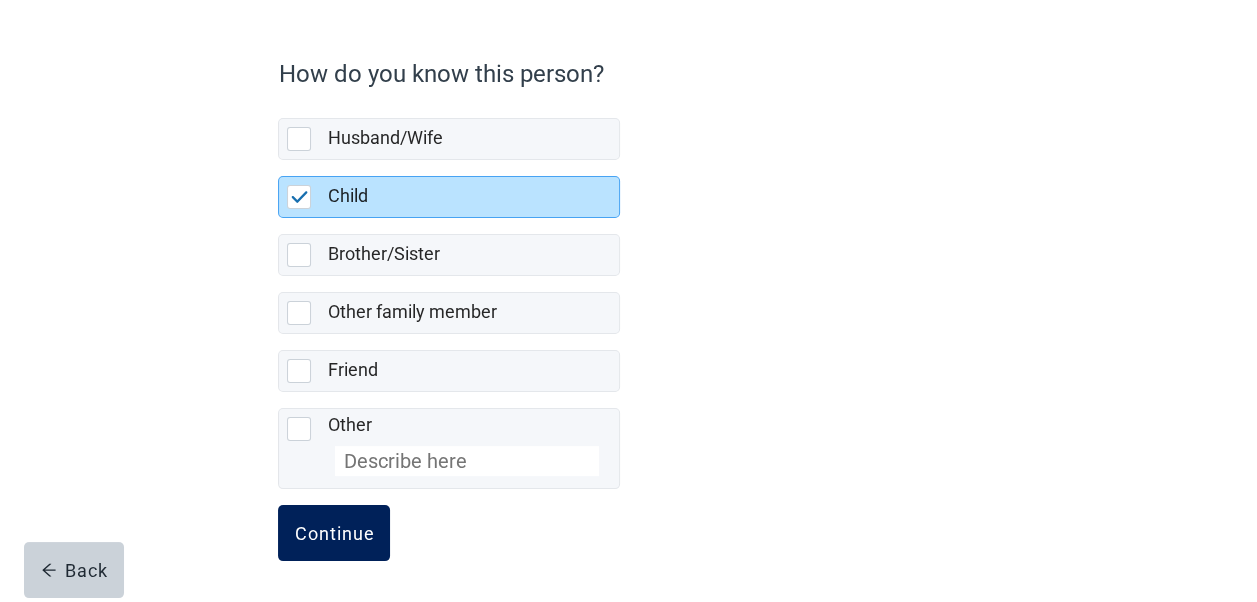 click on "Continue" at bounding box center (334, 533) 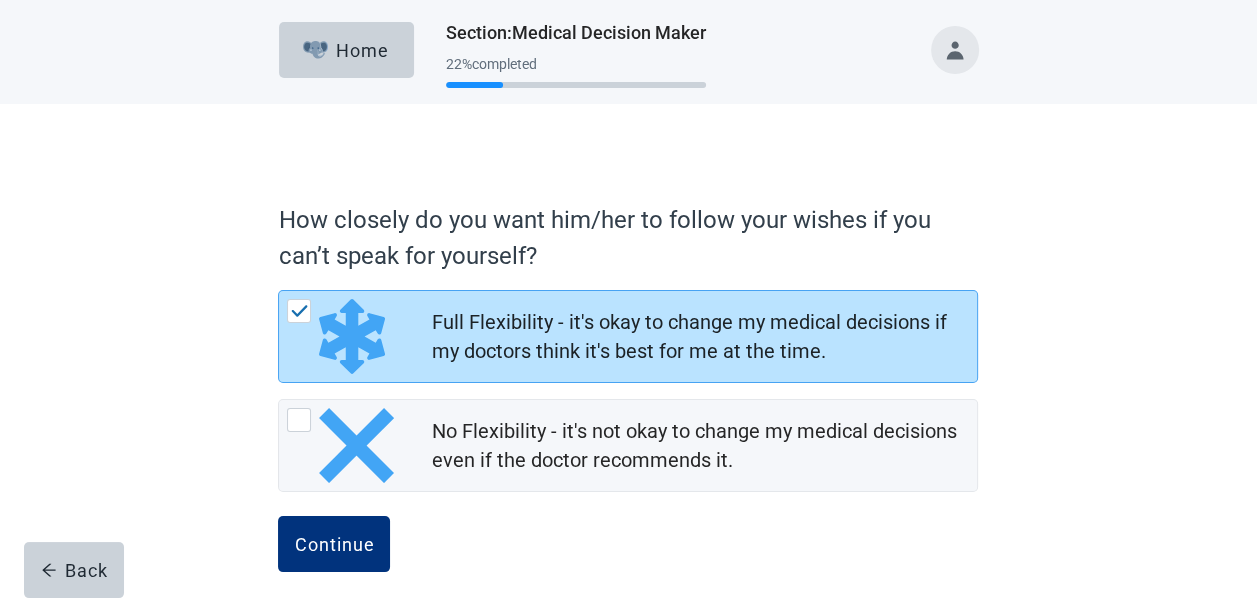 scroll, scrollTop: 12, scrollLeft: 0, axis: vertical 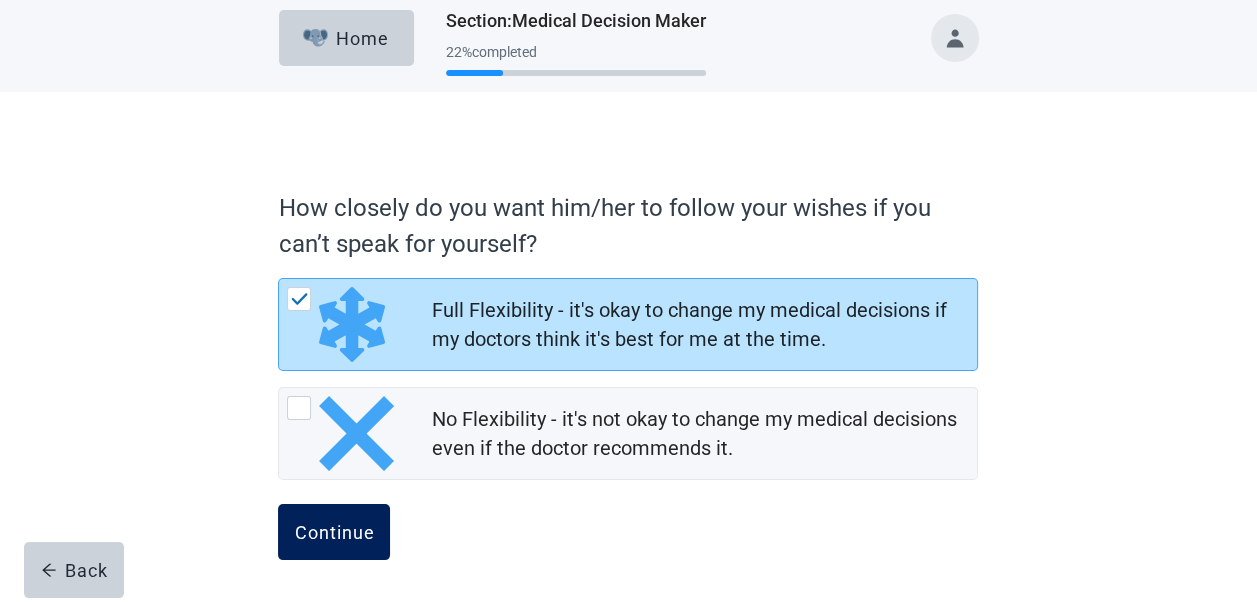 click on "Continue" at bounding box center [334, 532] 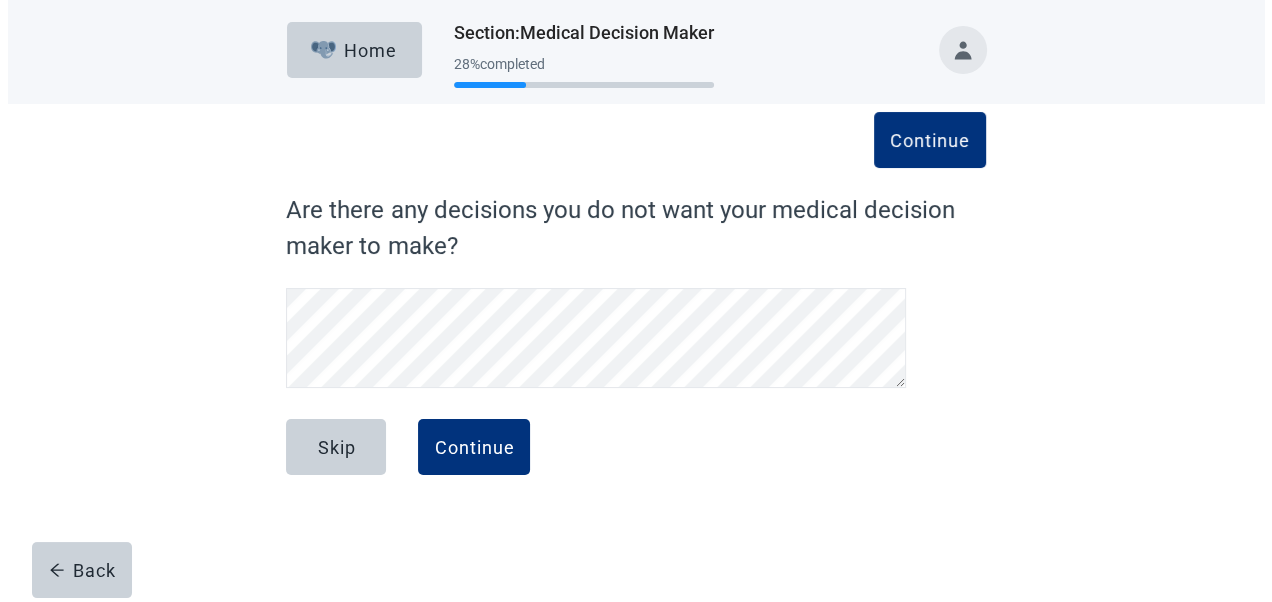 scroll, scrollTop: 0, scrollLeft: 0, axis: both 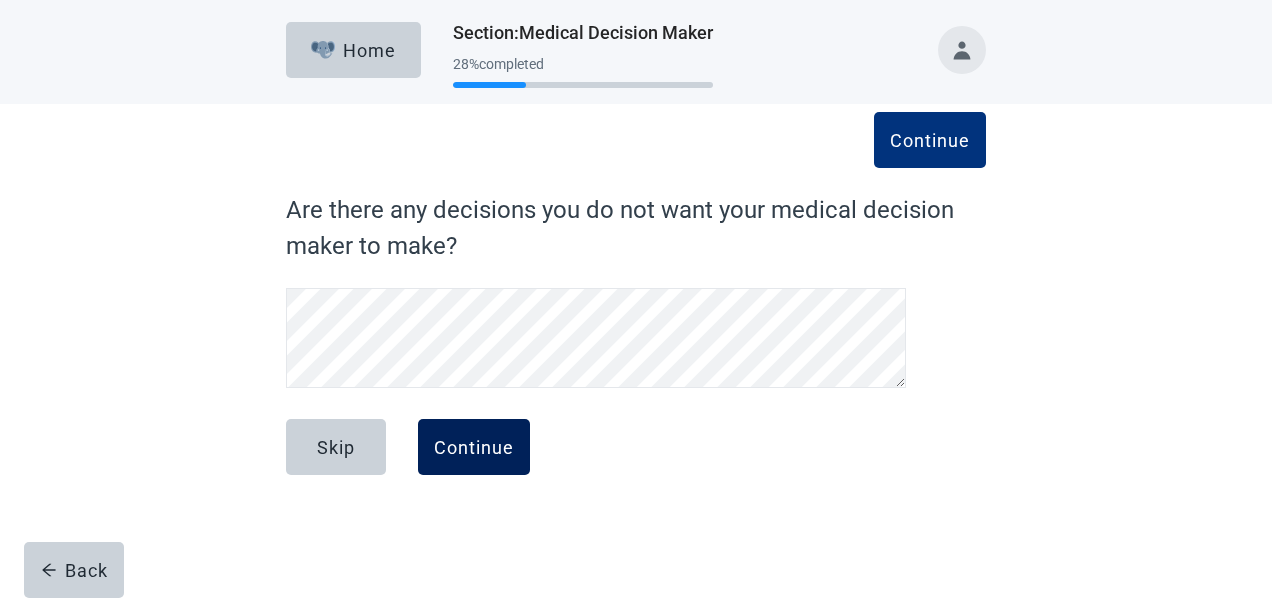 click on "Continue" at bounding box center (474, 447) 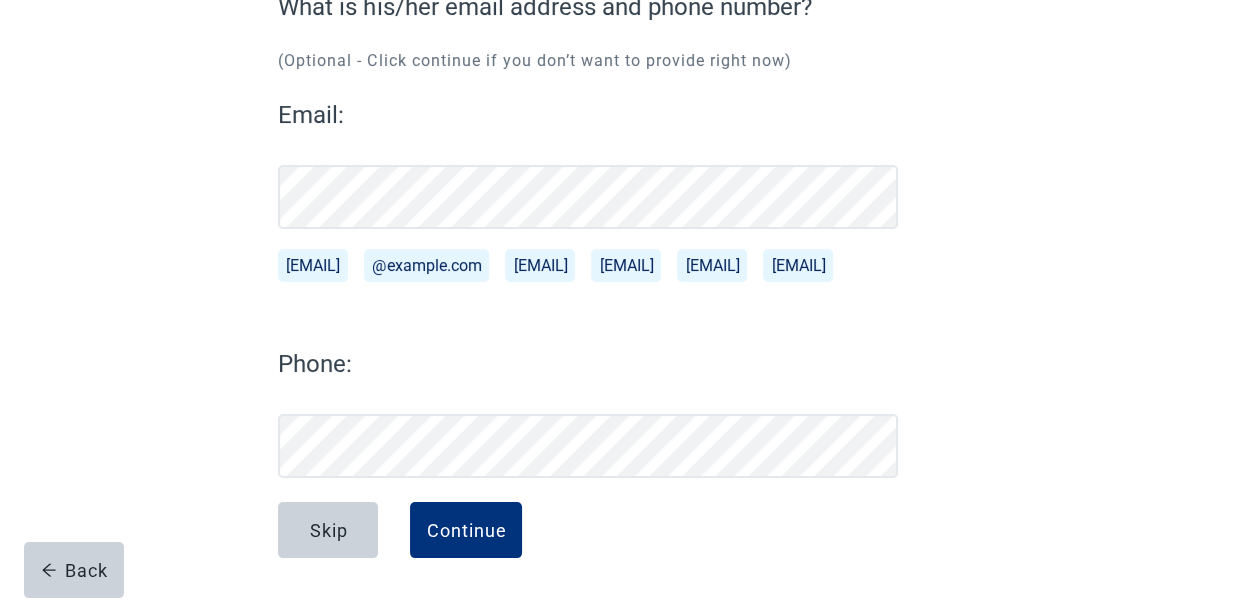 scroll, scrollTop: 244, scrollLeft: 0, axis: vertical 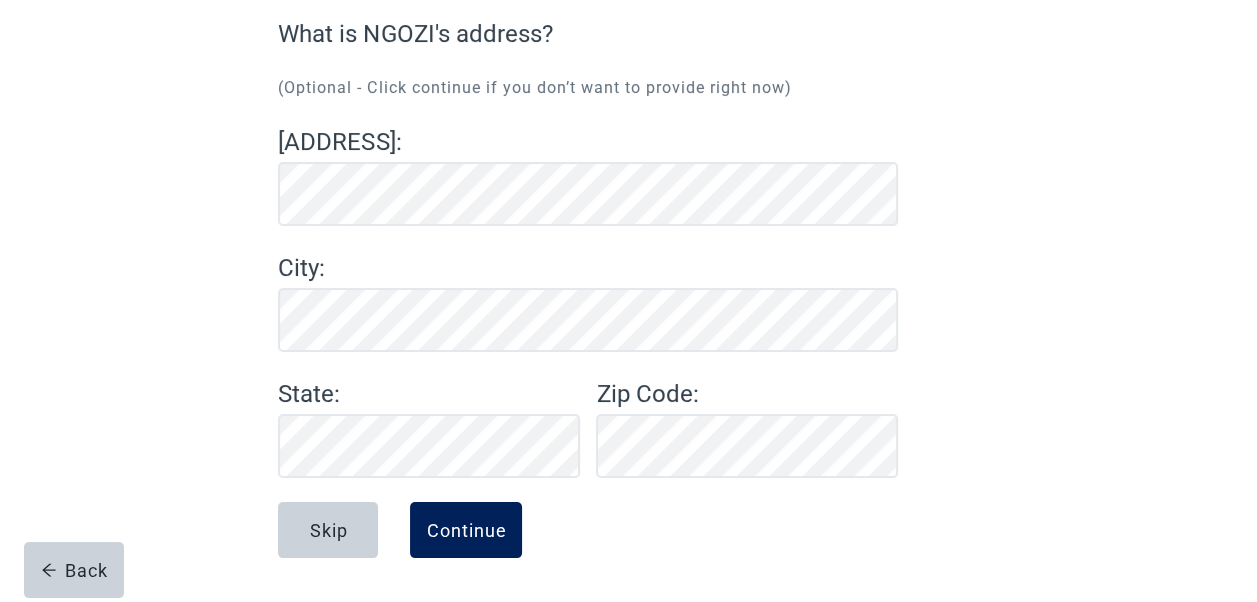 click on "Continue" at bounding box center [466, 530] 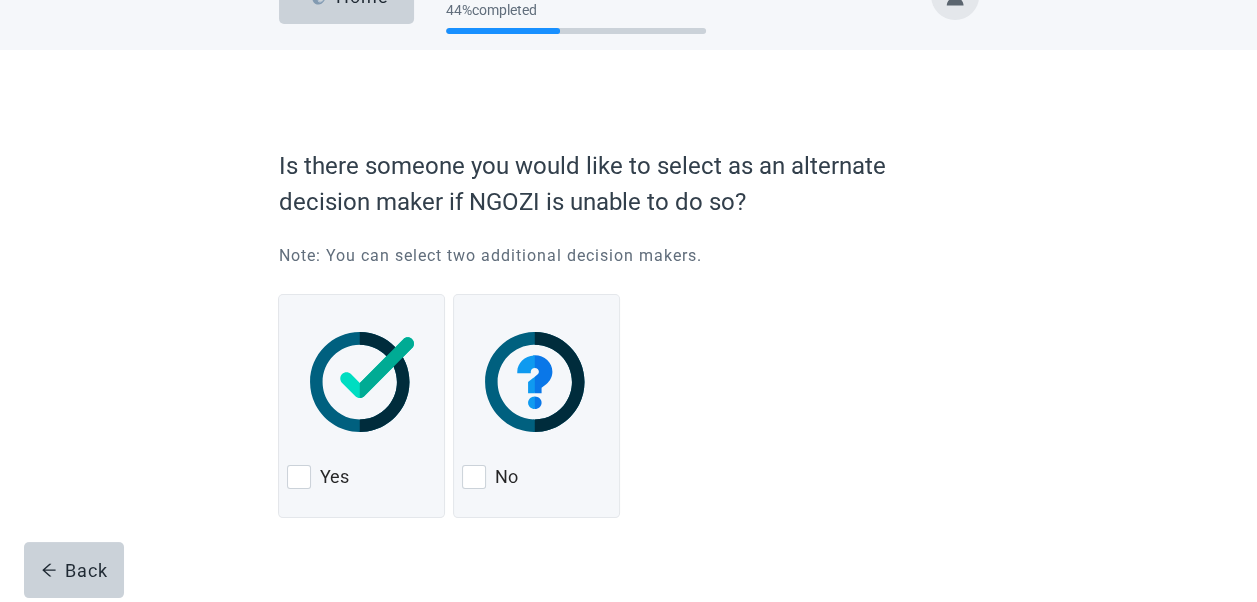 scroll, scrollTop: 77, scrollLeft: 0, axis: vertical 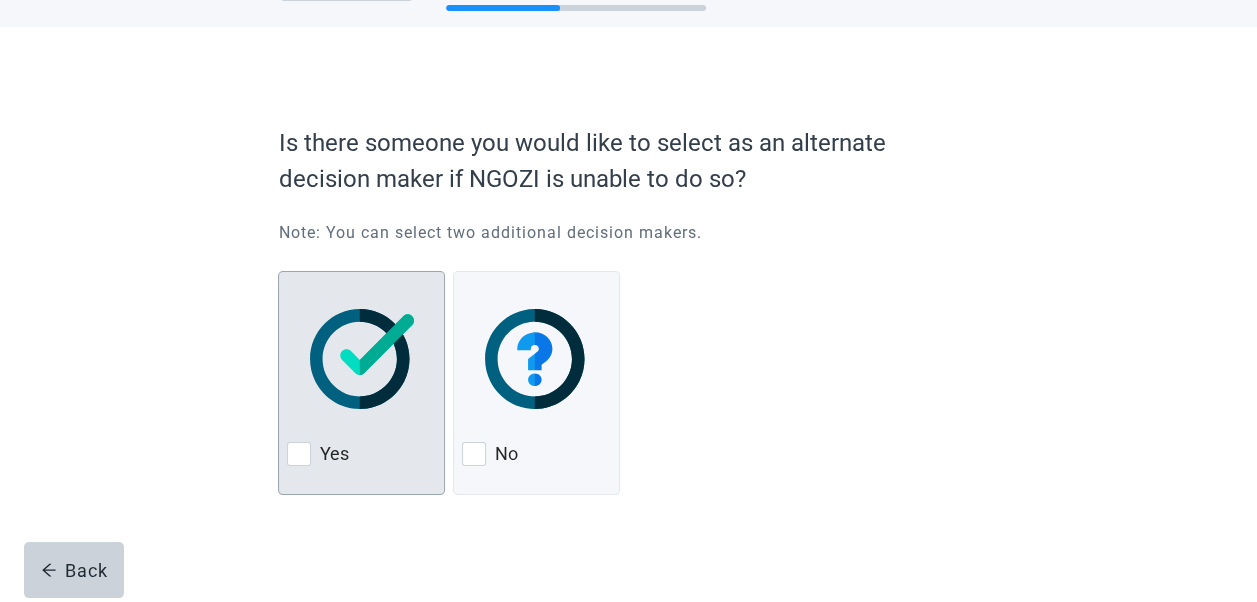 click at bounding box center (299, 454) 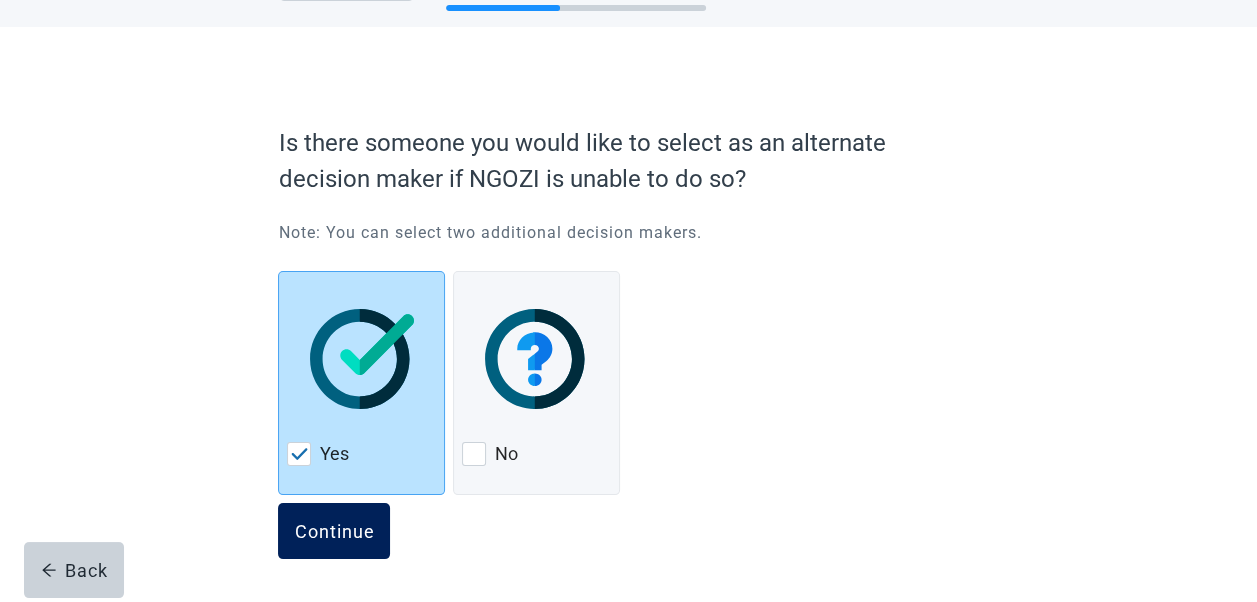 click on "Continue" at bounding box center (334, 531) 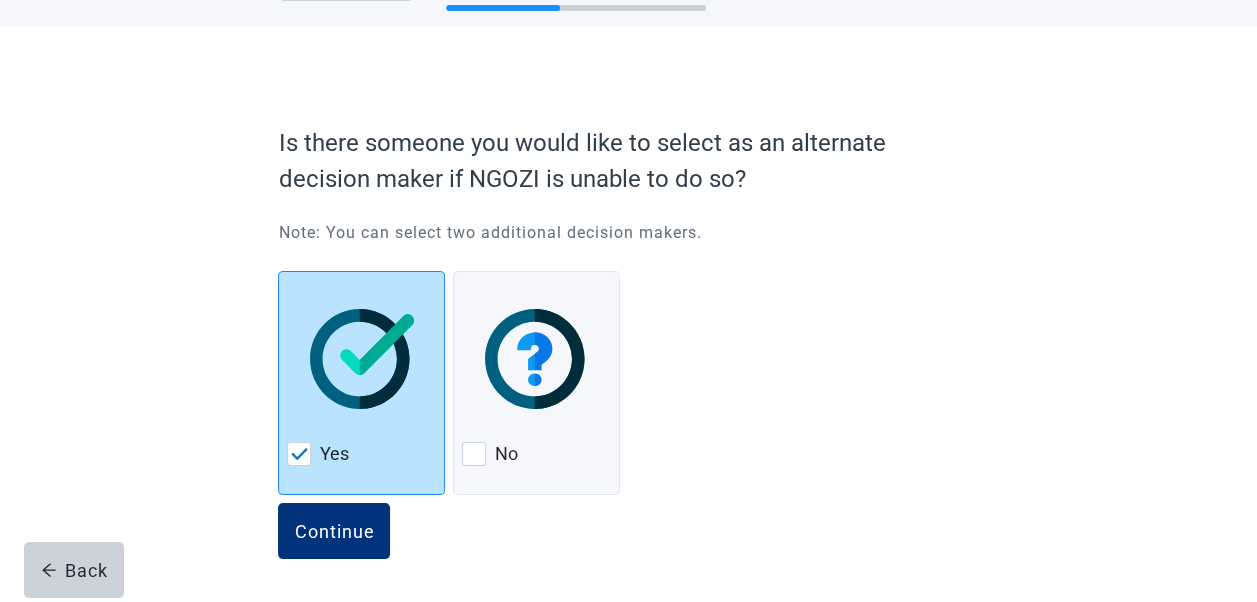click at bounding box center (300, 454) 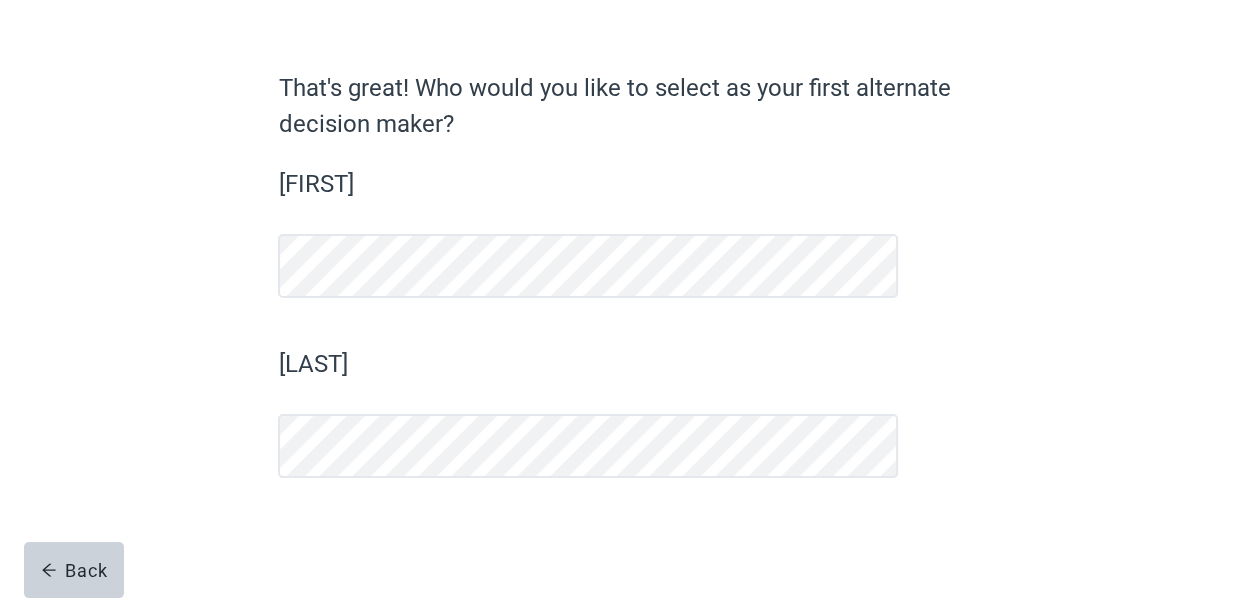 scroll, scrollTop: 121, scrollLeft: 0, axis: vertical 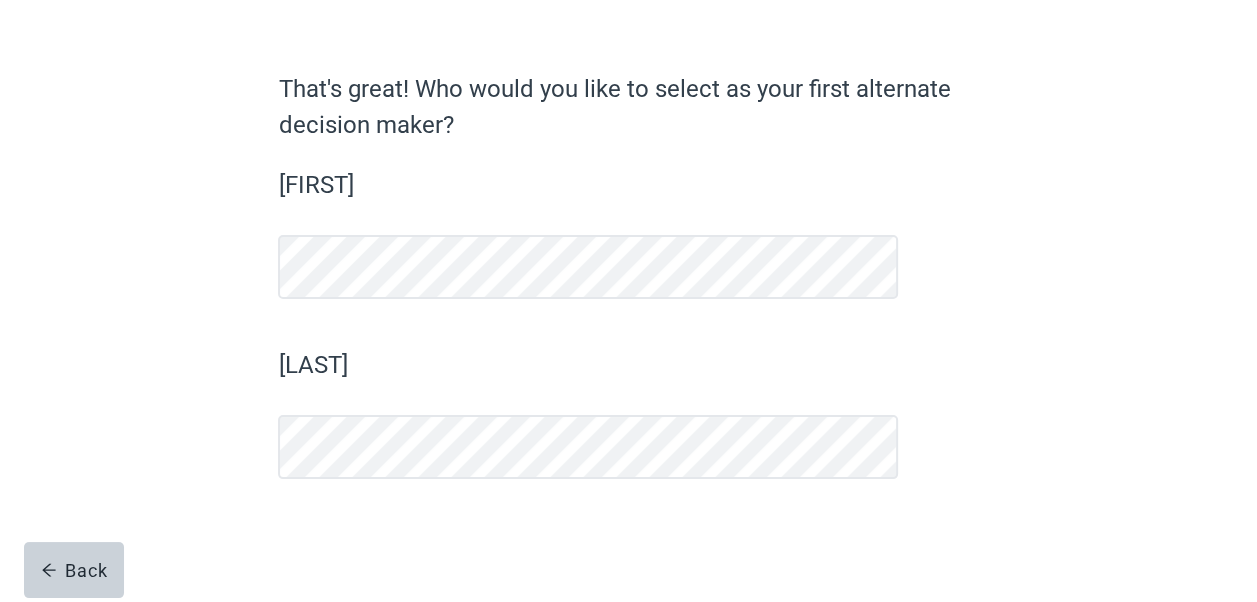 drag, startPoint x: 60, startPoint y: 565, endPoint x: 114, endPoint y: 502, distance: 82.9759 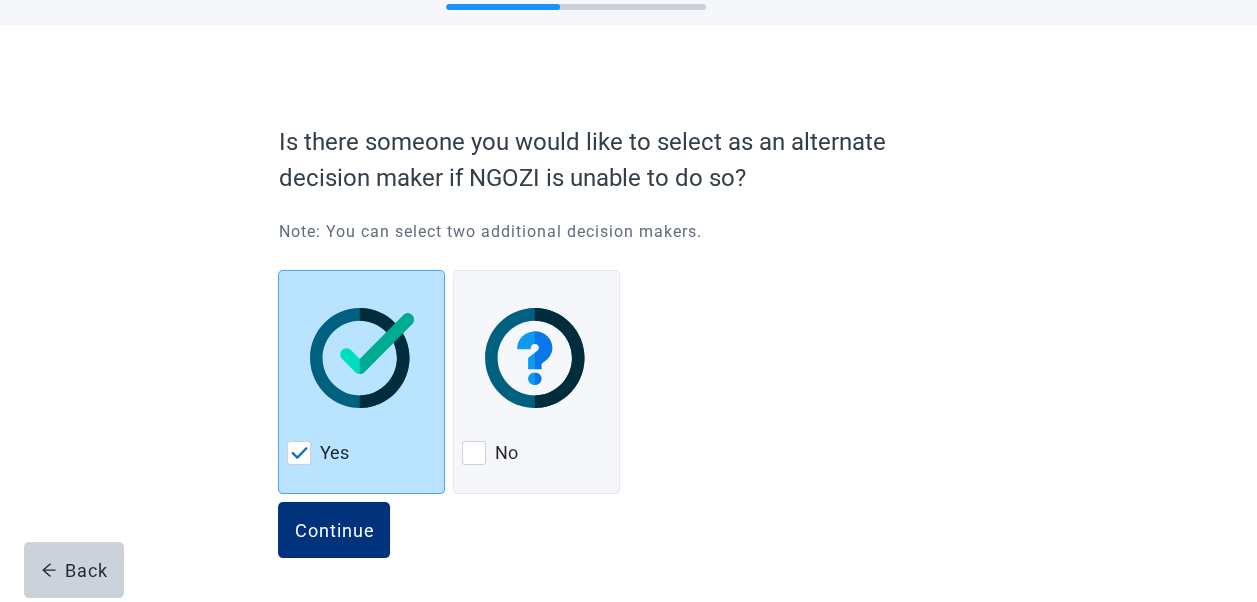 scroll, scrollTop: 0, scrollLeft: 0, axis: both 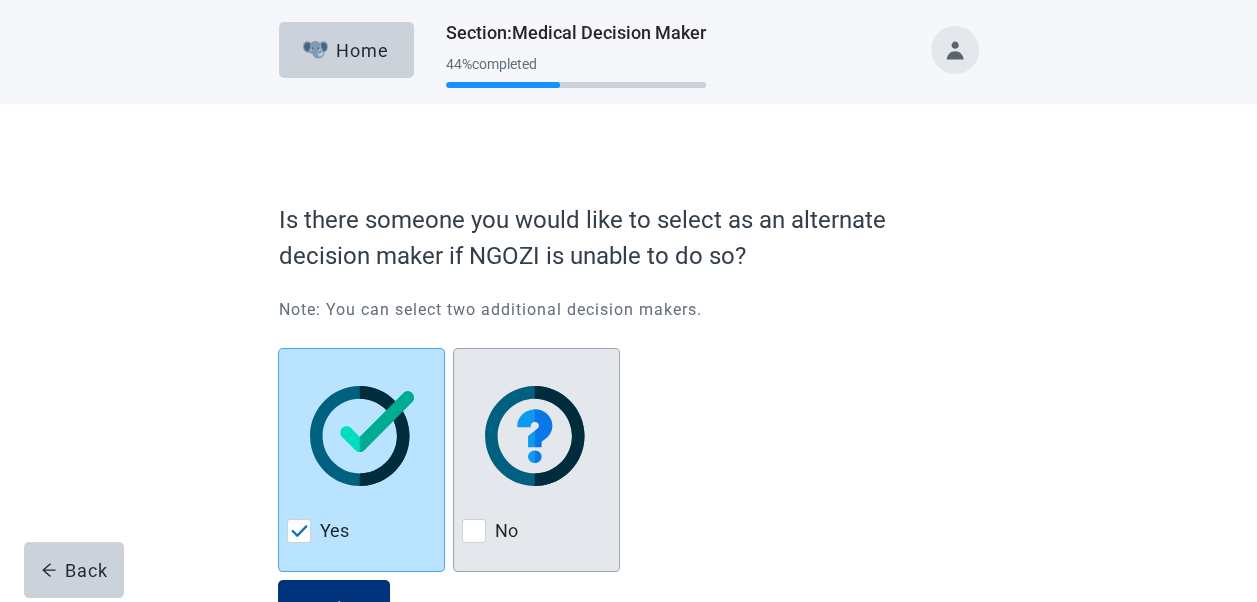 click on "No" at bounding box center [536, 531] 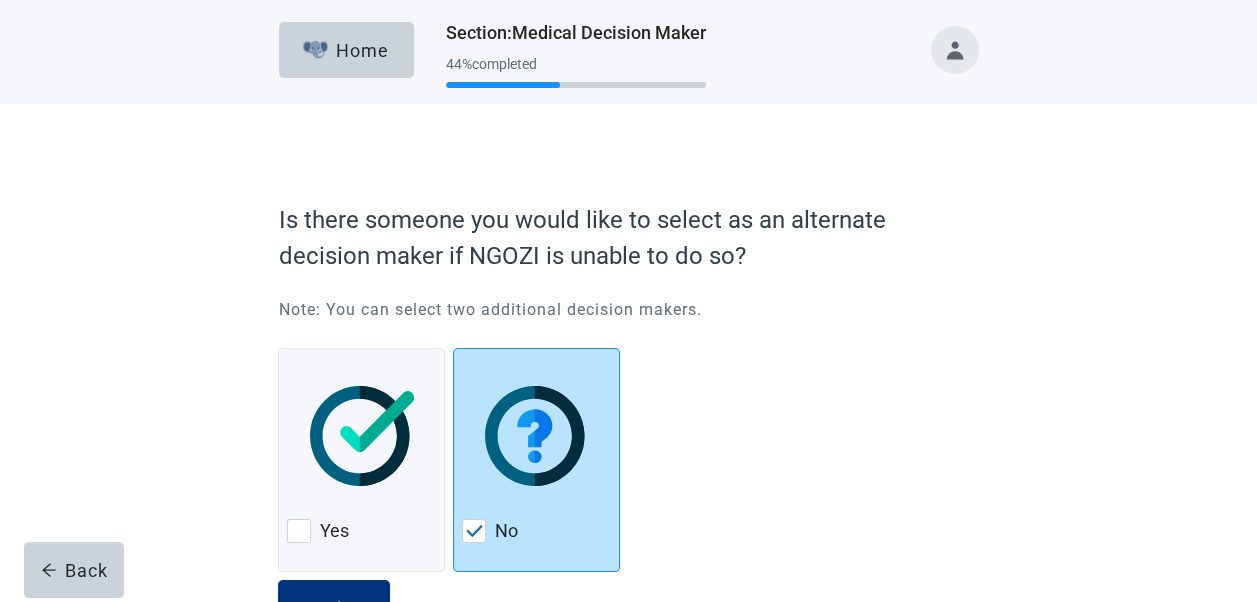 scroll, scrollTop: 77, scrollLeft: 0, axis: vertical 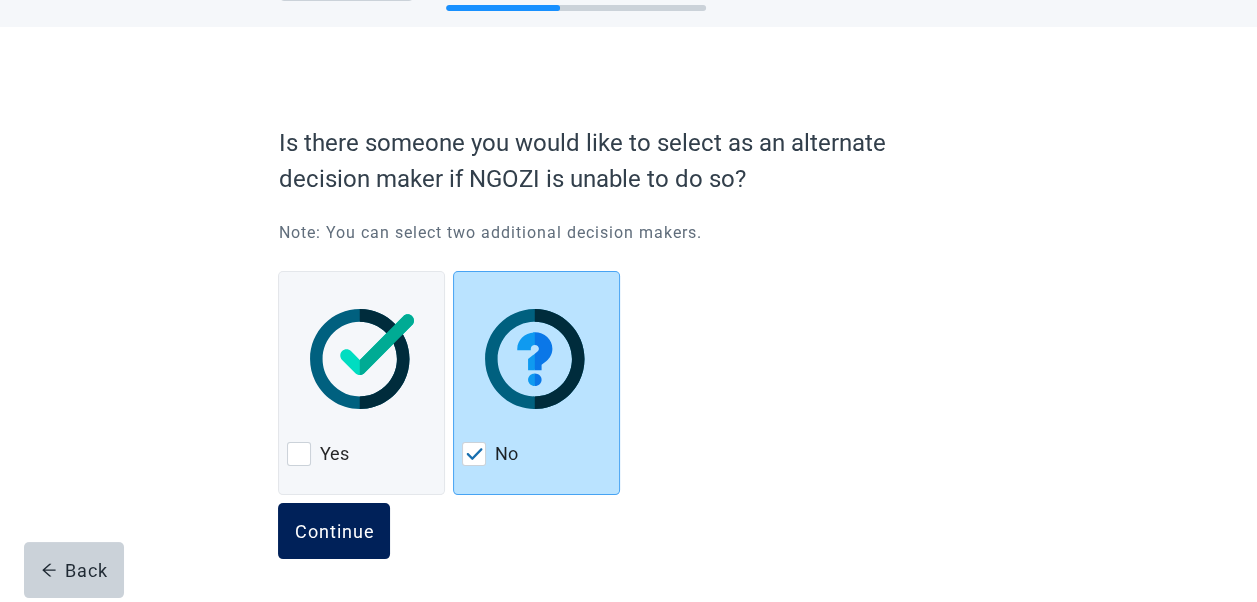 click on "Continue" at bounding box center (334, 531) 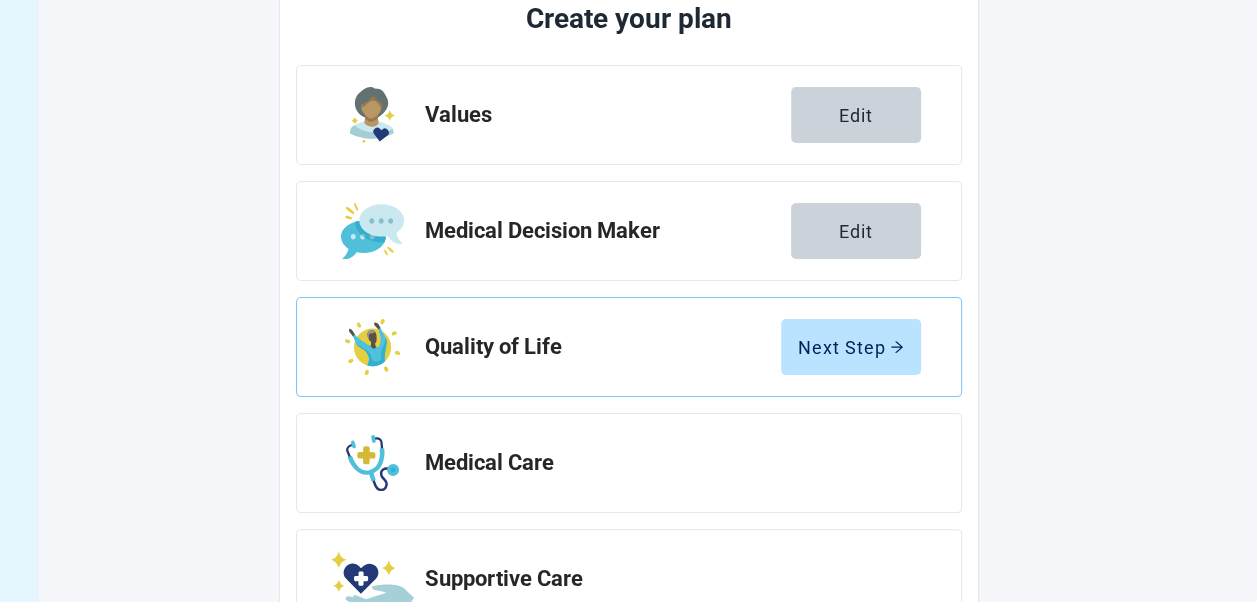 scroll, scrollTop: 277, scrollLeft: 0, axis: vertical 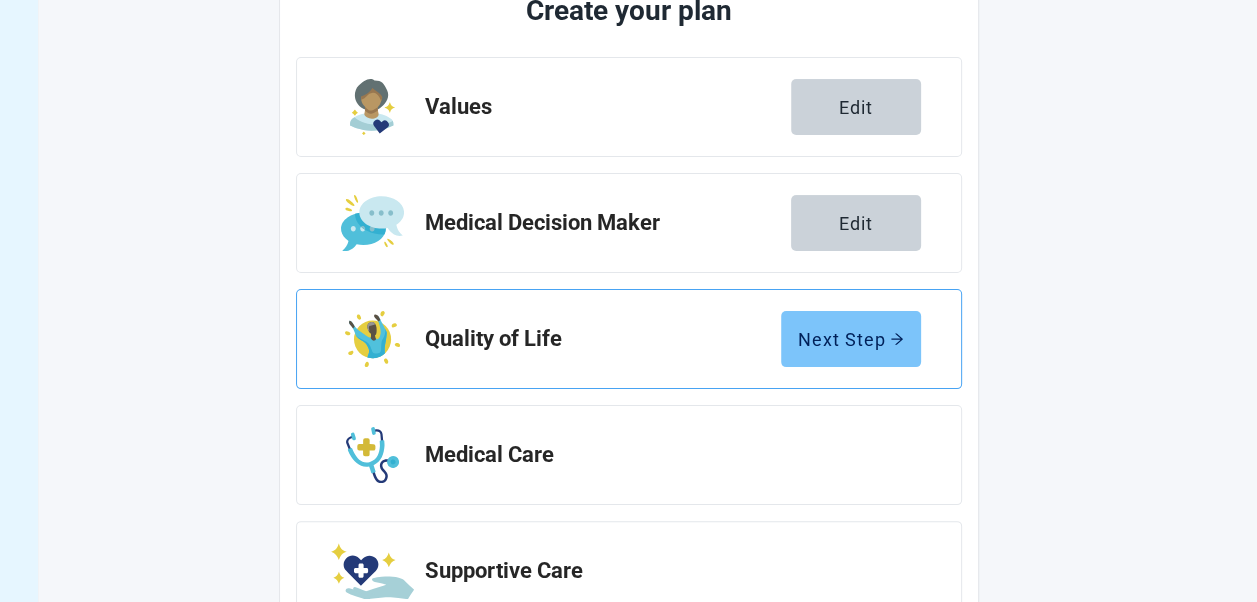 click on "Next Step" at bounding box center [851, 339] 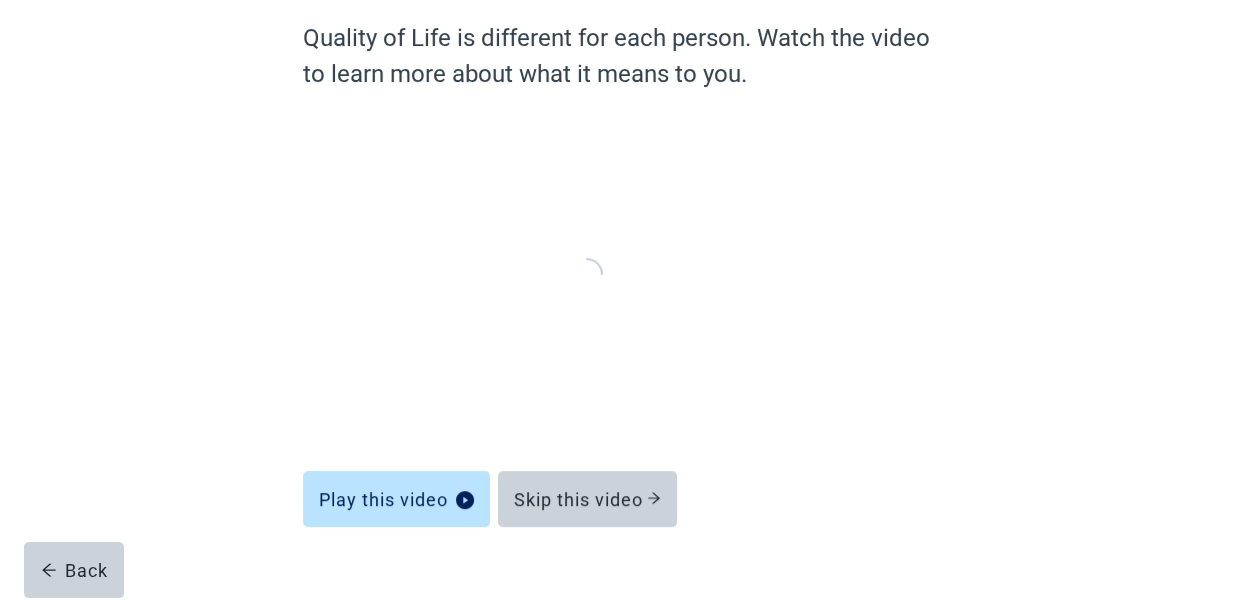 scroll, scrollTop: 204, scrollLeft: 0, axis: vertical 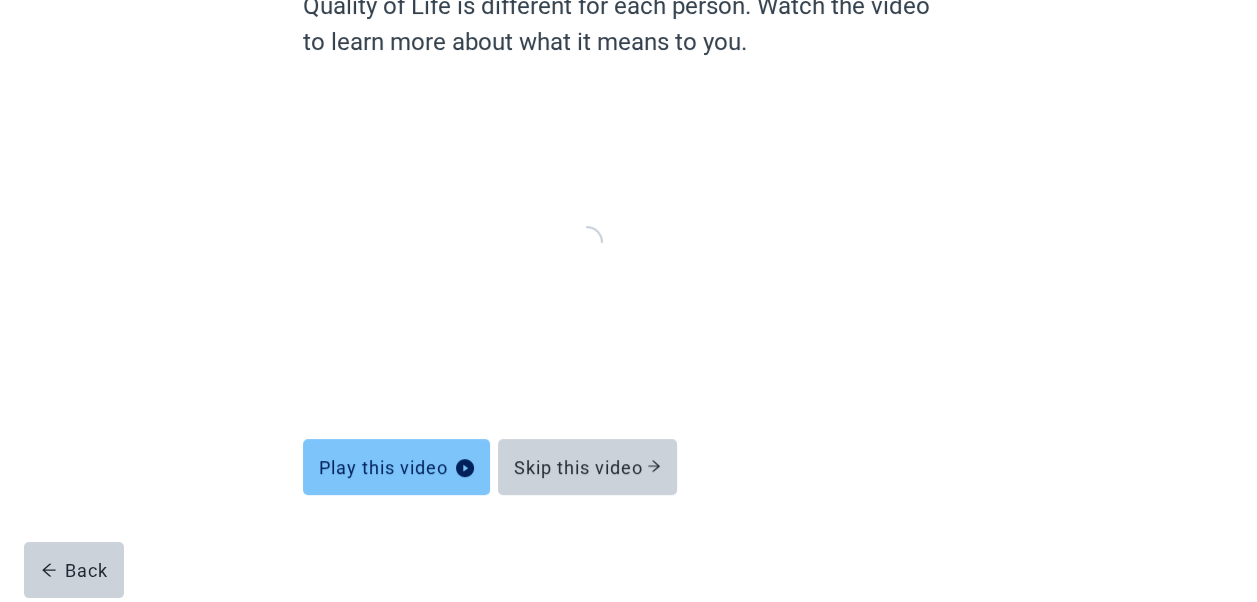 click on "Play this video" at bounding box center [396, 467] 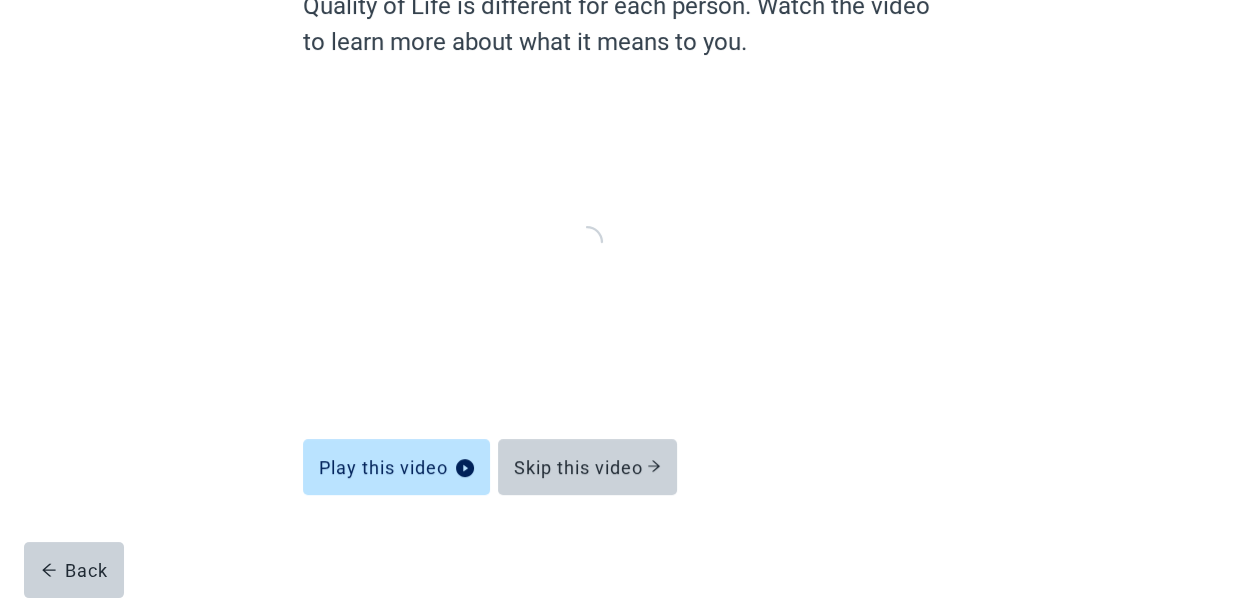 click on "Play this video Skip this video" at bounding box center (628, 455) 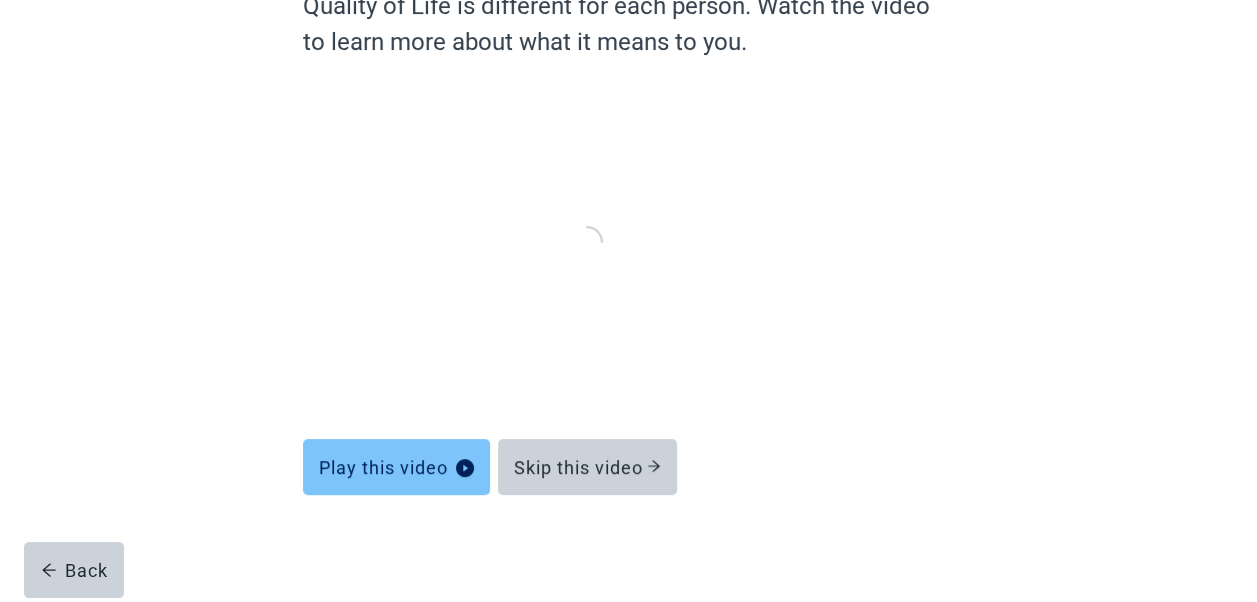click on "Play this video" at bounding box center [396, 467] 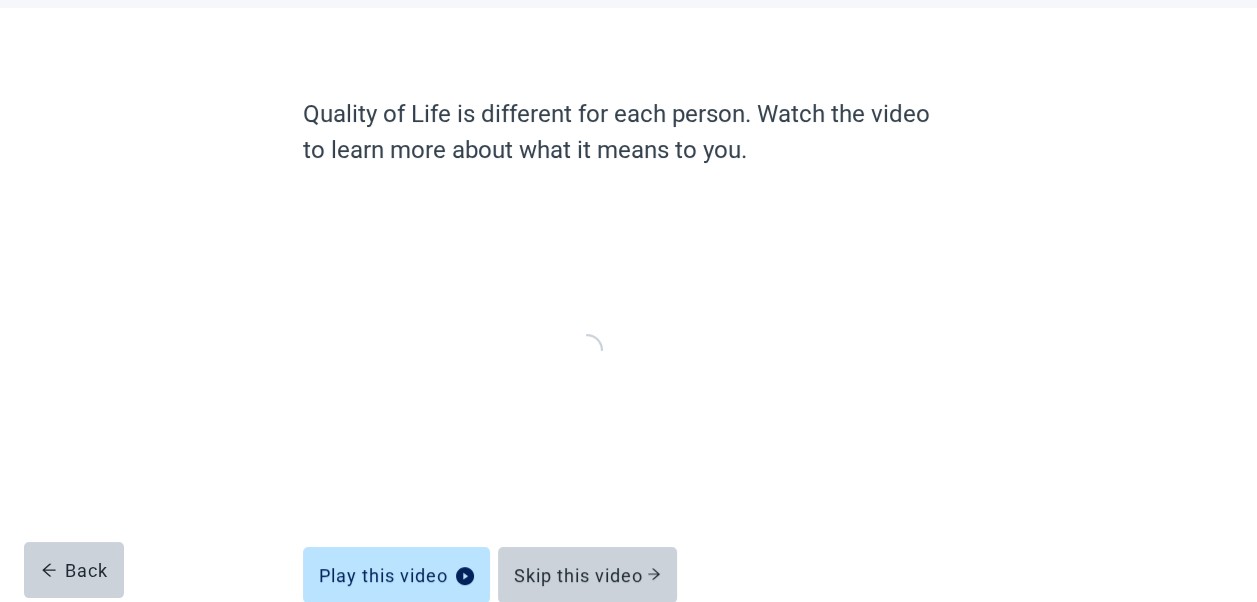 scroll, scrollTop: 204, scrollLeft: 0, axis: vertical 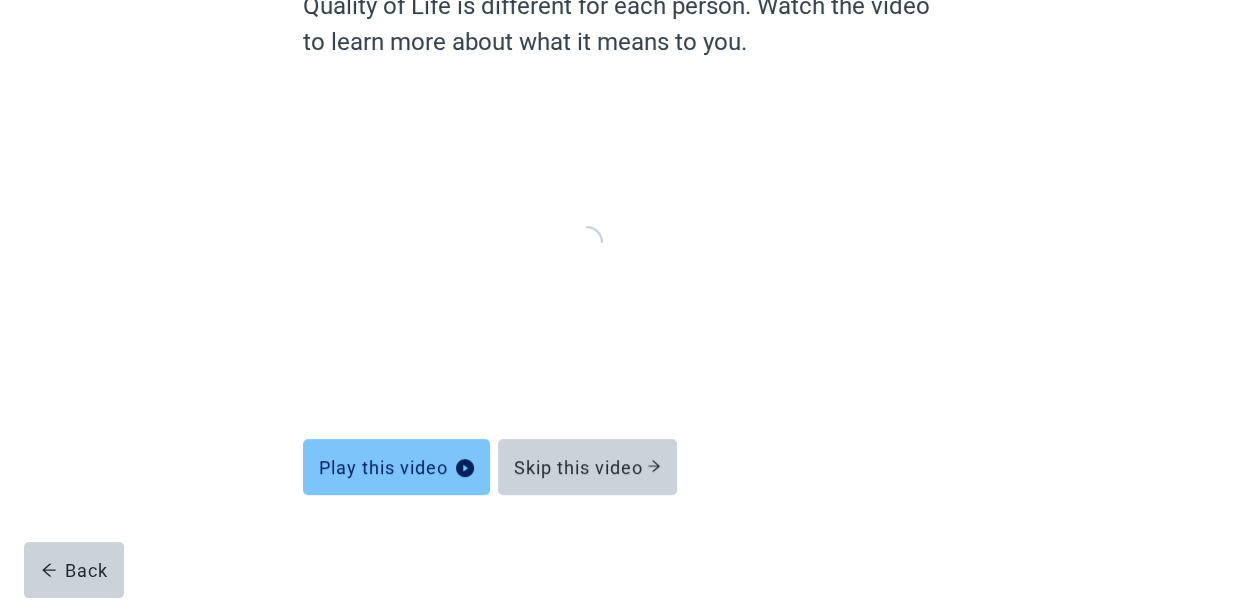 click on "Play this video" at bounding box center (396, 467) 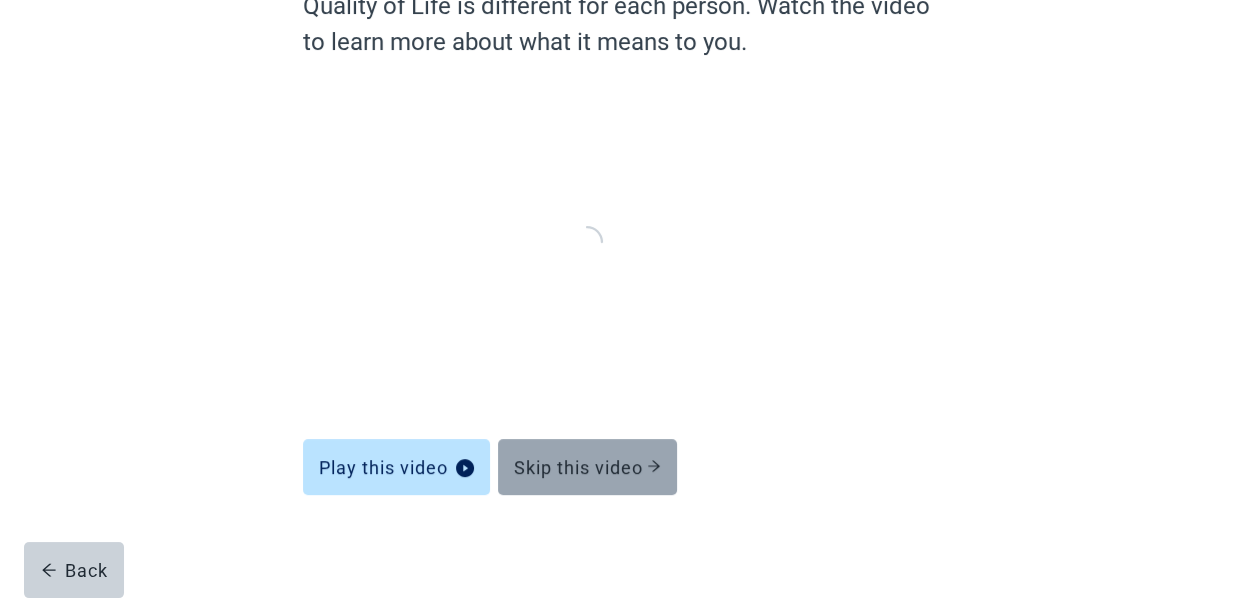 drag, startPoint x: 601, startPoint y: 454, endPoint x: 564, endPoint y: 474, distance: 42.059483 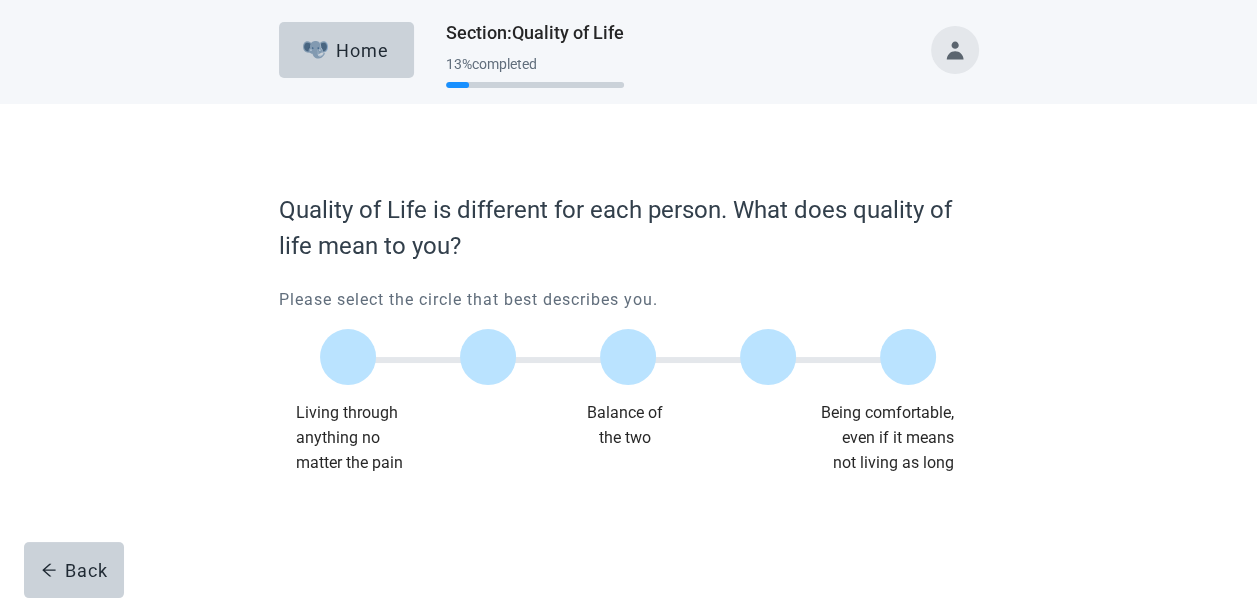 scroll, scrollTop: 0, scrollLeft: 0, axis: both 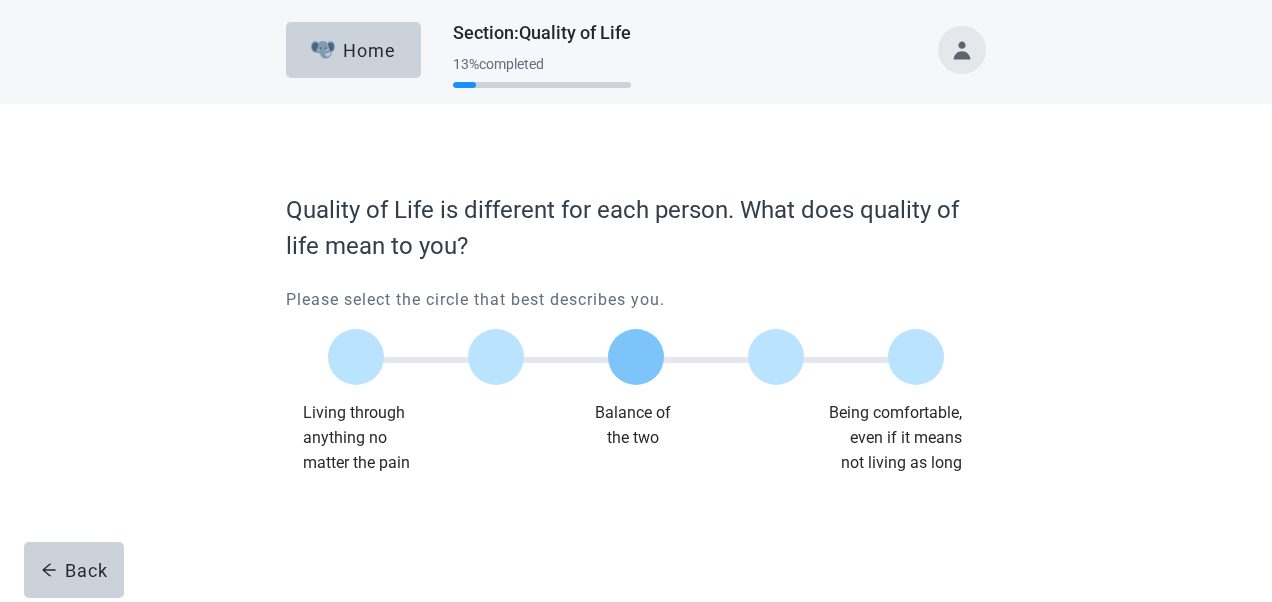 click at bounding box center (636, 357) 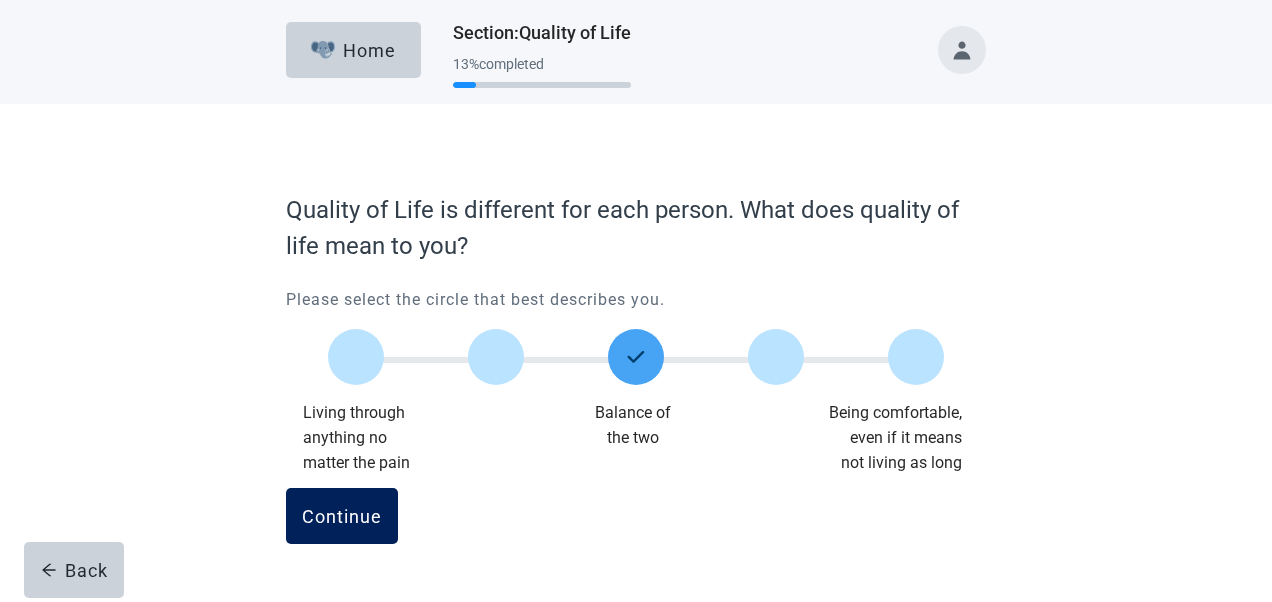 click on "Continue" at bounding box center [342, 516] 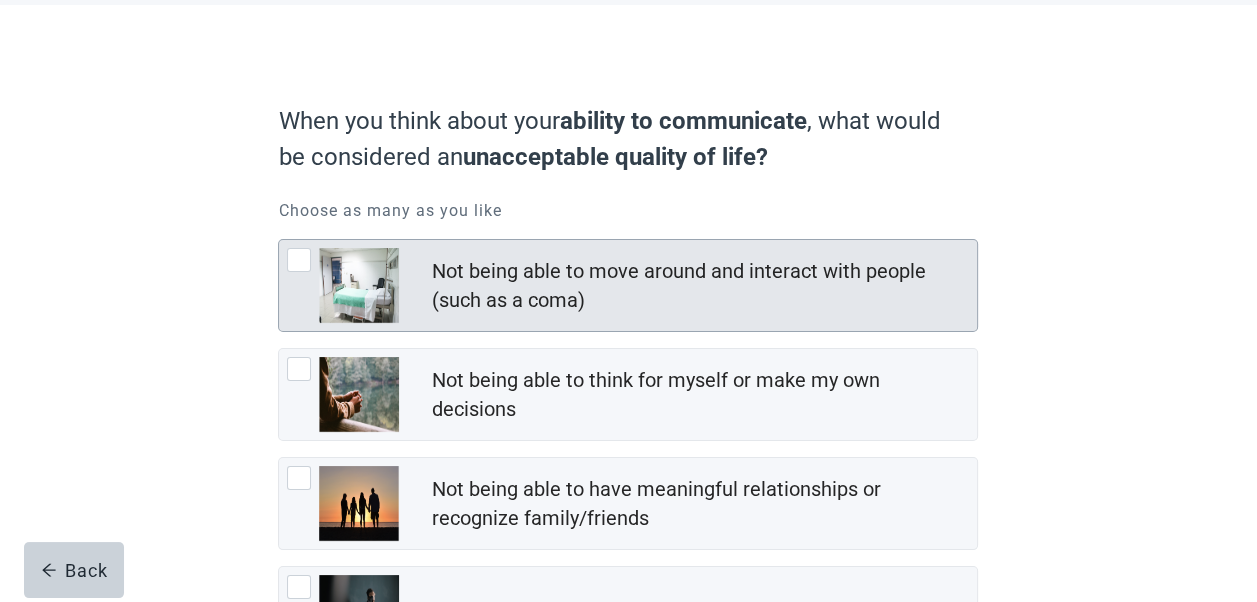 scroll, scrollTop: 100, scrollLeft: 0, axis: vertical 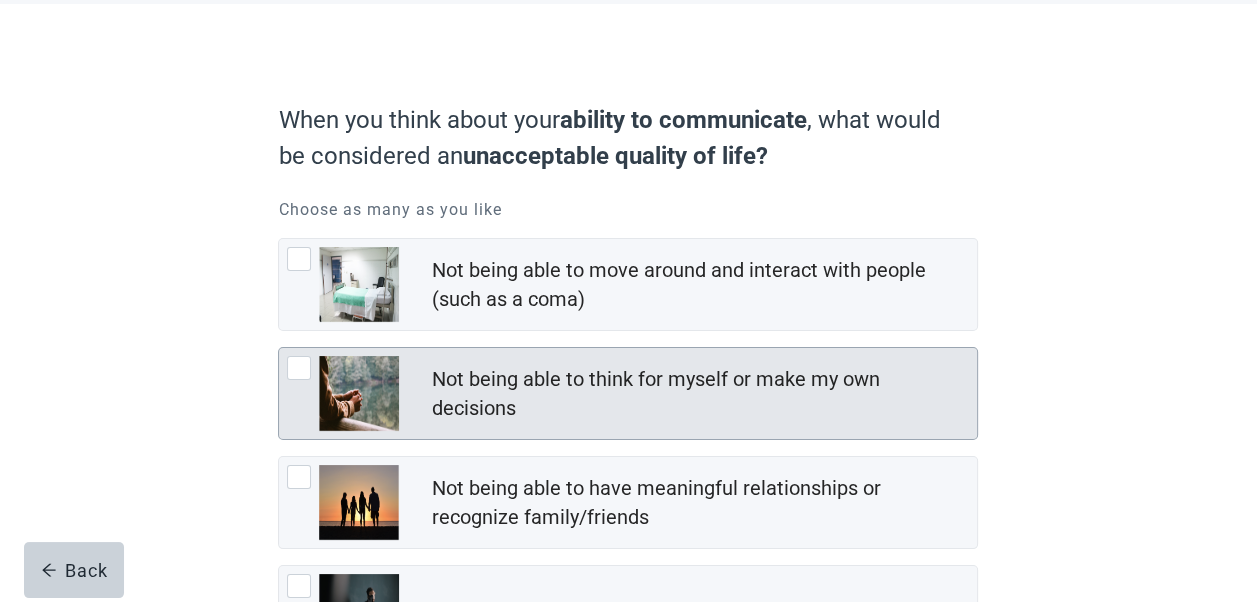 click at bounding box center [299, 368] 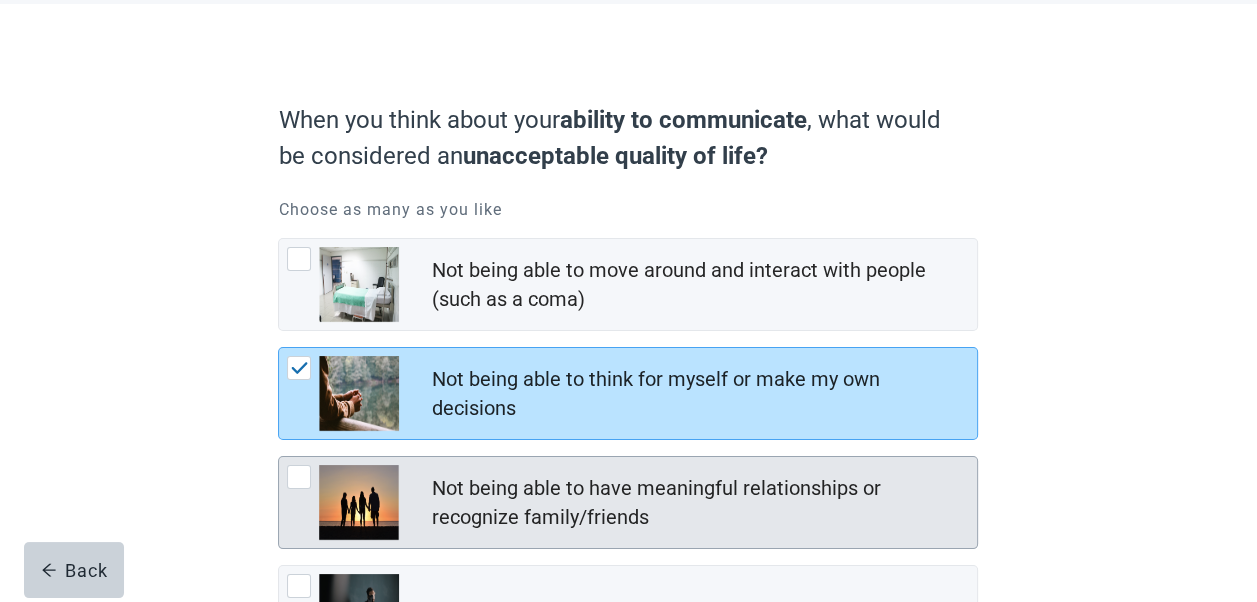 click at bounding box center (299, 477) 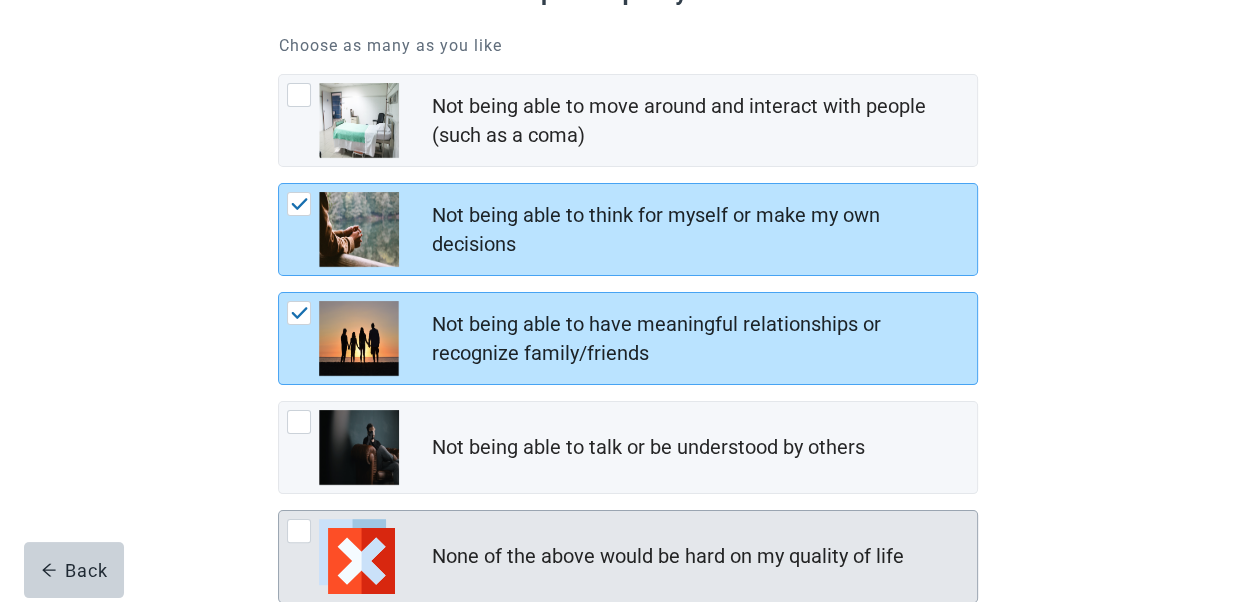 scroll, scrollTop: 300, scrollLeft: 0, axis: vertical 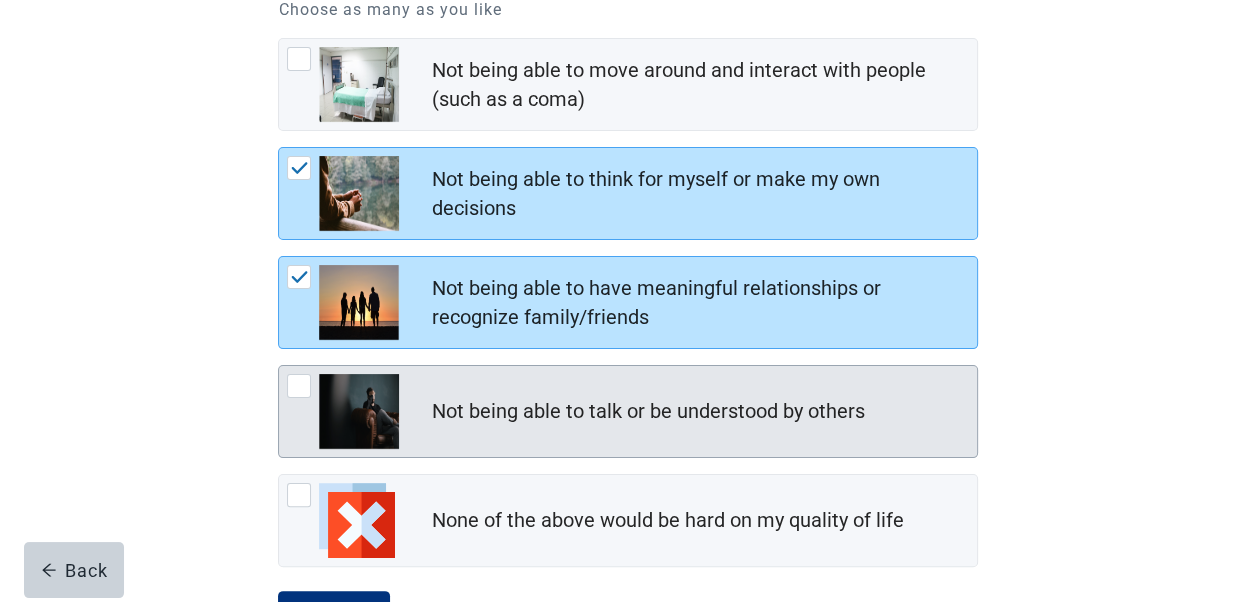 click at bounding box center [299, 386] 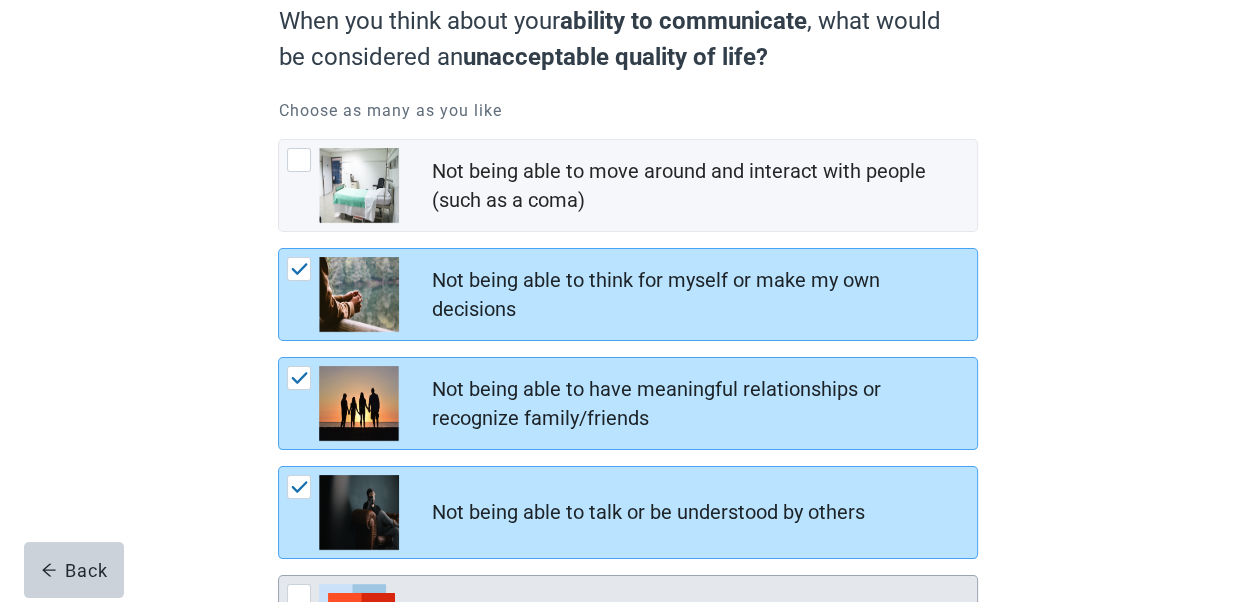 scroll, scrollTop: 186, scrollLeft: 0, axis: vertical 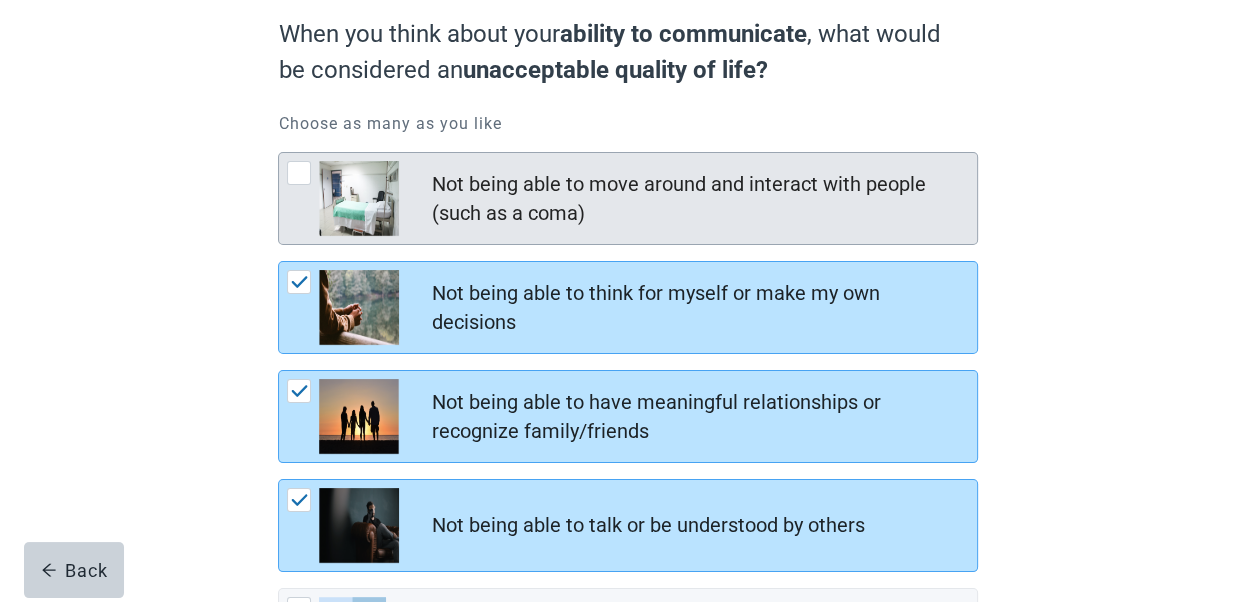 click at bounding box center (299, 173) 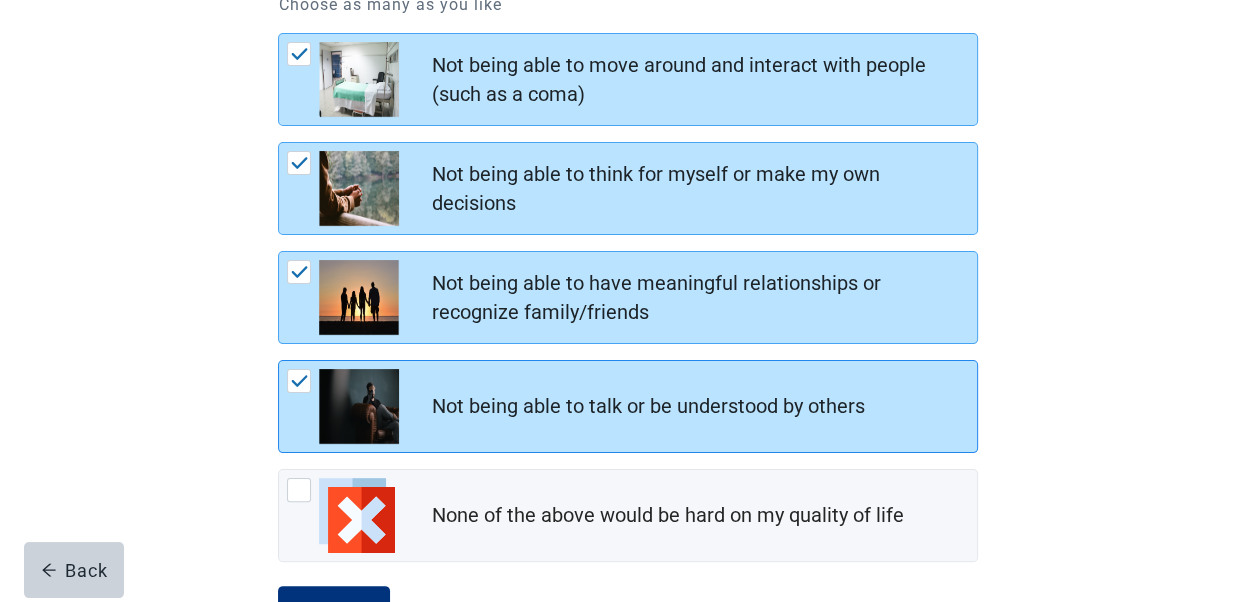 scroll, scrollTop: 386, scrollLeft: 0, axis: vertical 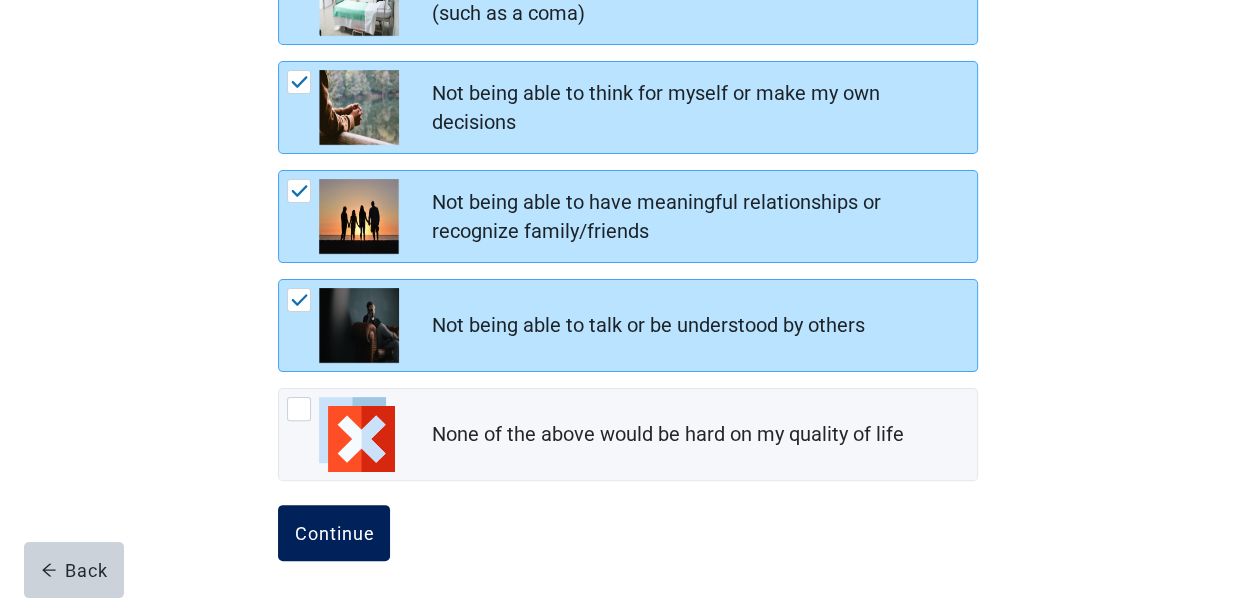 click on "Continue" at bounding box center [334, 533] 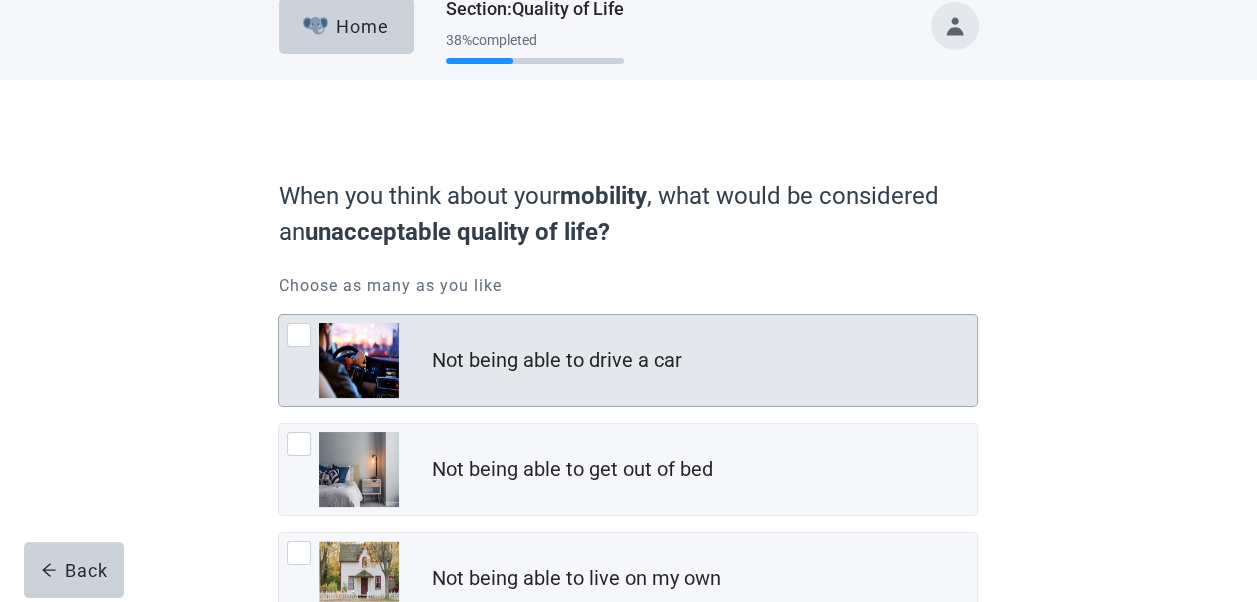 scroll, scrollTop: 100, scrollLeft: 0, axis: vertical 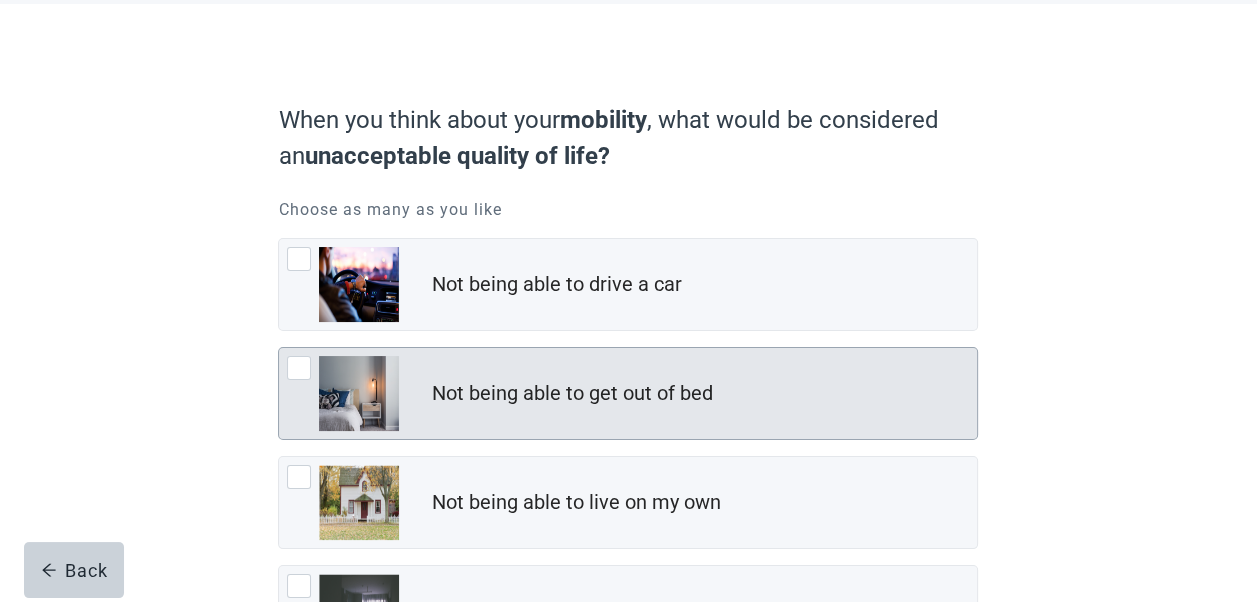 click at bounding box center (299, 368) 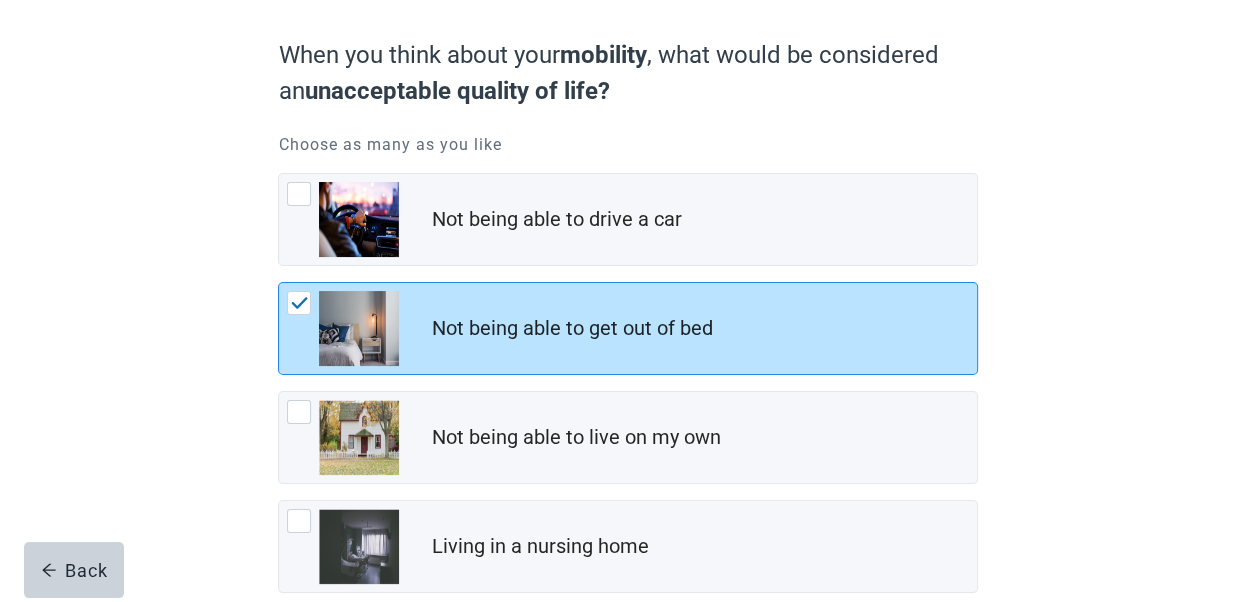 scroll, scrollTop: 200, scrollLeft: 0, axis: vertical 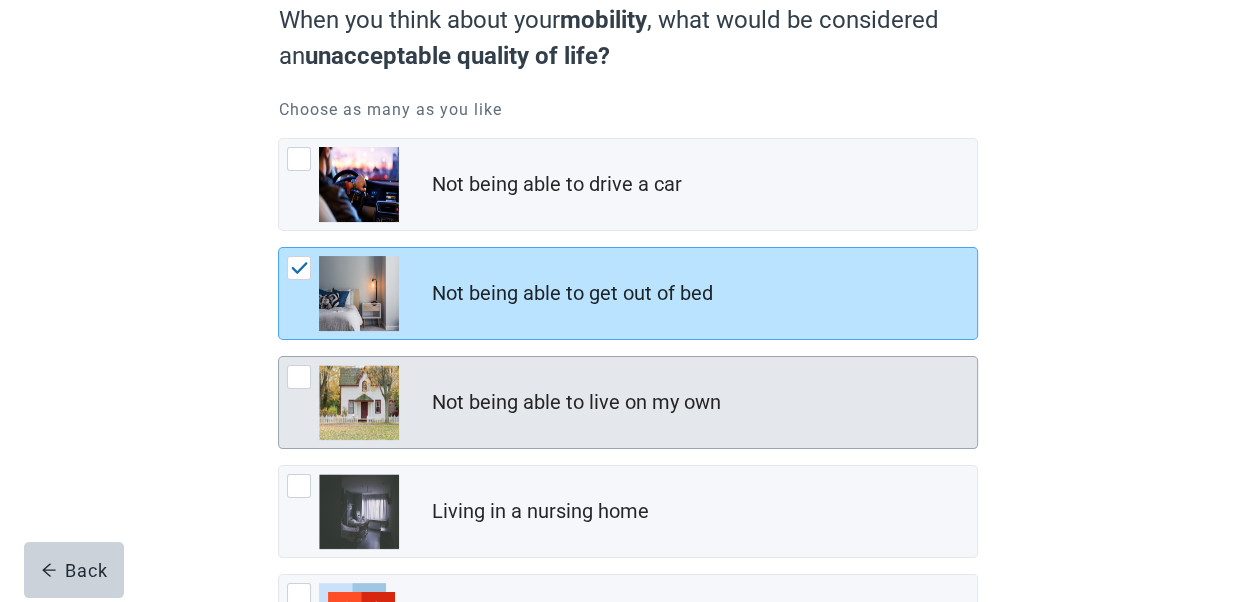 click at bounding box center (299, 377) 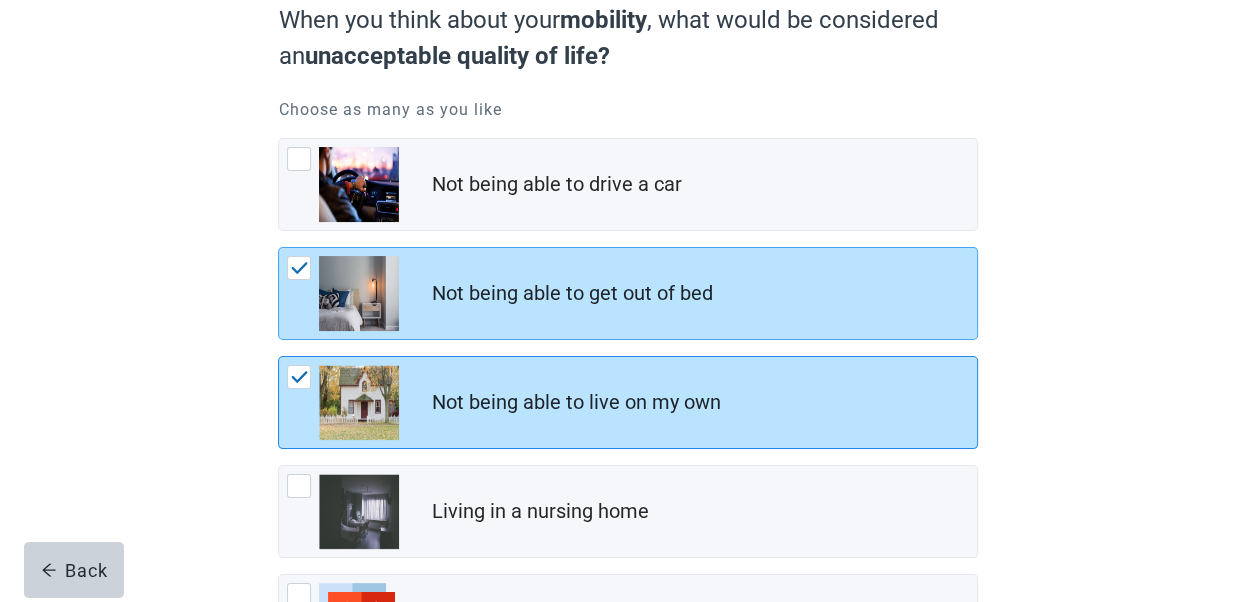 scroll, scrollTop: 300, scrollLeft: 0, axis: vertical 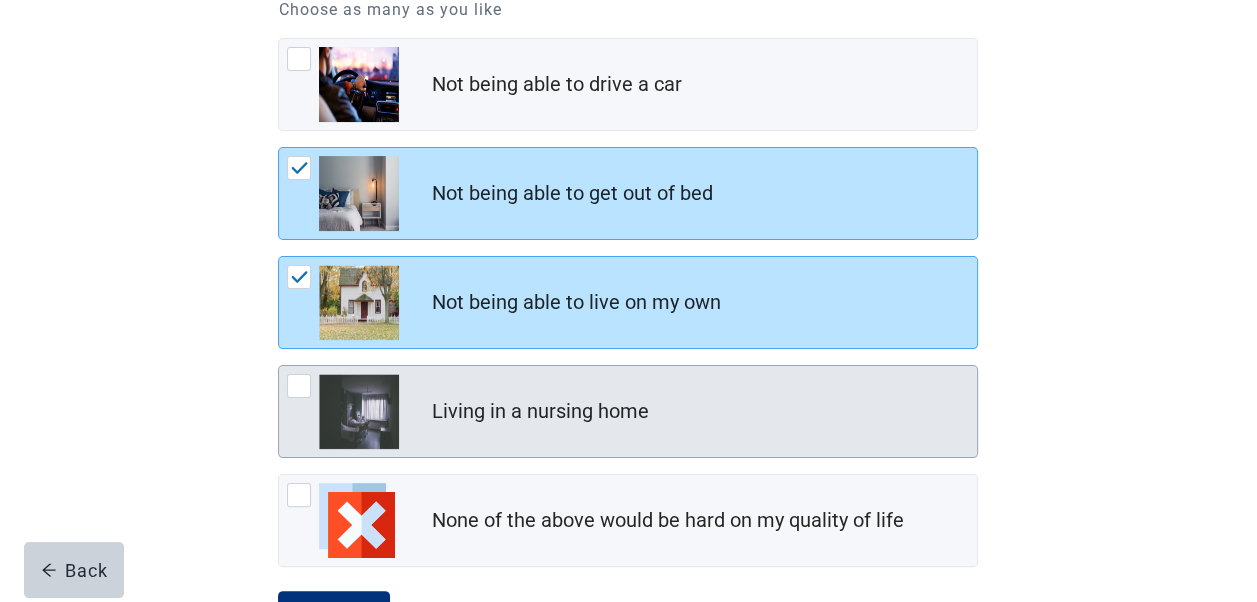 click at bounding box center [299, 386] 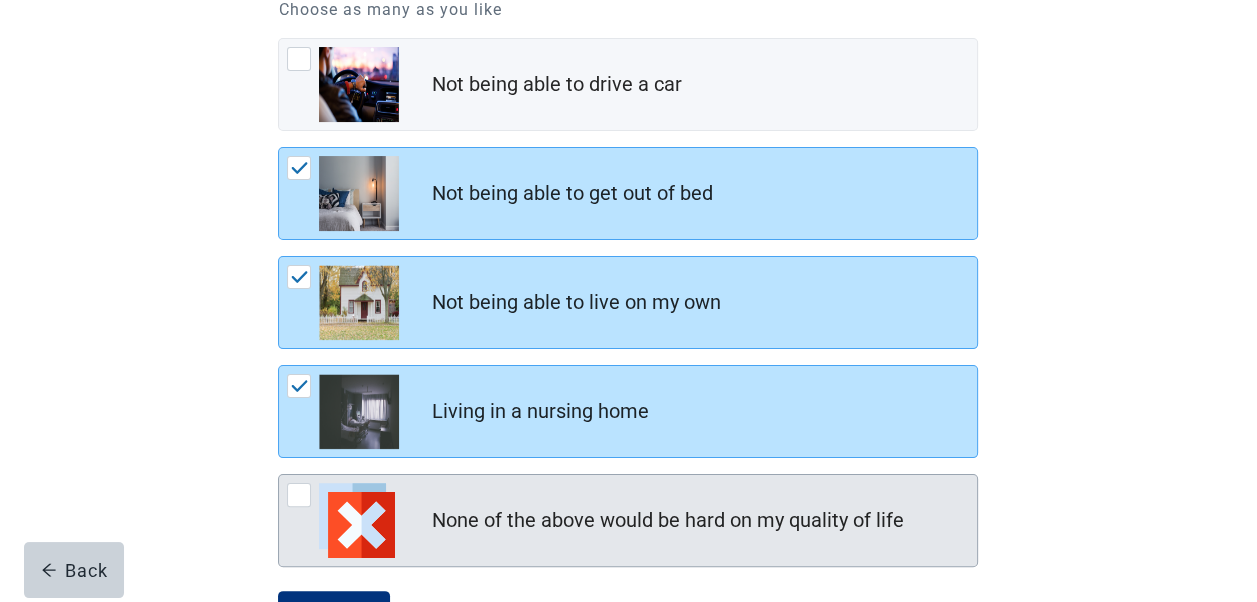 scroll, scrollTop: 386, scrollLeft: 0, axis: vertical 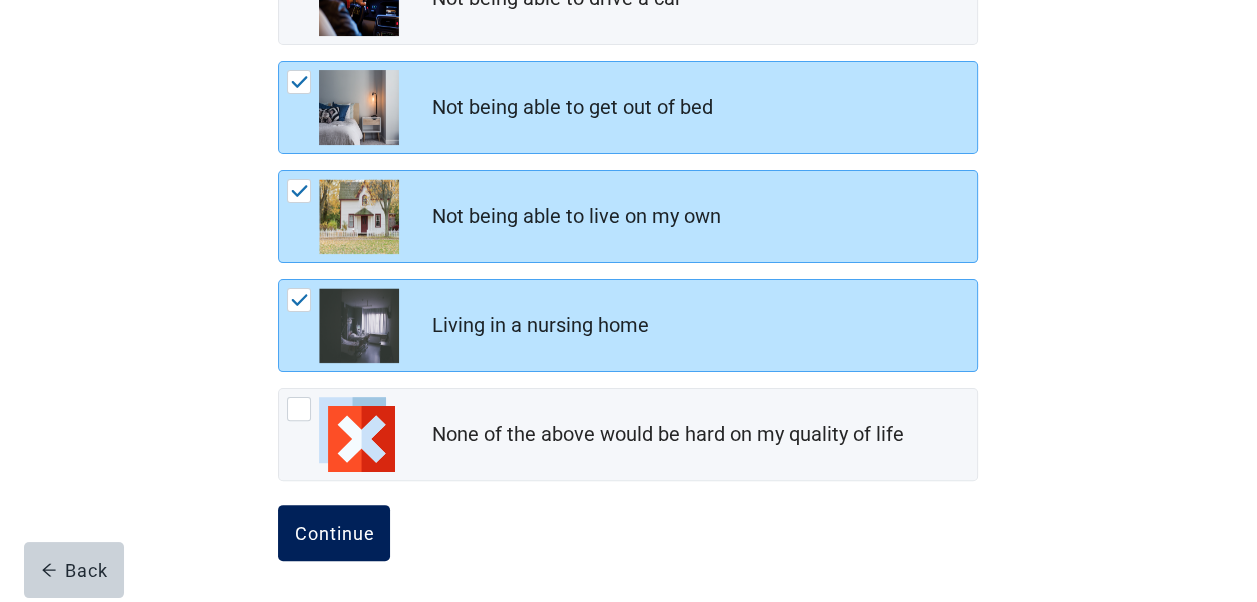click on "Continue" at bounding box center (334, 533) 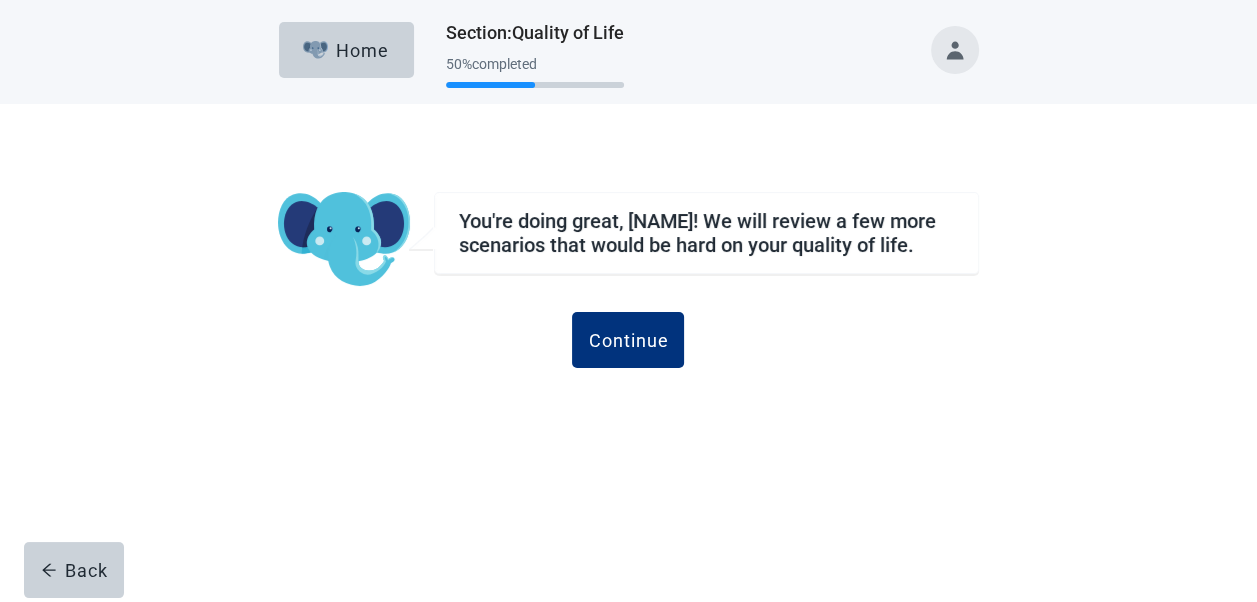 scroll, scrollTop: 0, scrollLeft: 0, axis: both 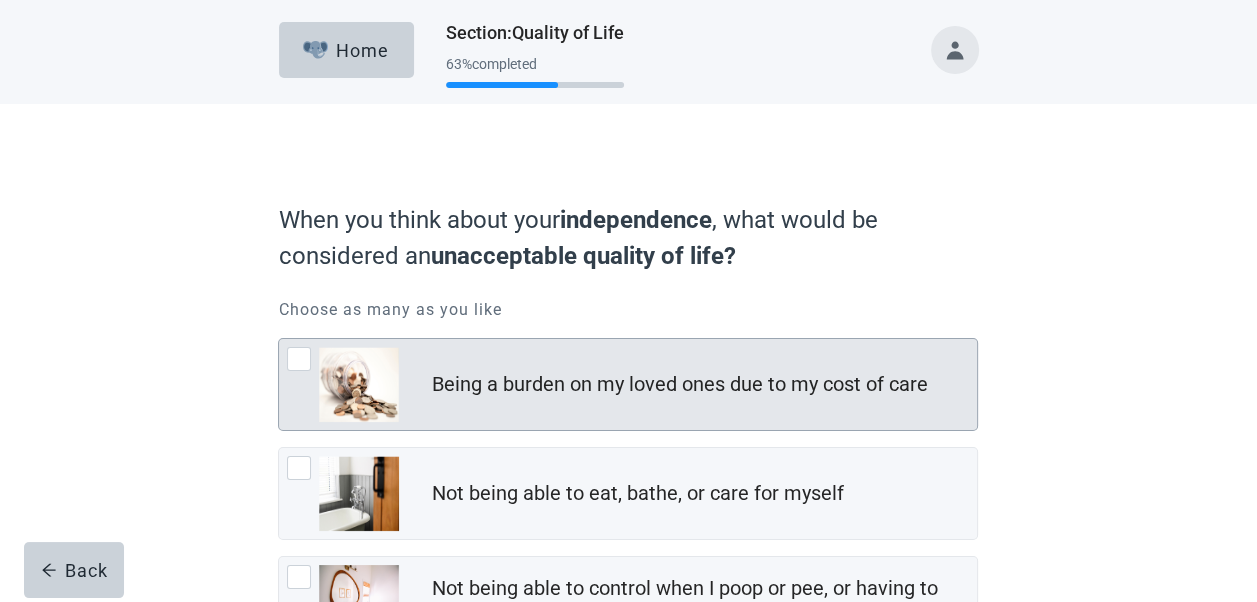 click at bounding box center (299, 359) 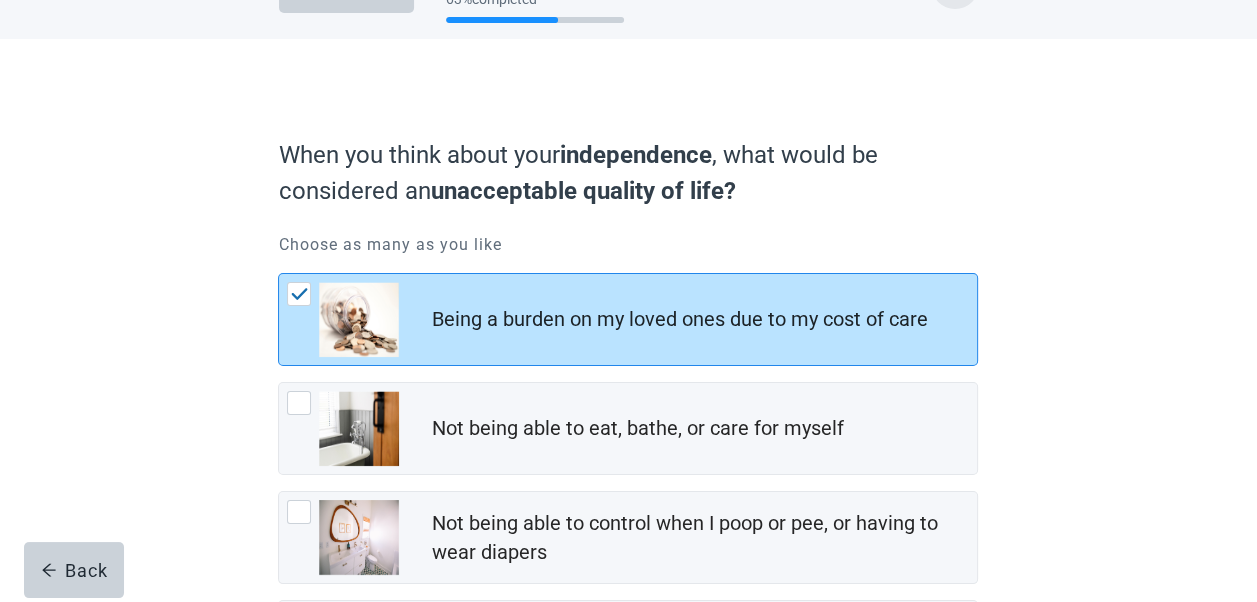 scroll, scrollTop: 100, scrollLeft: 0, axis: vertical 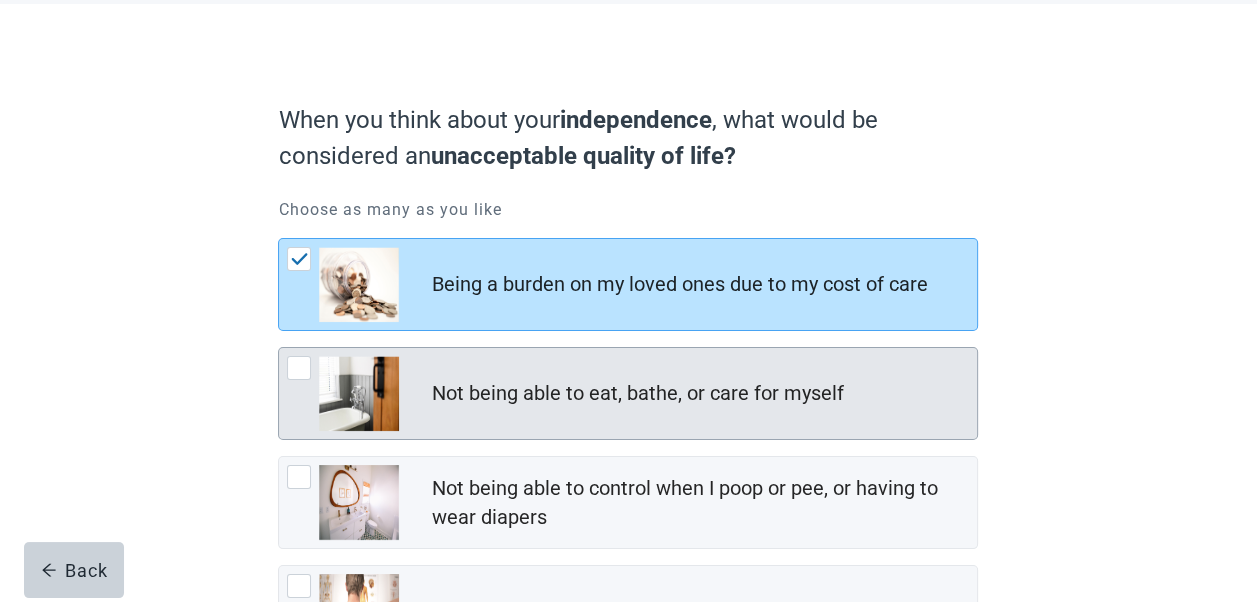 click at bounding box center [299, 368] 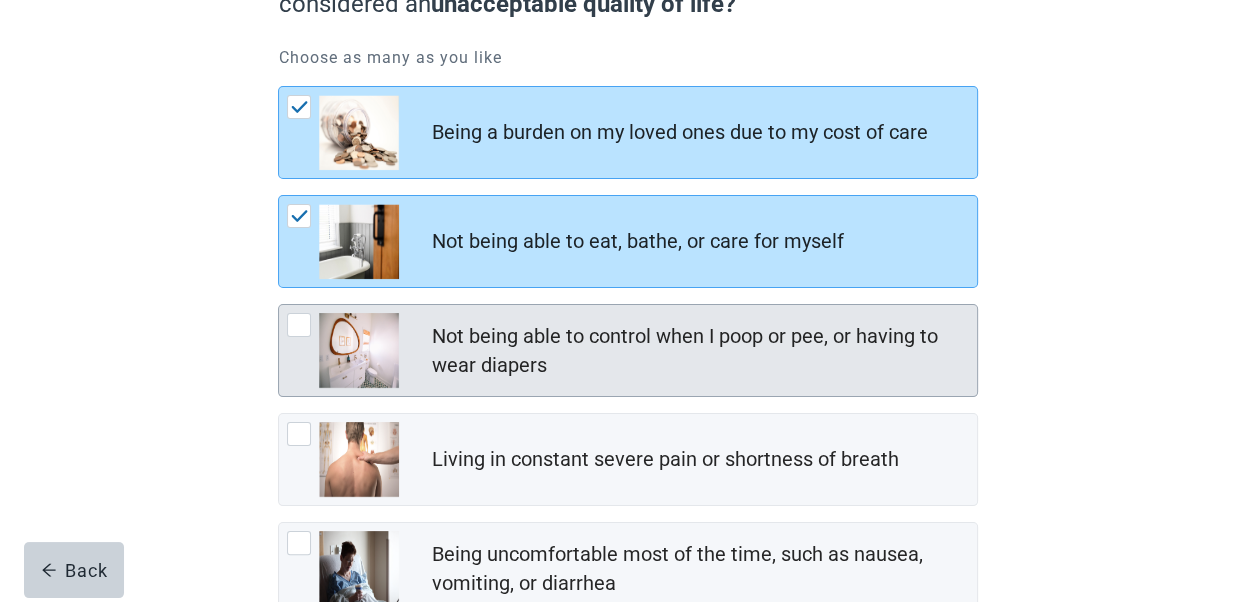 scroll, scrollTop: 300, scrollLeft: 0, axis: vertical 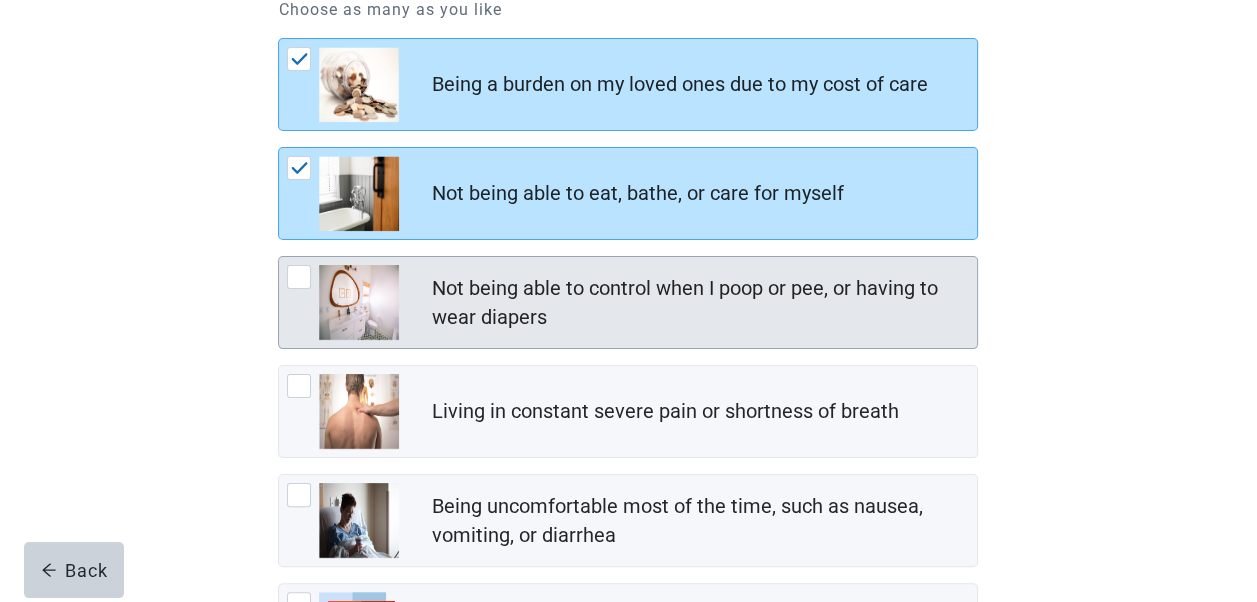 click at bounding box center (299, 277) 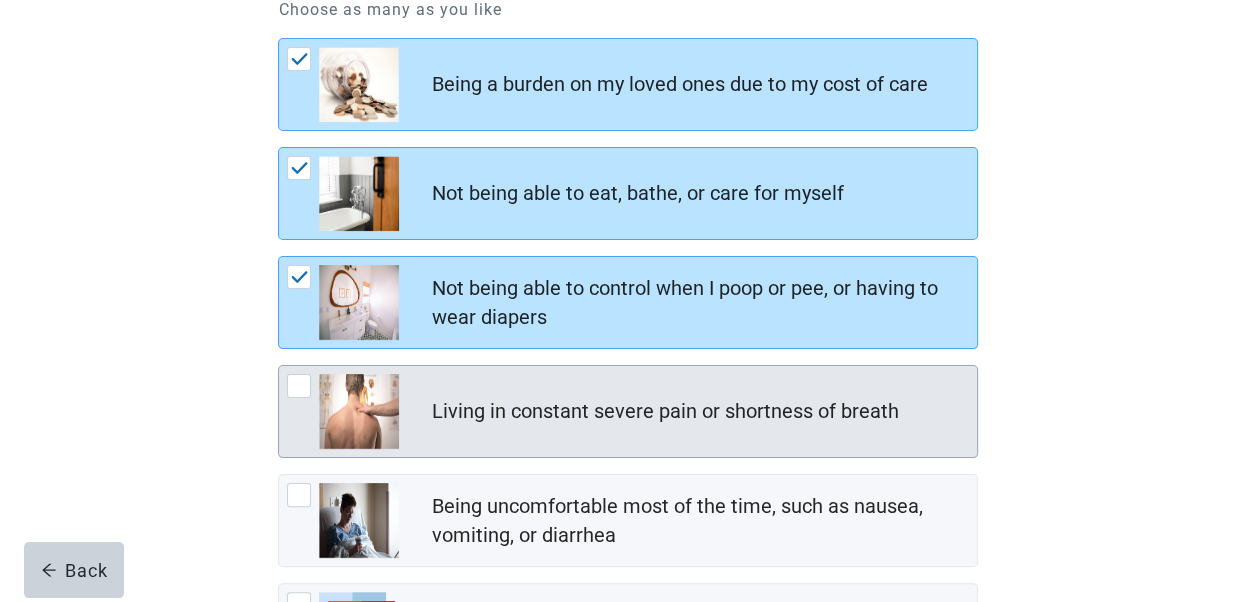 scroll, scrollTop: 400, scrollLeft: 0, axis: vertical 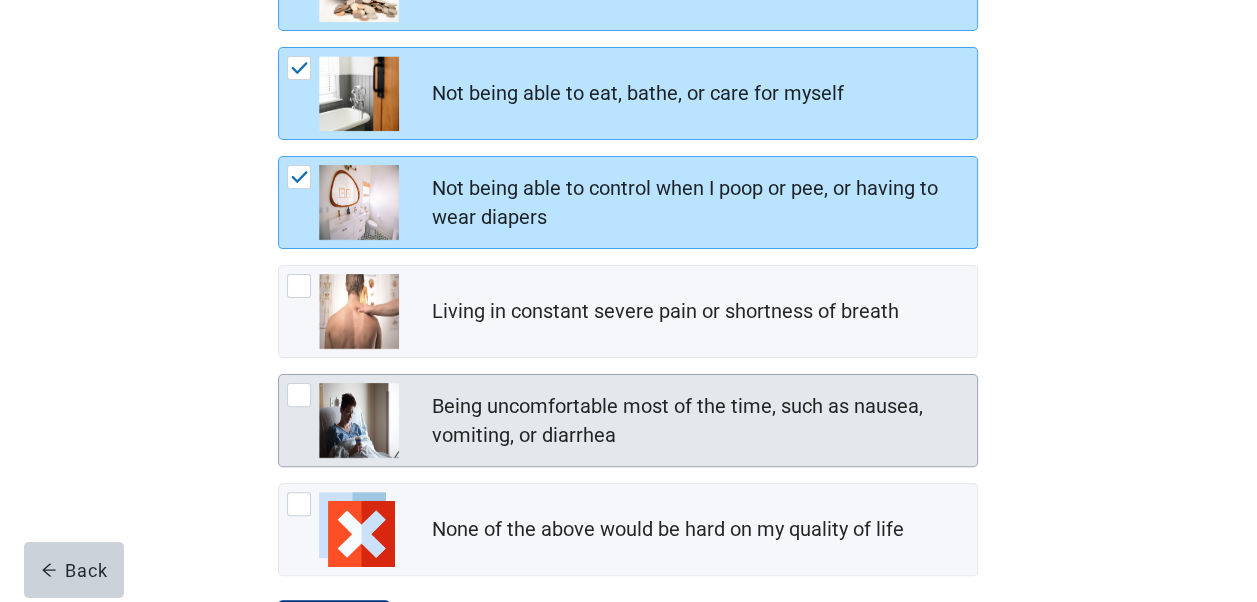 click at bounding box center (299, 395) 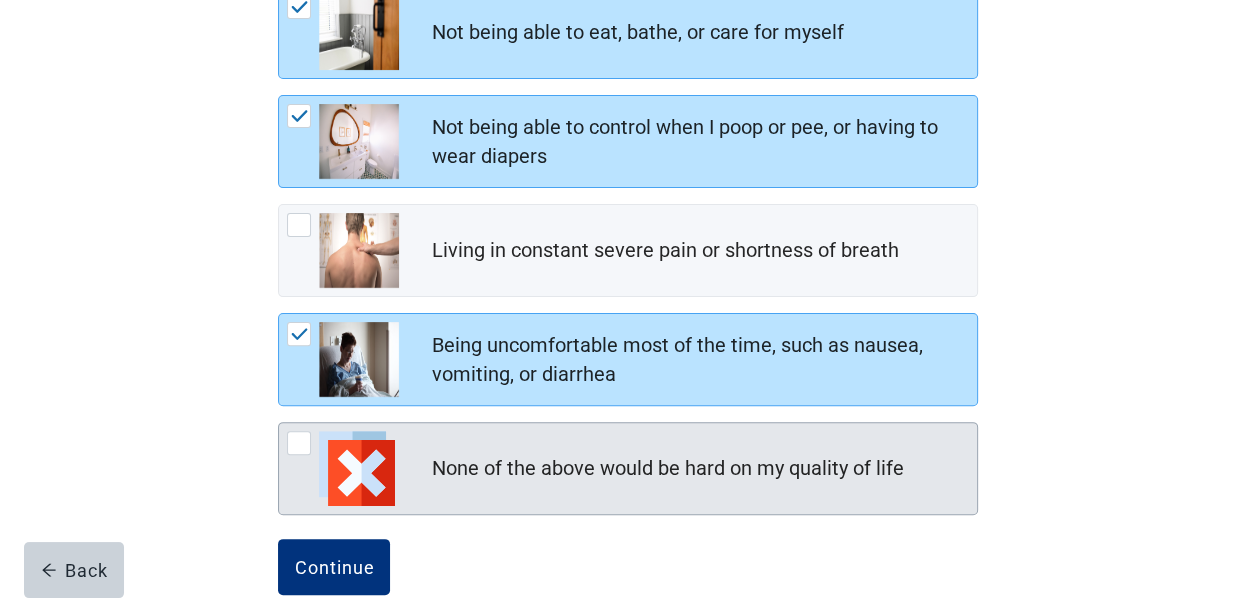 scroll, scrollTop: 495, scrollLeft: 0, axis: vertical 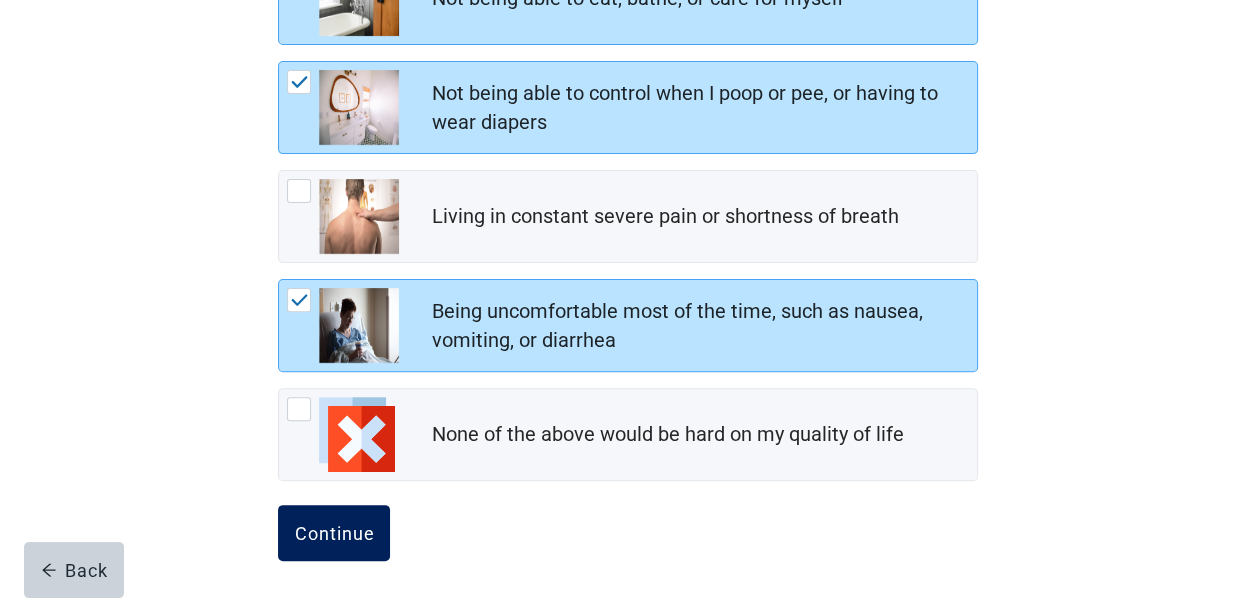 click on "Continue" at bounding box center (334, 533) 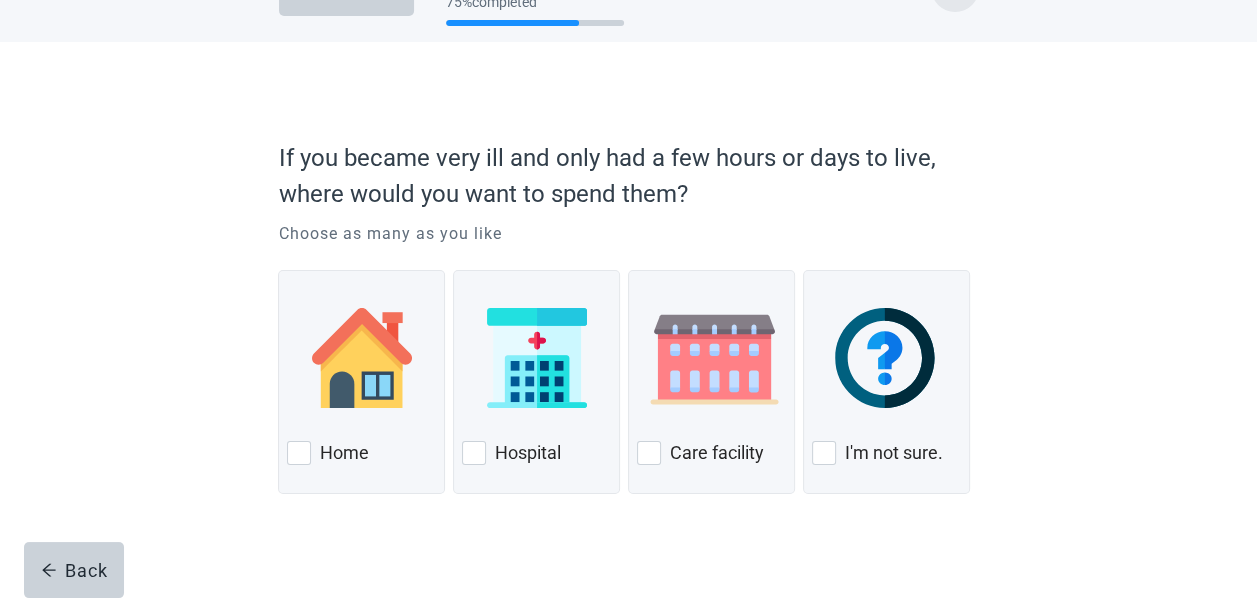 scroll, scrollTop: 0, scrollLeft: 0, axis: both 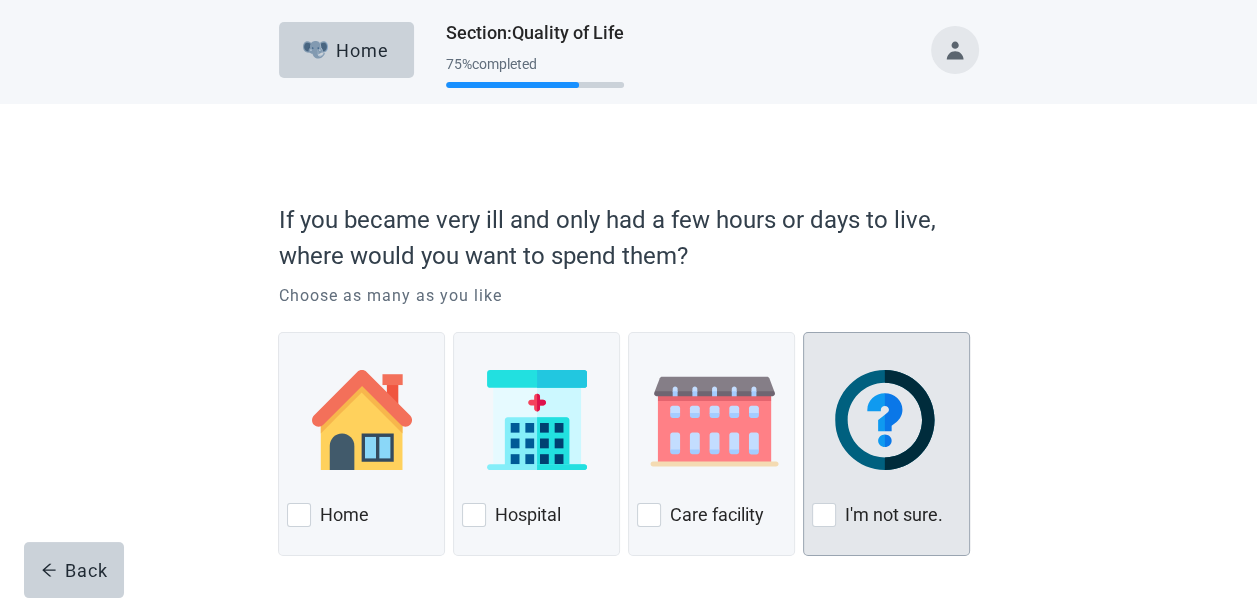 click at bounding box center (824, 515) 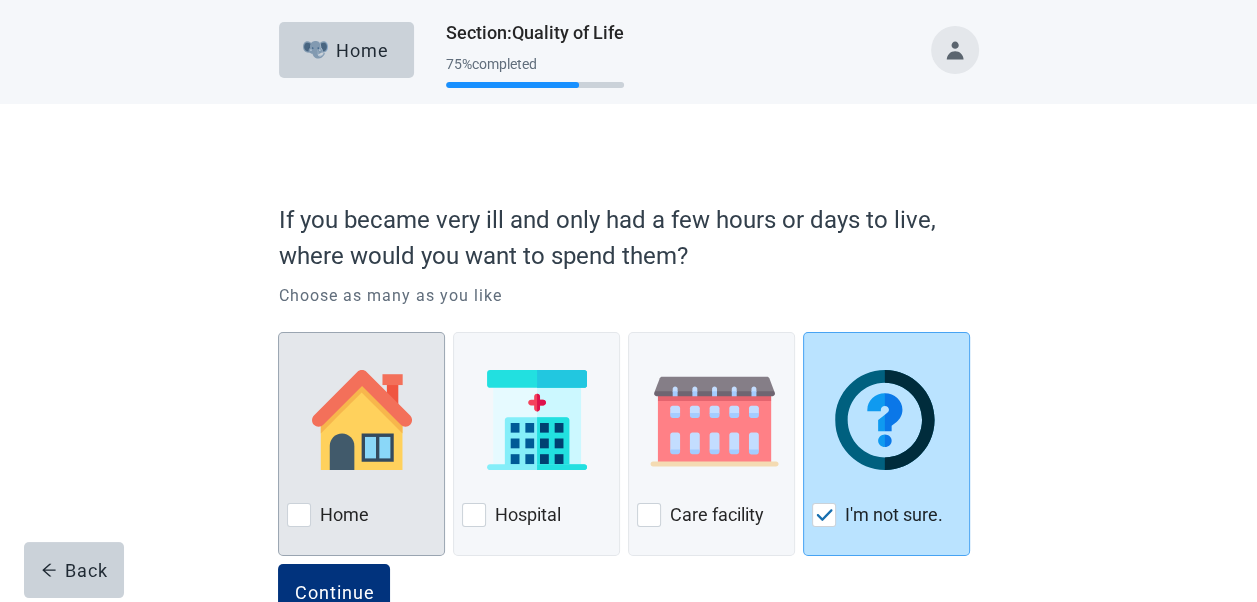 click at bounding box center (299, 515) 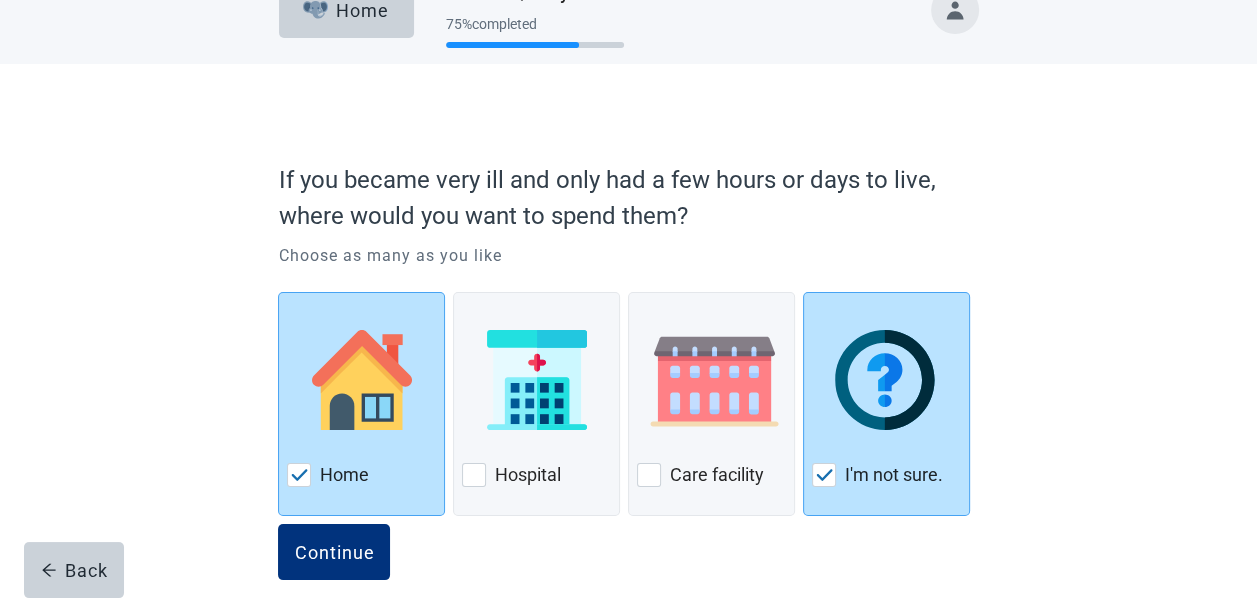 scroll, scrollTop: 61, scrollLeft: 0, axis: vertical 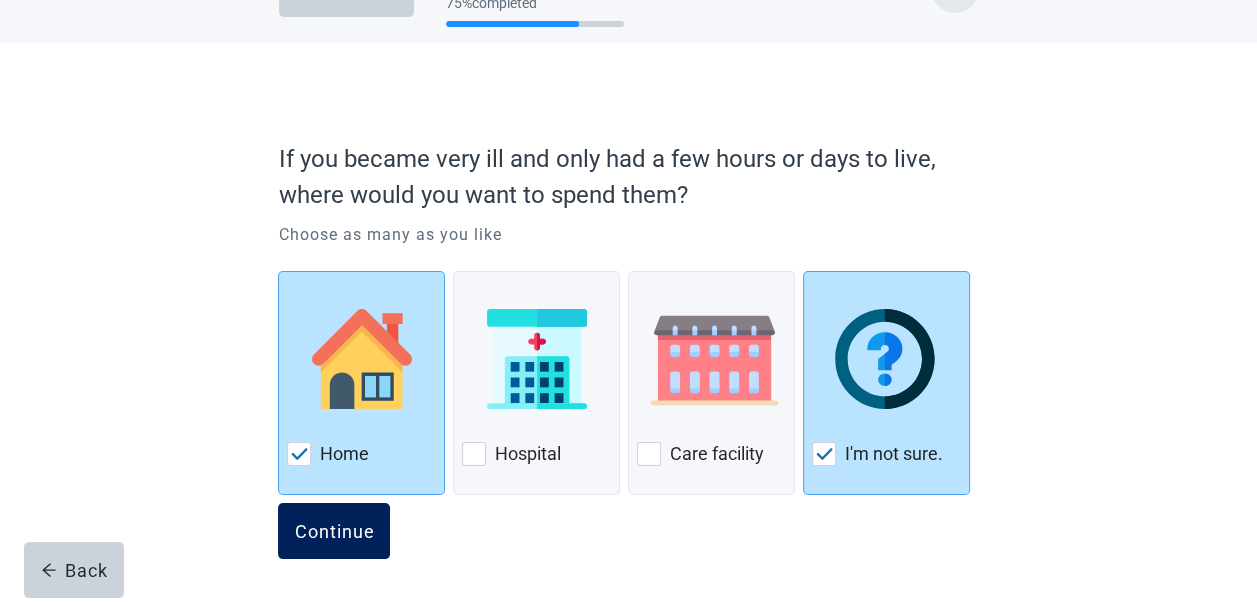 click on "Continue" at bounding box center [334, 531] 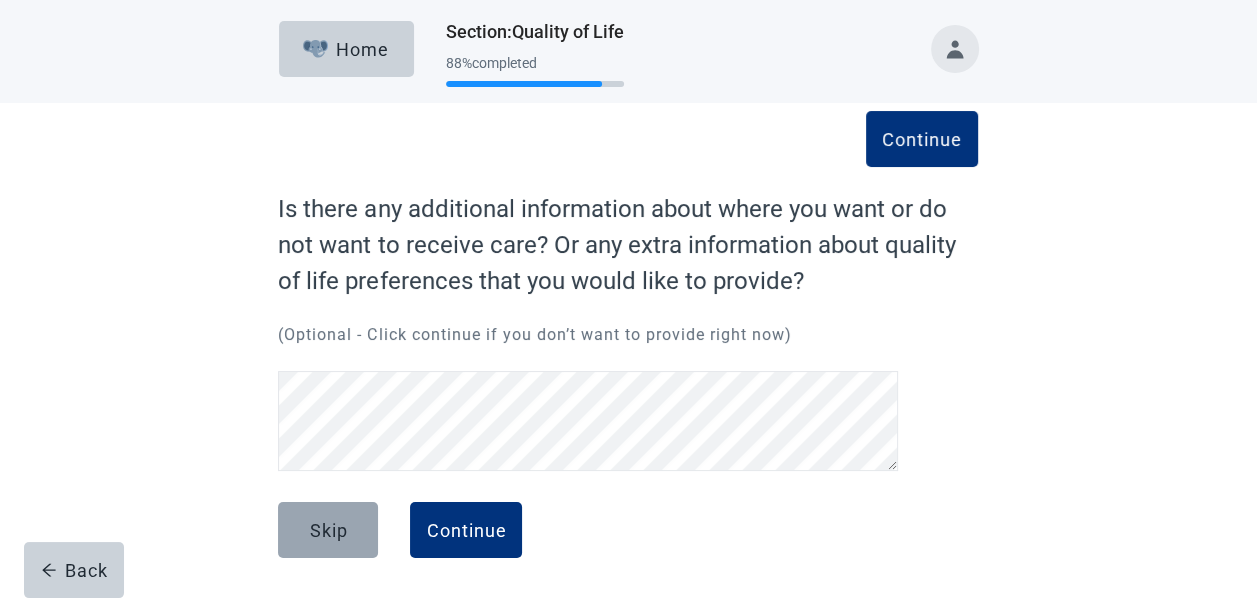 scroll, scrollTop: 0, scrollLeft: 0, axis: both 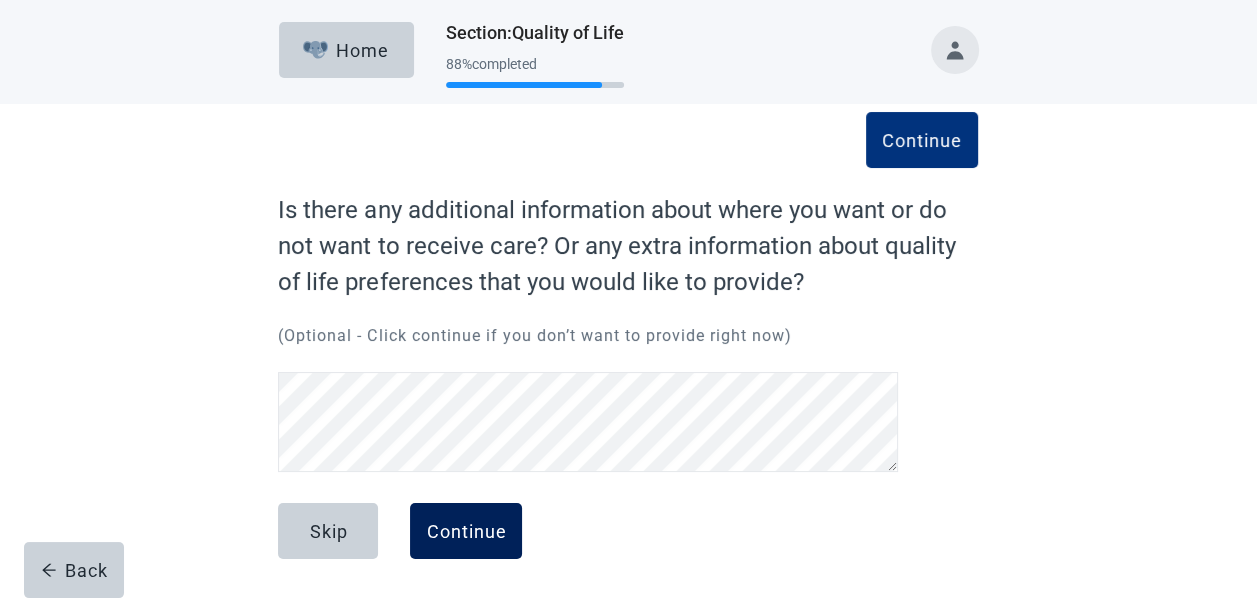 click on "Continue" at bounding box center (466, 531) 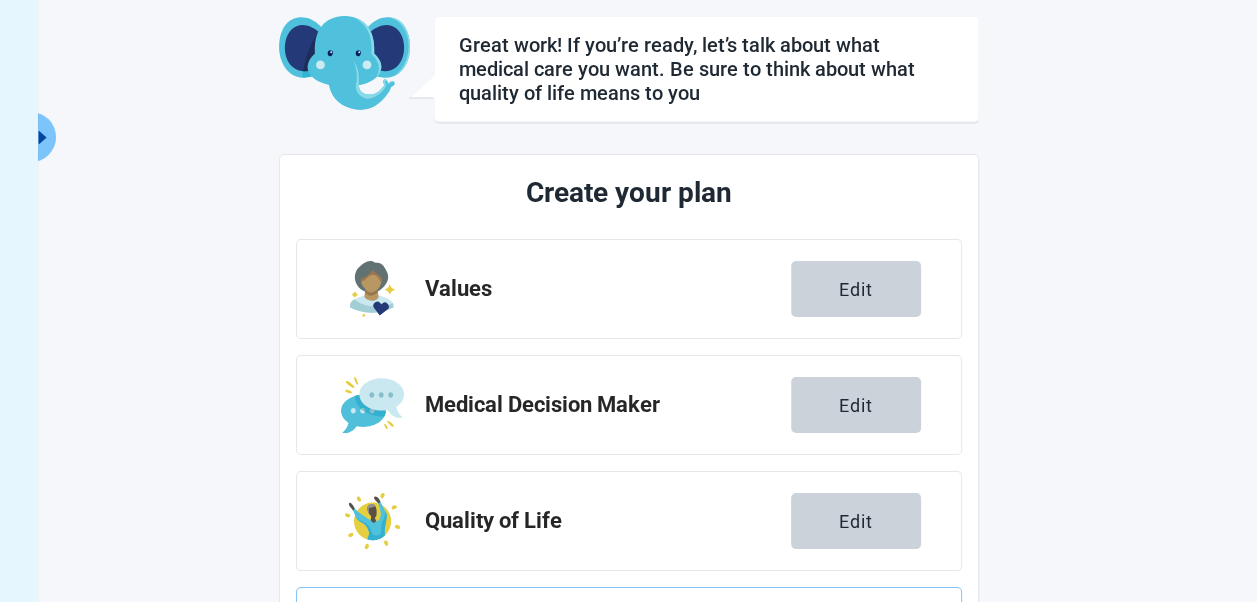scroll, scrollTop: 300, scrollLeft: 0, axis: vertical 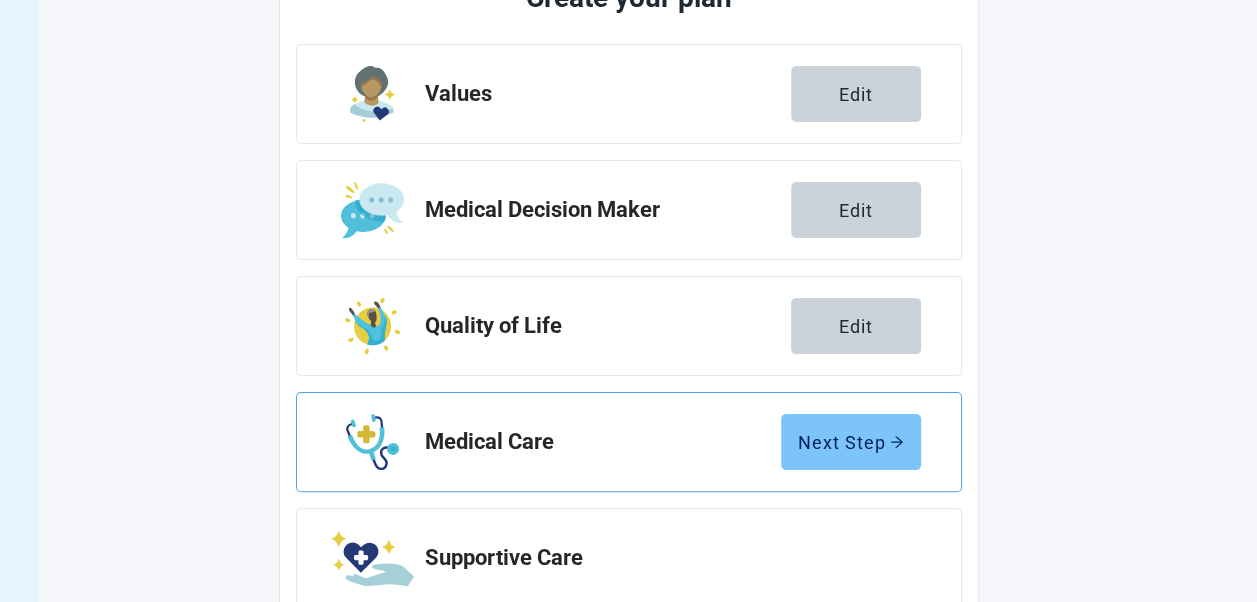 click on "Next Step" at bounding box center (851, 442) 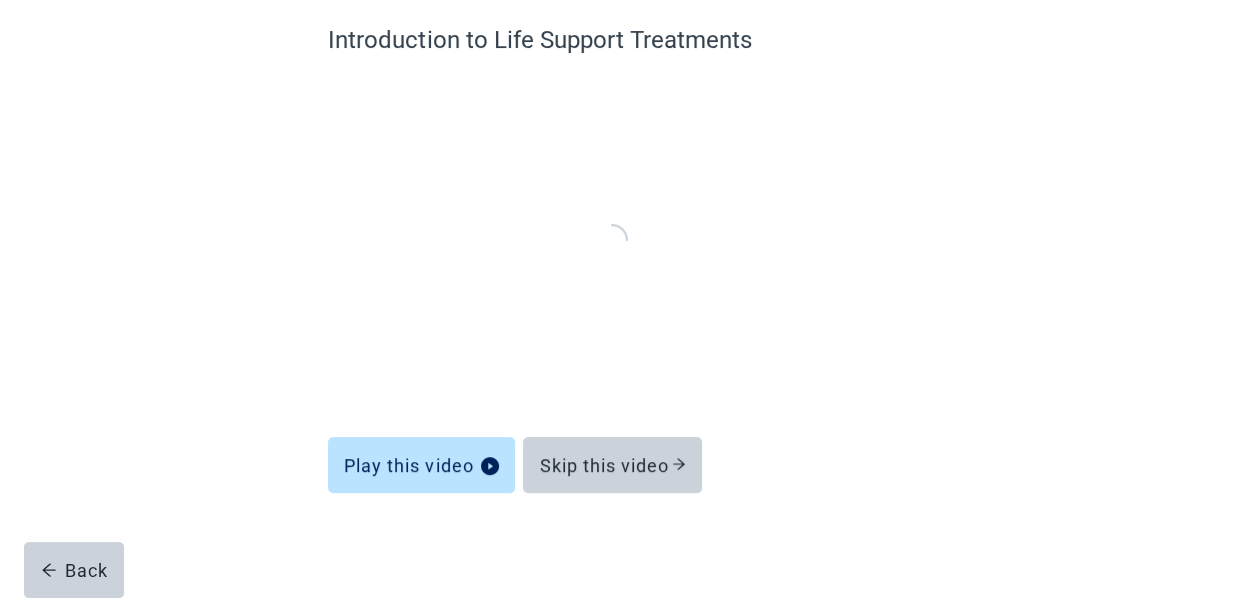 scroll, scrollTop: 168, scrollLeft: 0, axis: vertical 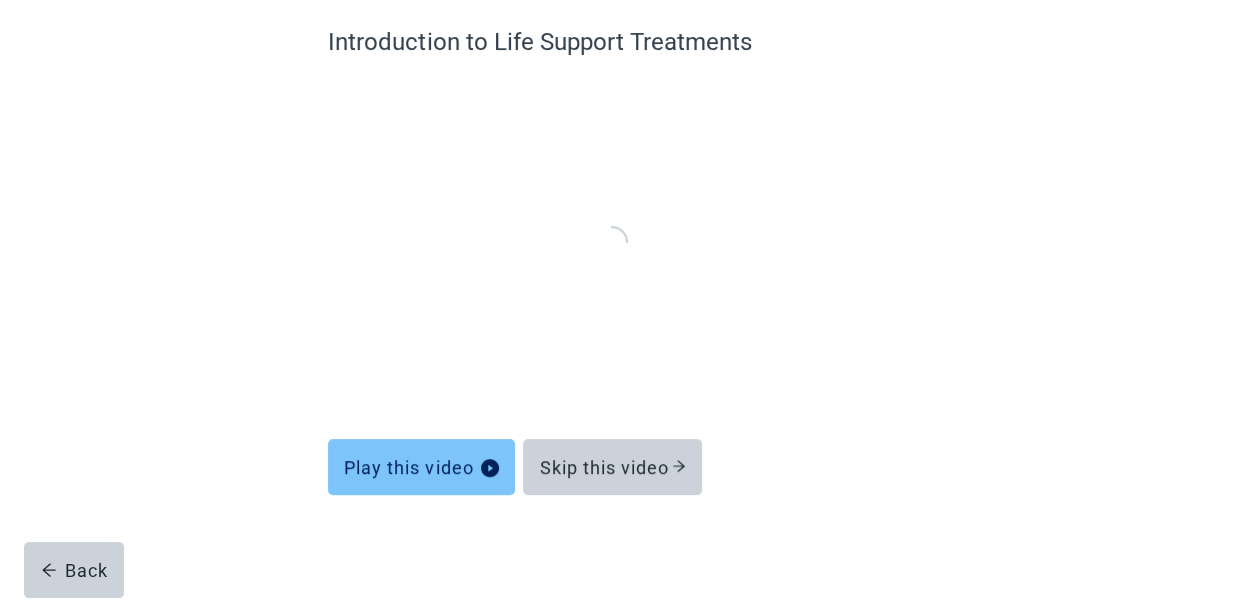 click on "Play this video" at bounding box center [421, 467] 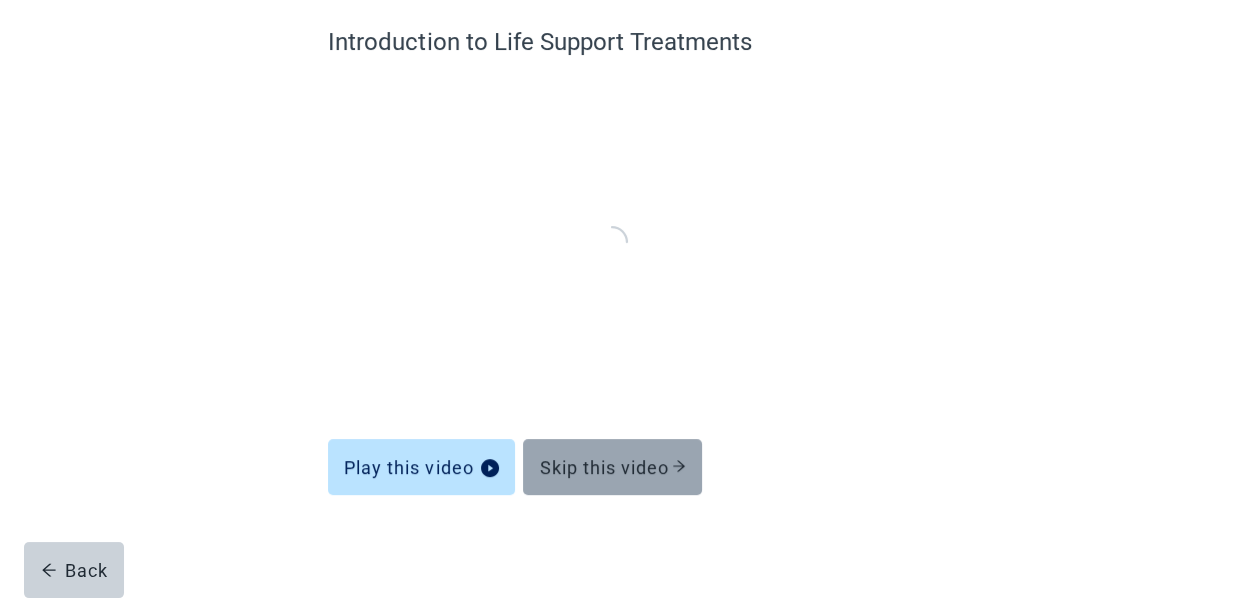 click on "Skip this video" at bounding box center [612, 467] 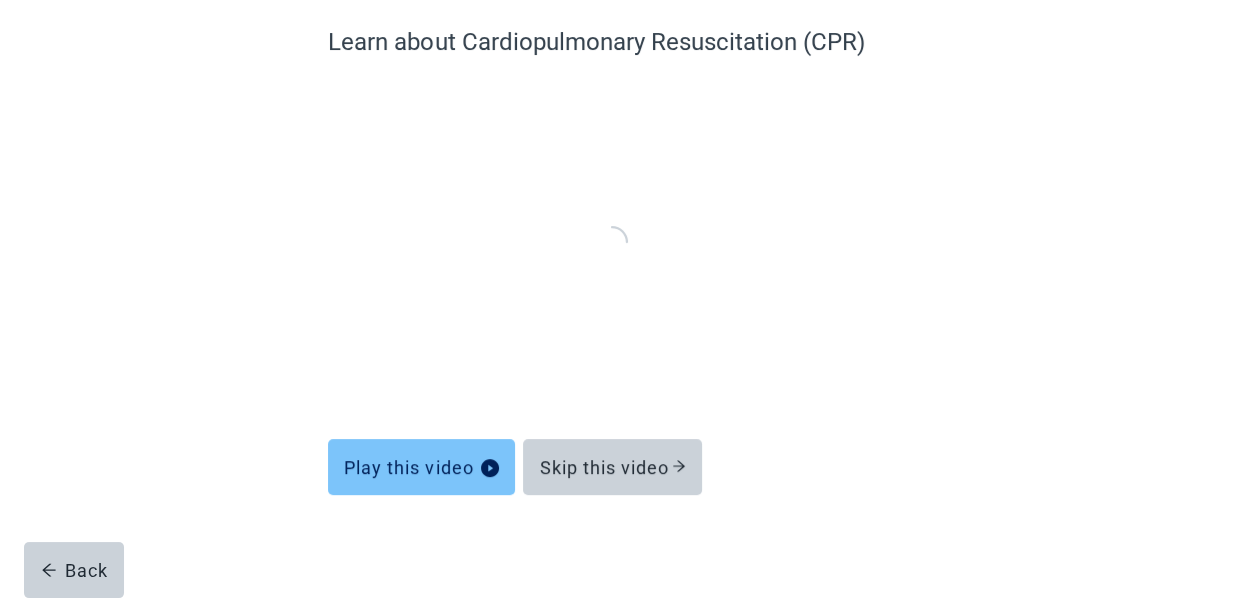 click on "Play this video" at bounding box center (421, 467) 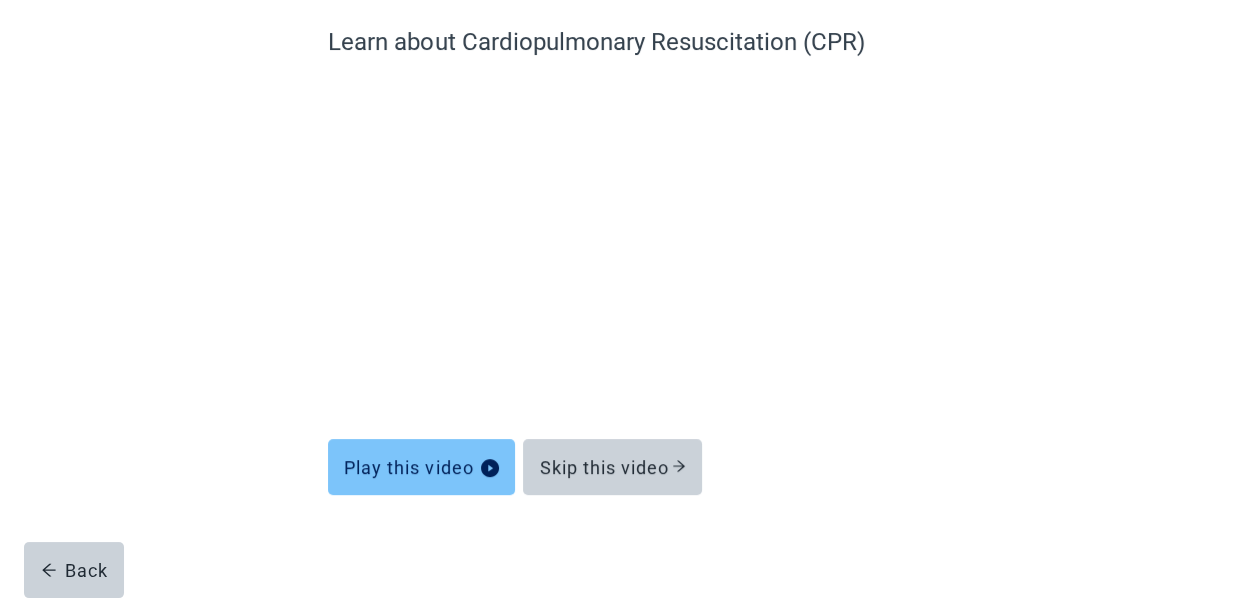 click on "Play this video" at bounding box center (421, 467) 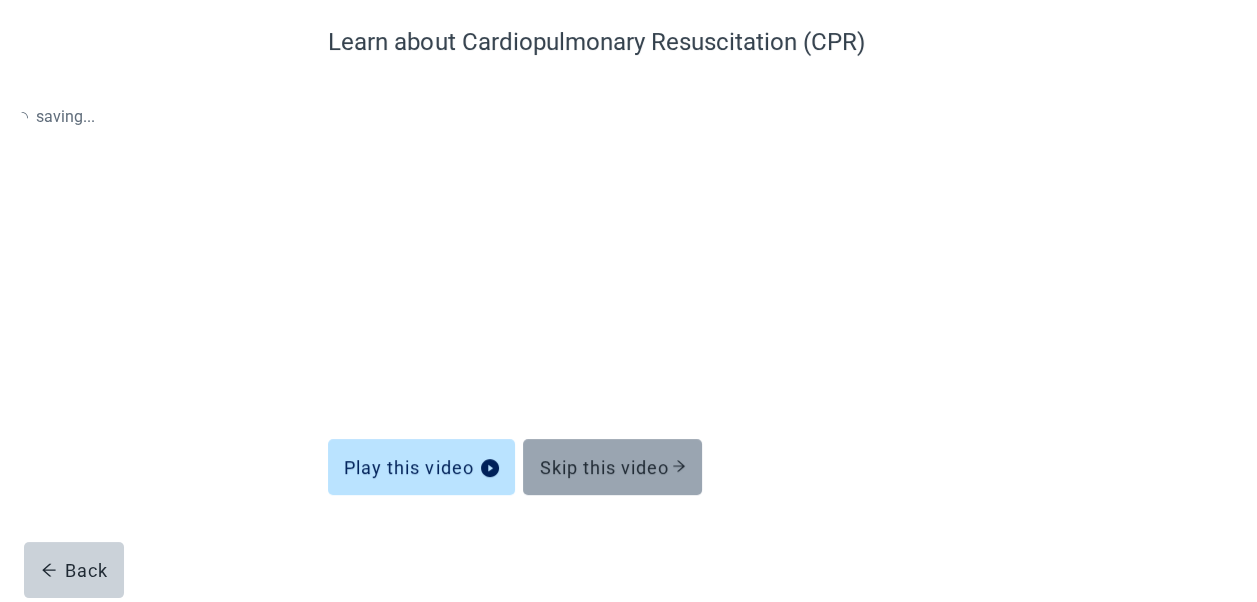 click on "Skip this video" at bounding box center [612, 467] 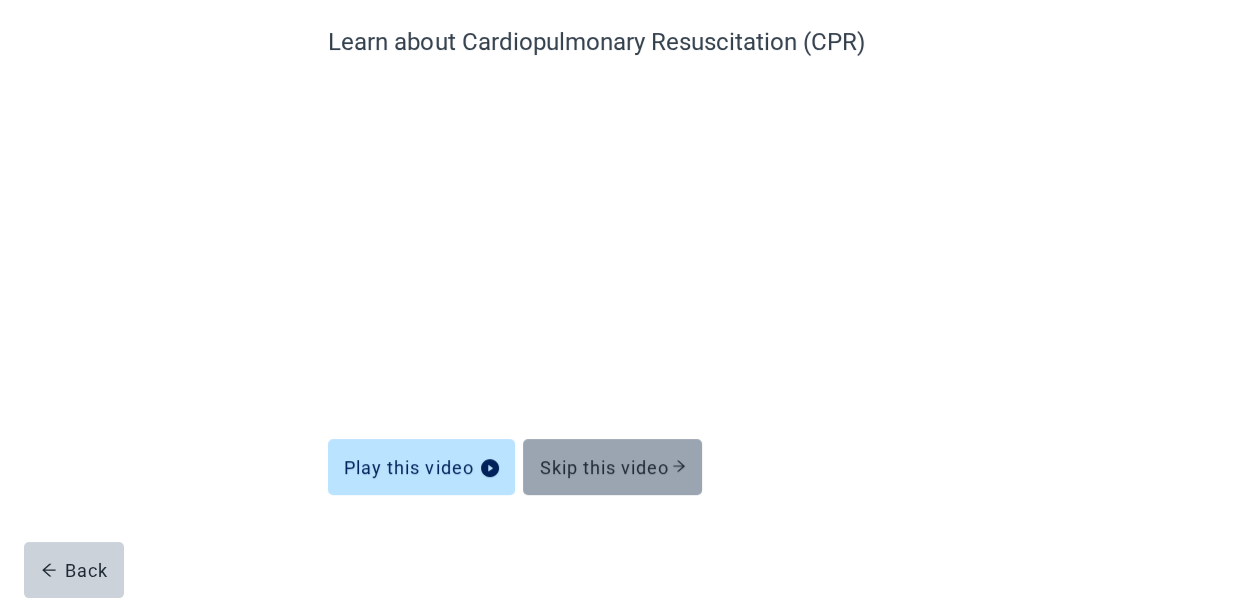 click on "Skip this video" at bounding box center (612, 467) 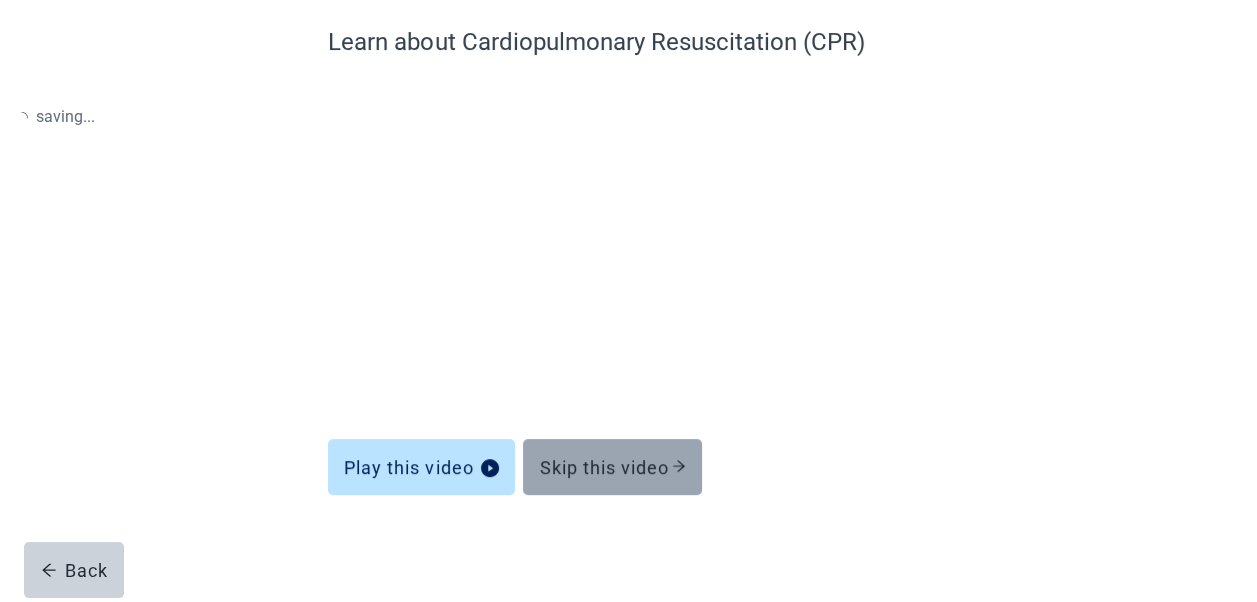 click on "Skip this video" at bounding box center (612, 467) 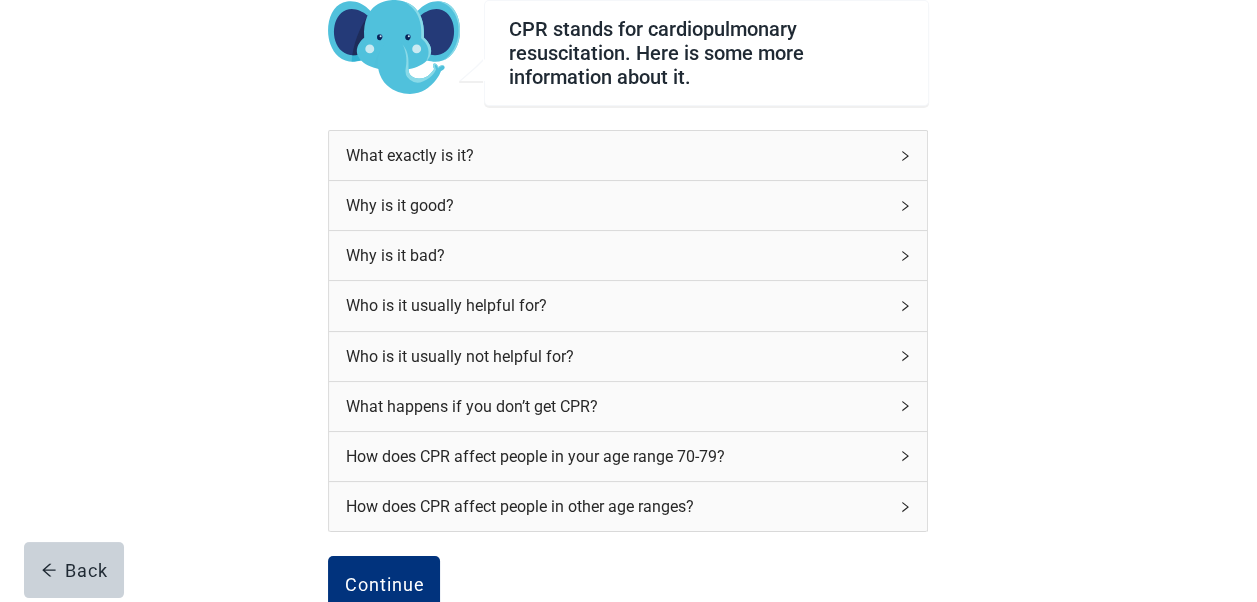 click on "What exactly is it?" at bounding box center (628, 155) 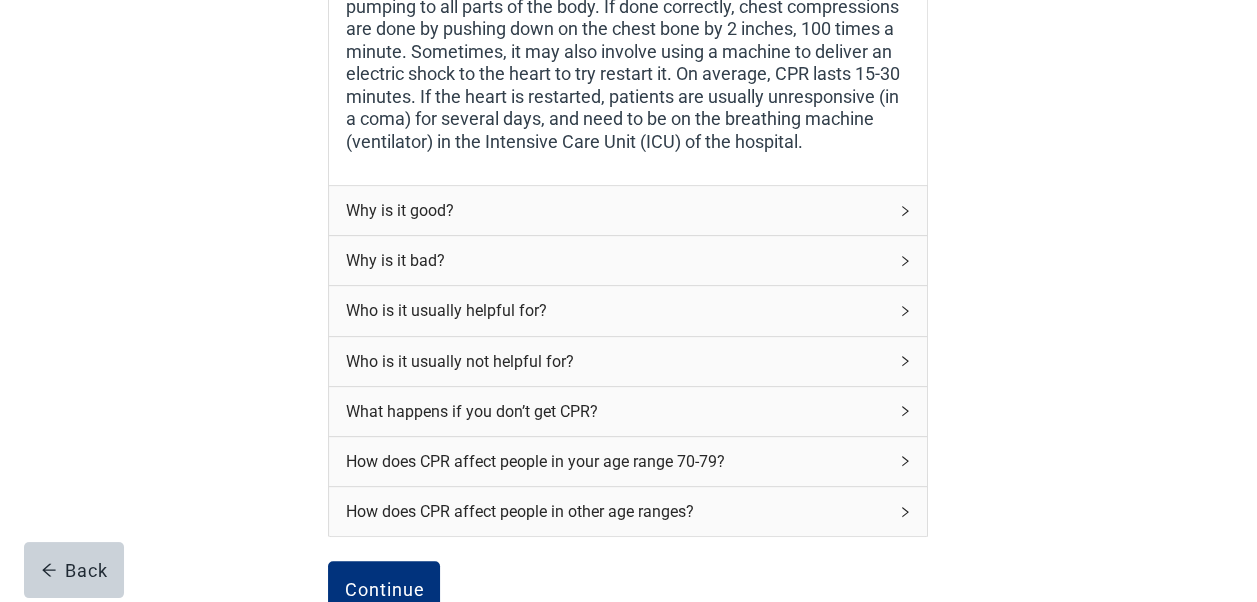 scroll, scrollTop: 568, scrollLeft: 0, axis: vertical 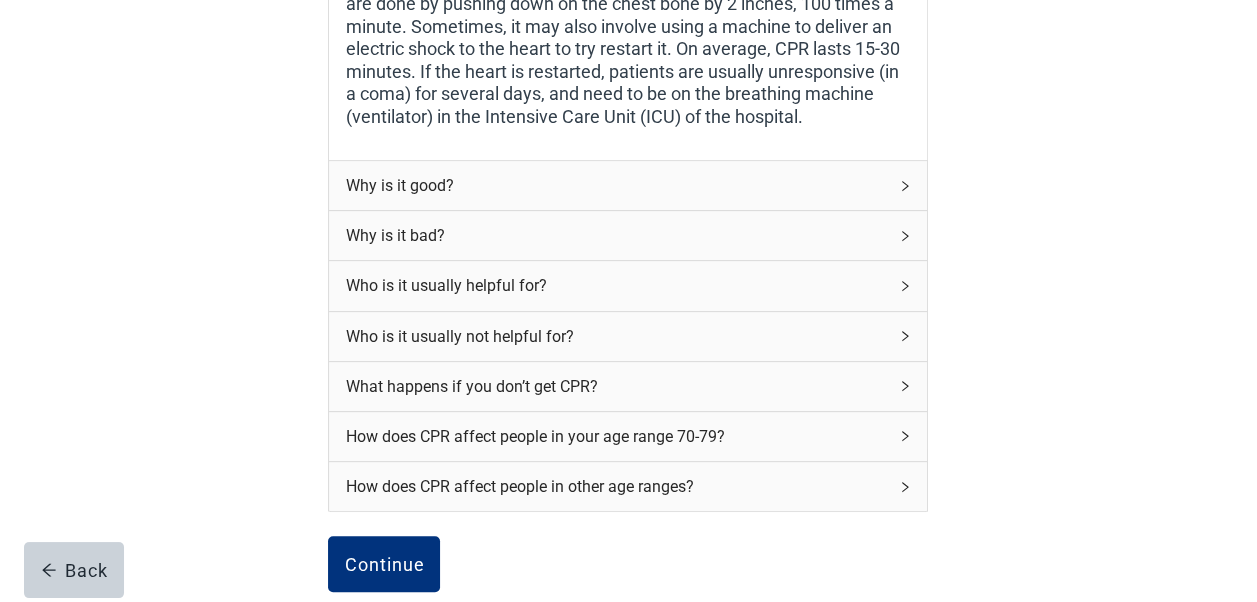 click 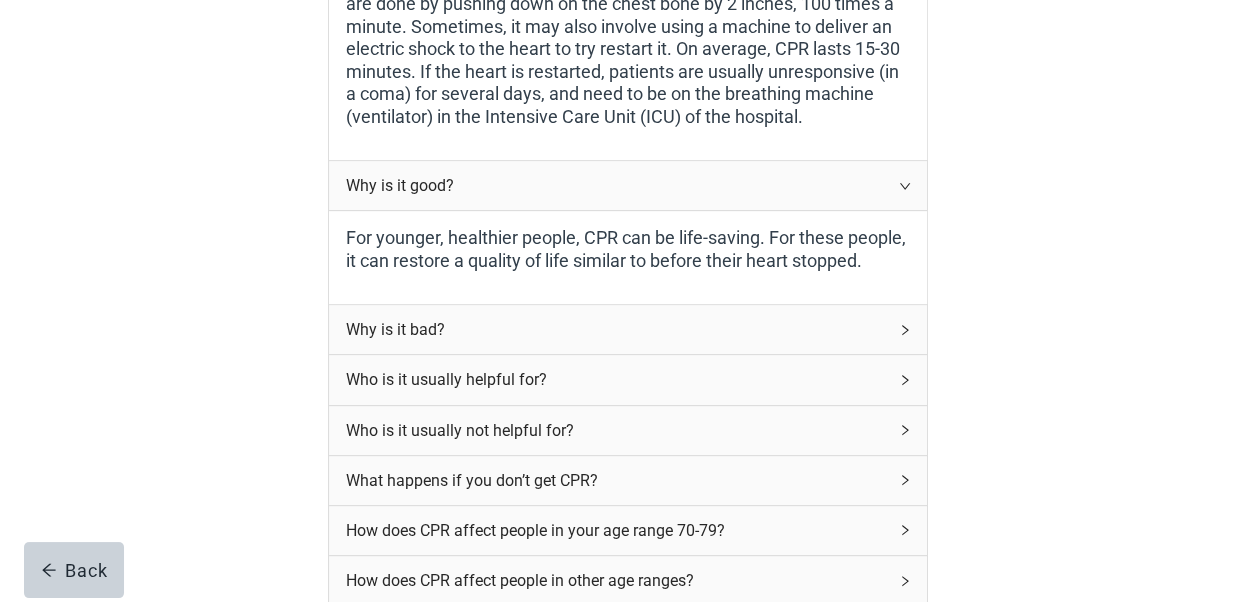 click 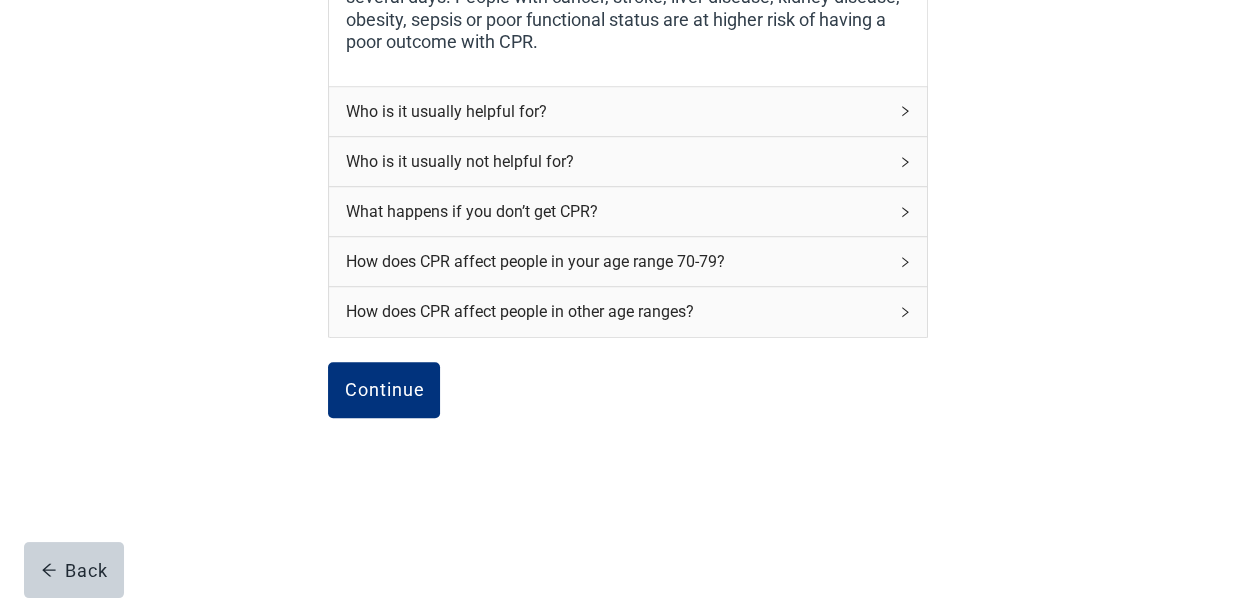 scroll, scrollTop: 1107, scrollLeft: 0, axis: vertical 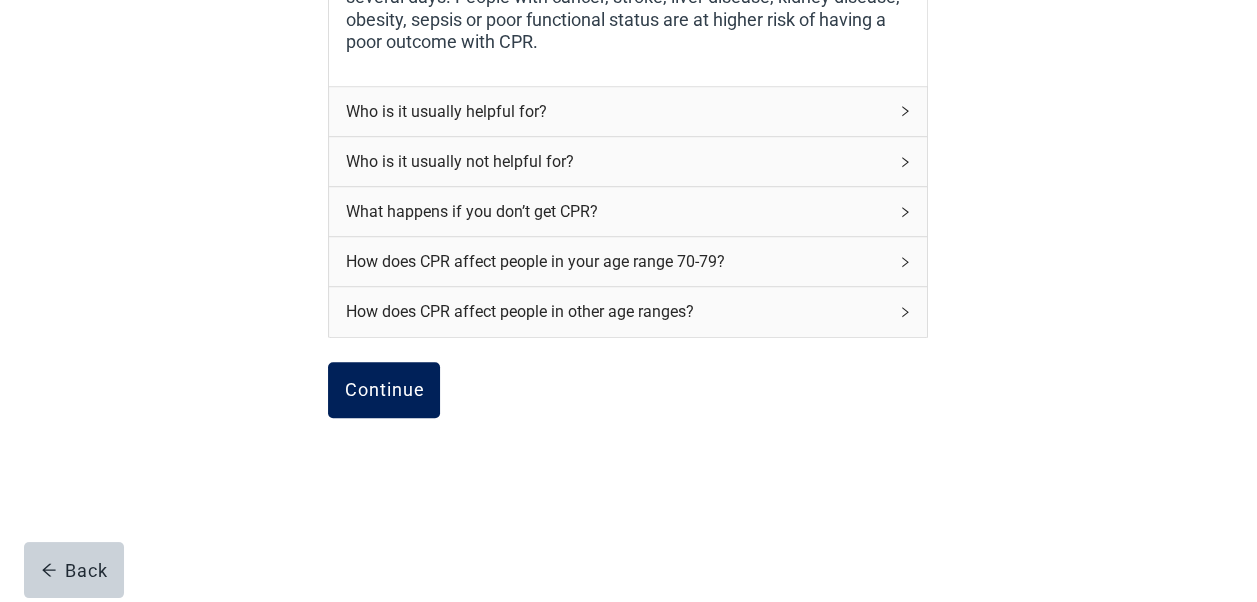 click on "Continue" at bounding box center [384, 390] 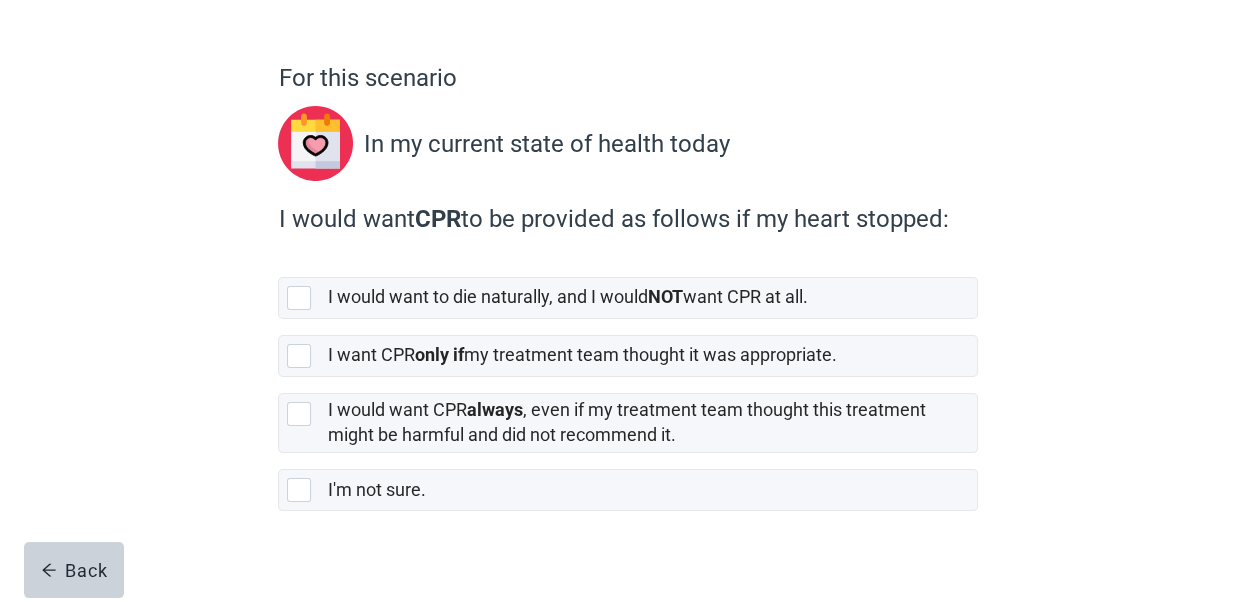 scroll, scrollTop: 155, scrollLeft: 0, axis: vertical 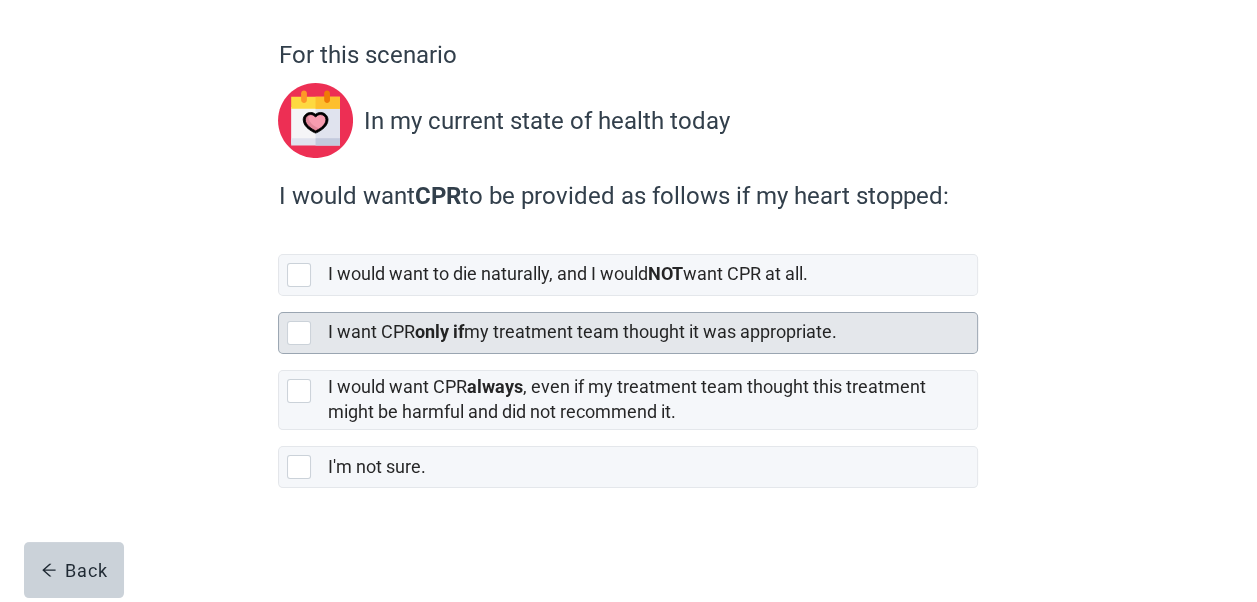 click at bounding box center (299, 333) 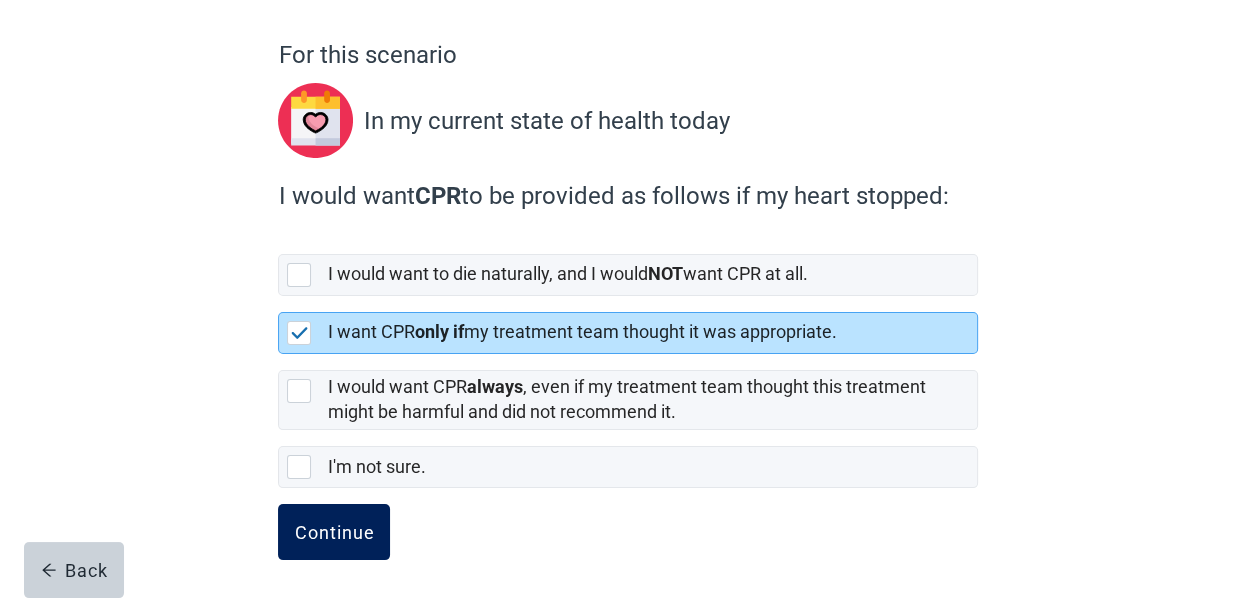 click on "Continue" at bounding box center (334, 532) 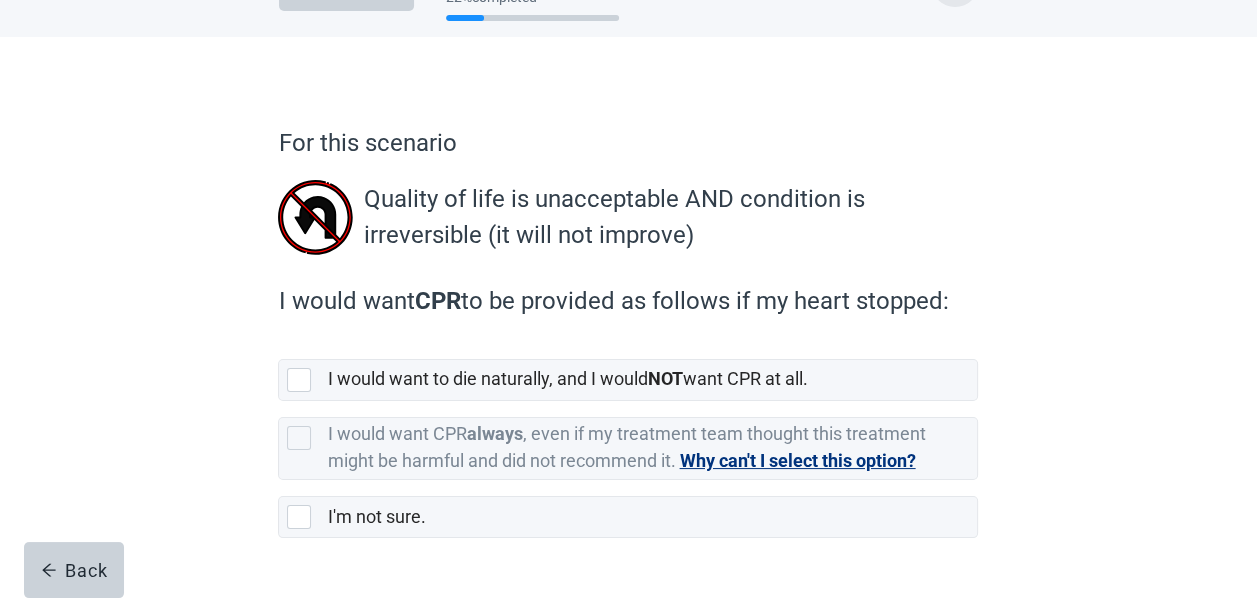 scroll, scrollTop: 117, scrollLeft: 0, axis: vertical 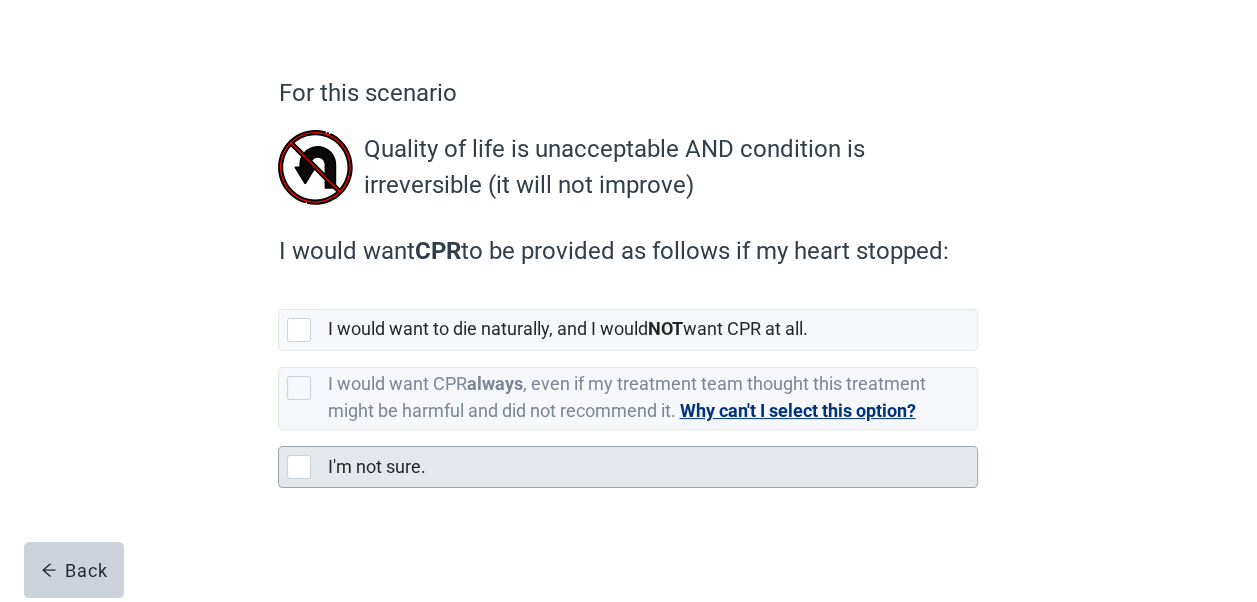 click at bounding box center (299, 467) 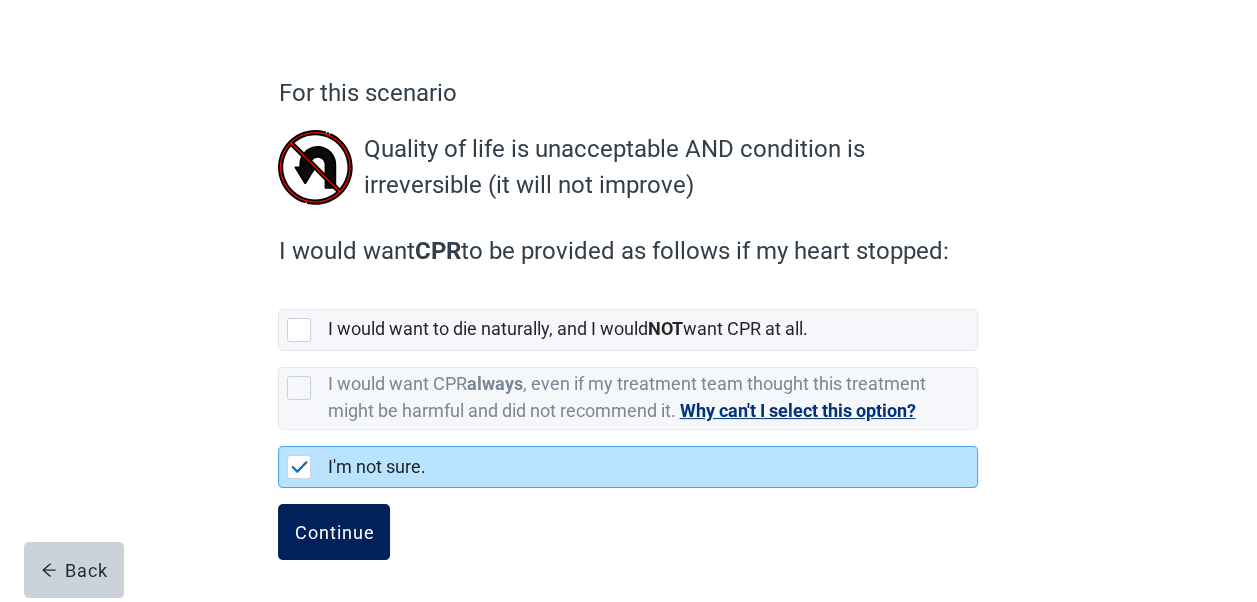 click on "Continue" at bounding box center (334, 532) 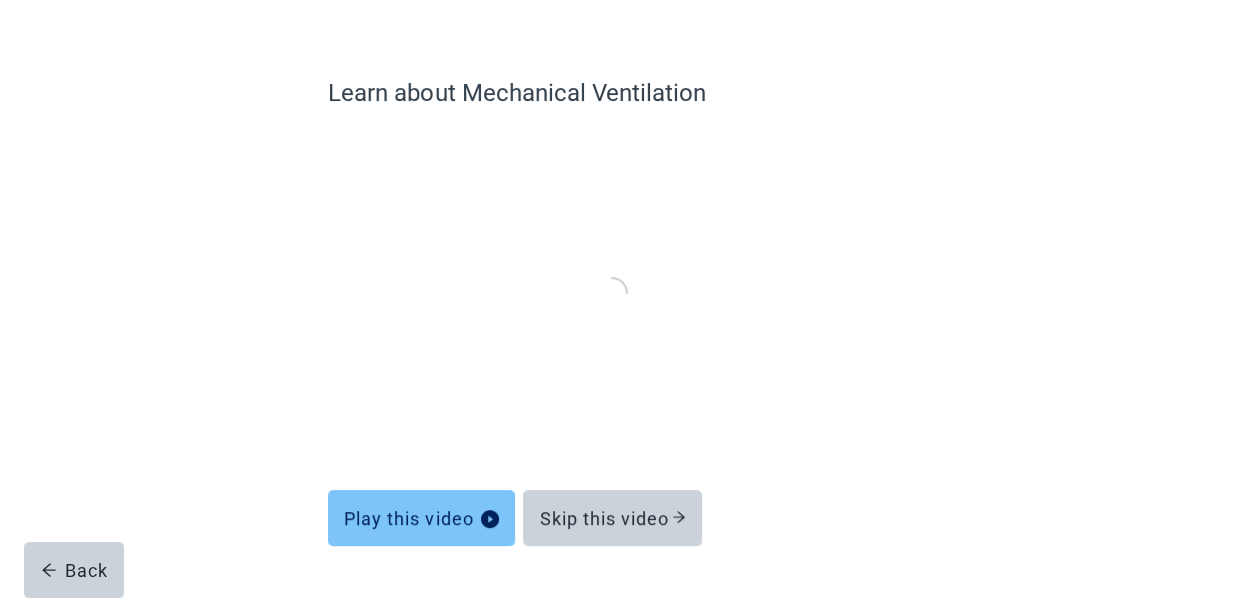 click on "Play this video" at bounding box center [421, 518] 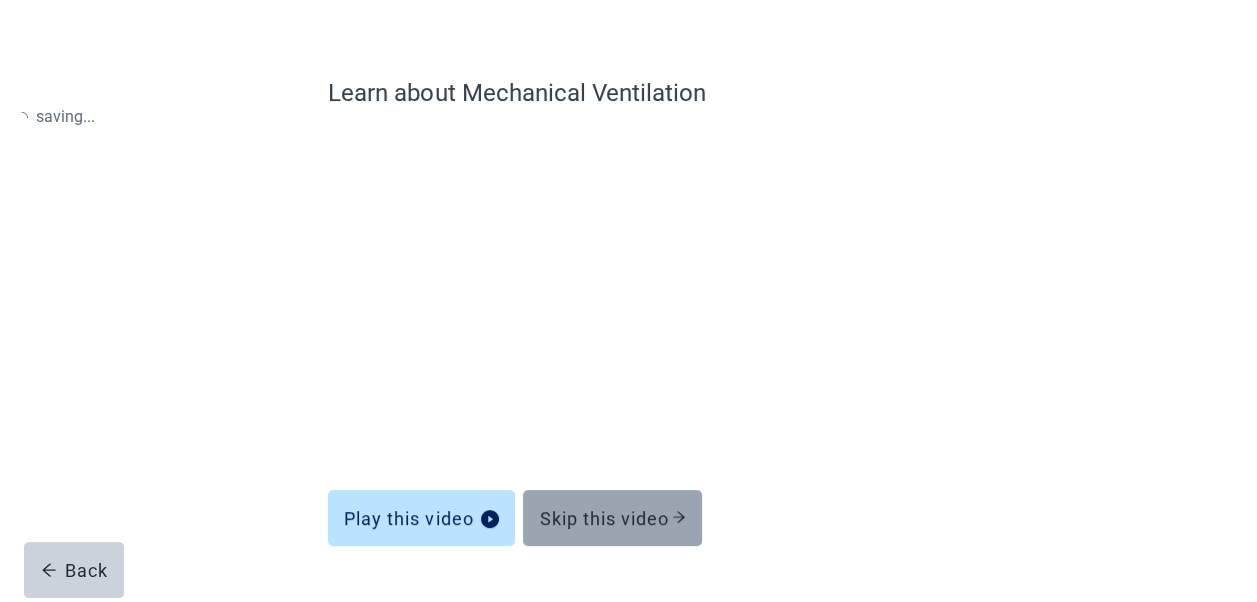 click on "Skip this video" at bounding box center (612, 518) 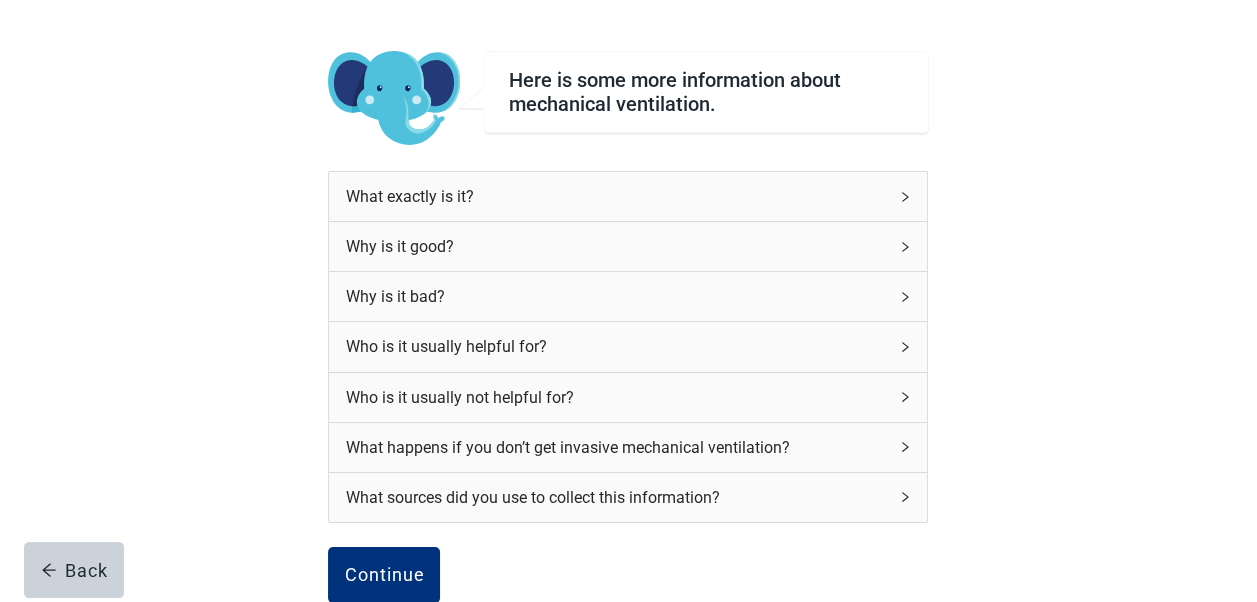scroll, scrollTop: 300, scrollLeft: 0, axis: vertical 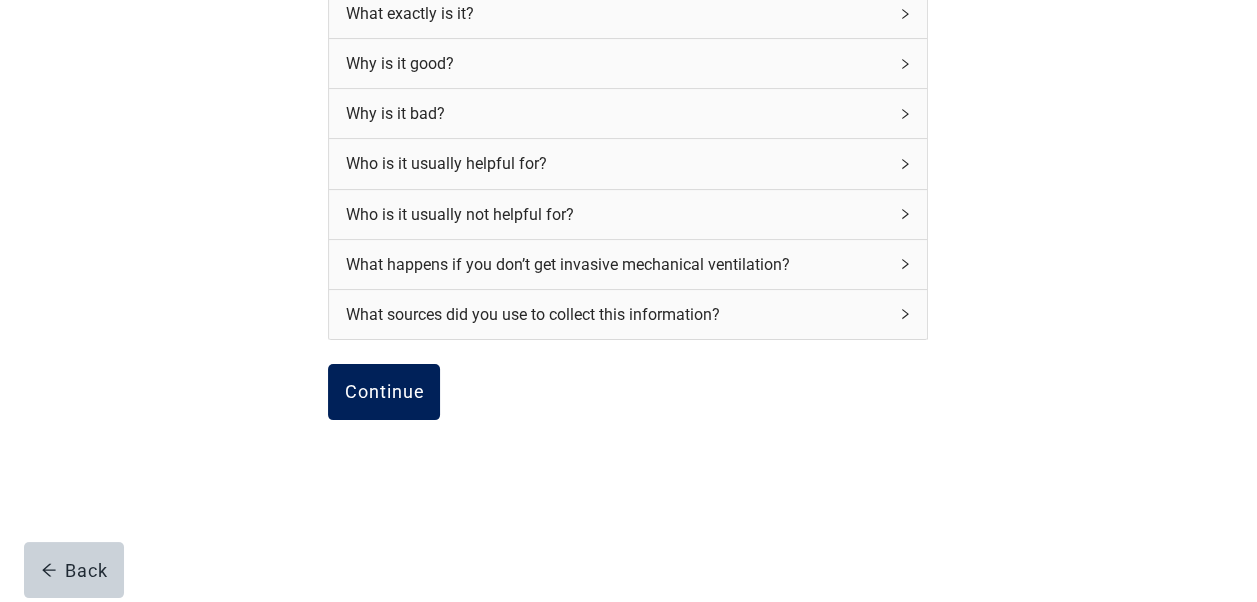 click on "Continue" at bounding box center (384, 392) 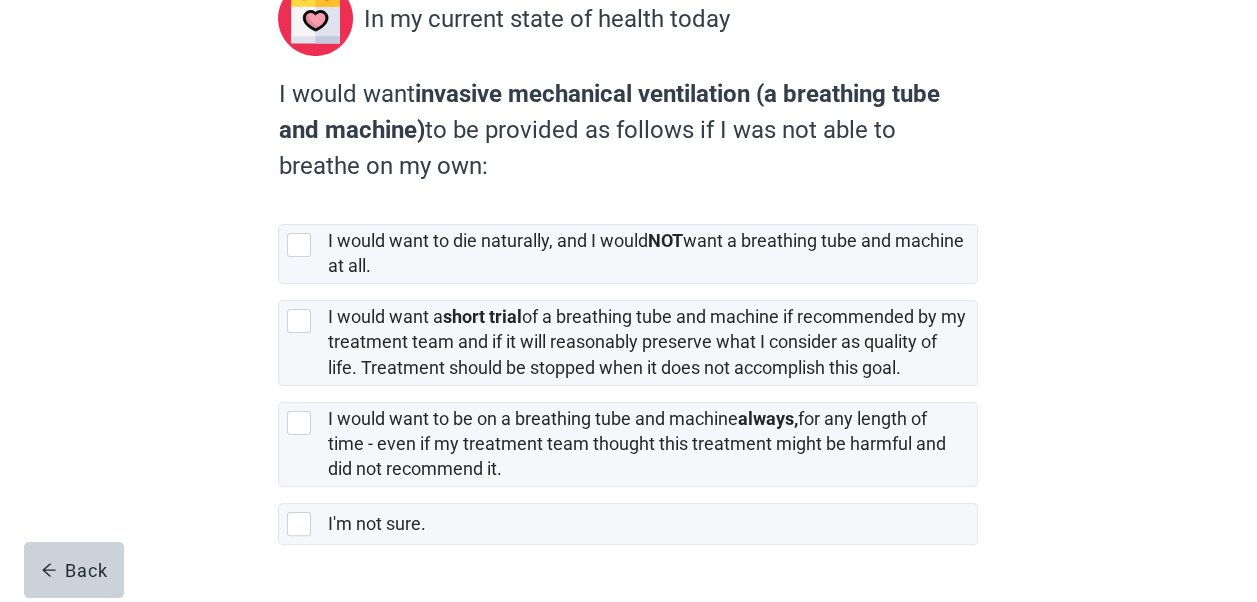 scroll, scrollTop: 300, scrollLeft: 0, axis: vertical 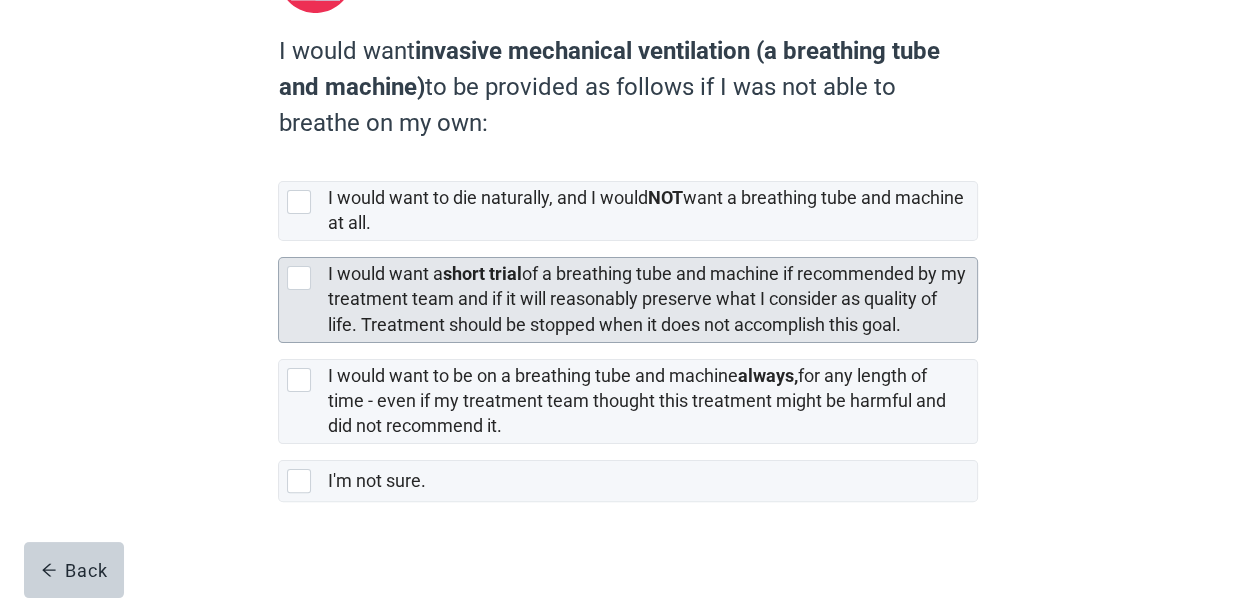 click at bounding box center [299, 278] 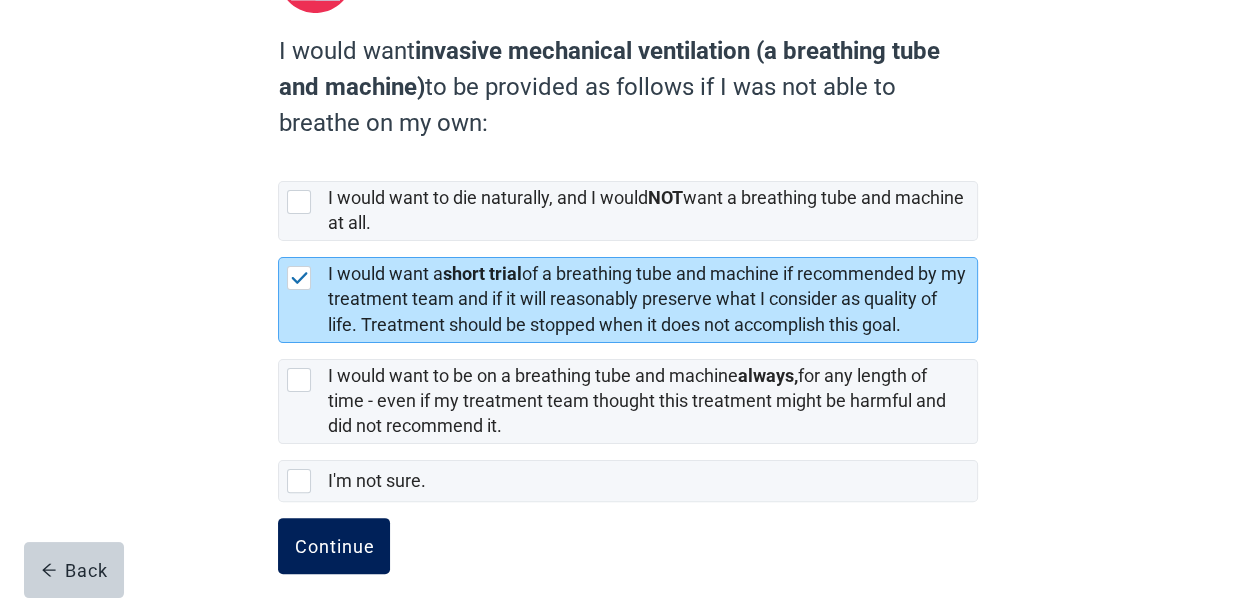 drag, startPoint x: 342, startPoint y: 546, endPoint x: 316, endPoint y: 544, distance: 26.076809 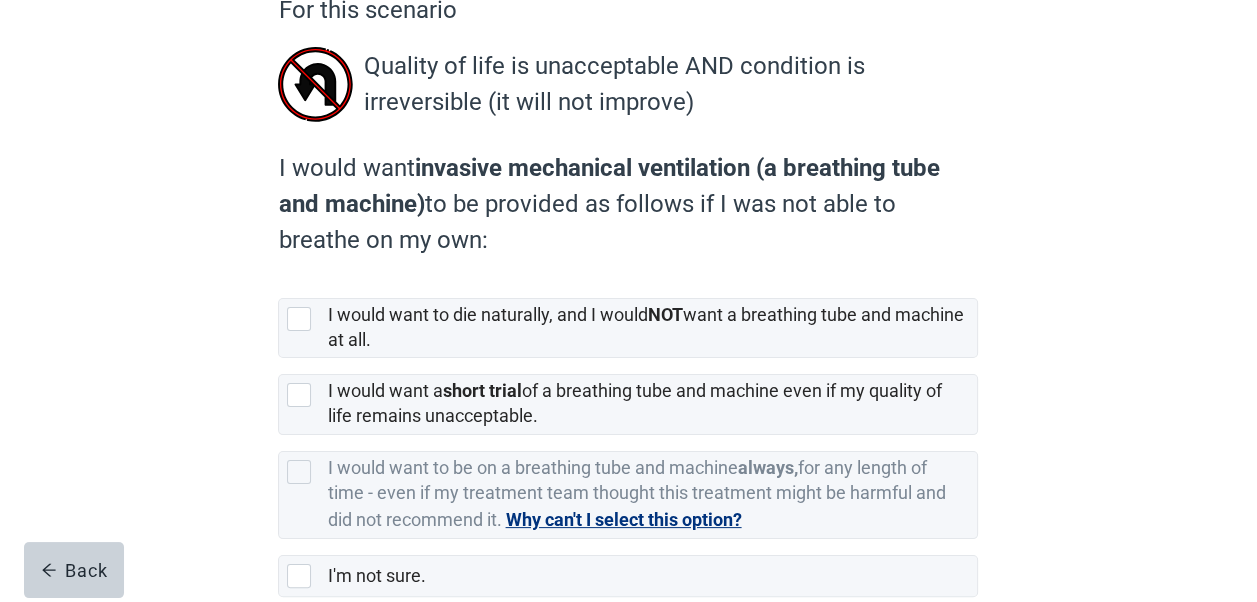 scroll, scrollTop: 300, scrollLeft: 0, axis: vertical 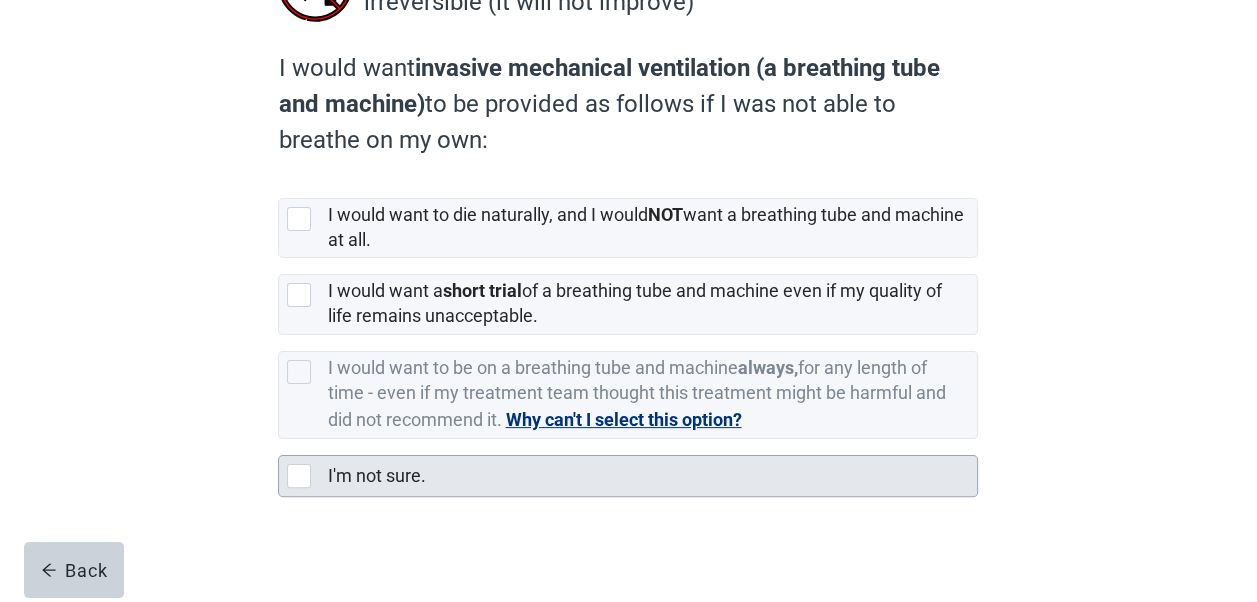 click at bounding box center (299, 476) 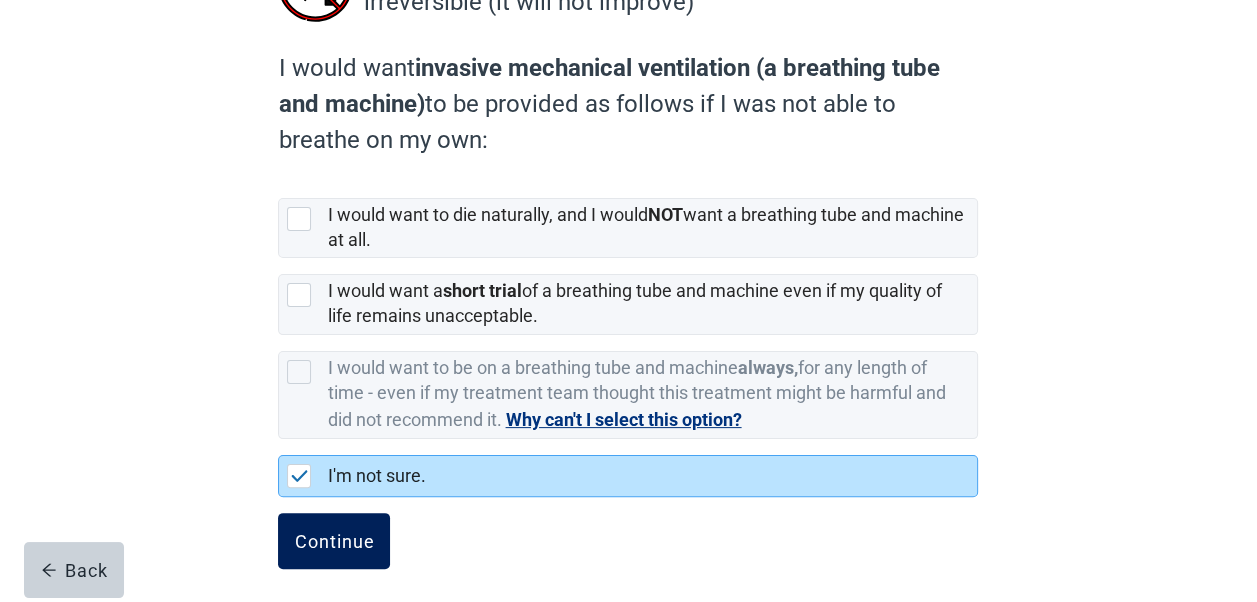 click on "Continue" at bounding box center (334, 541) 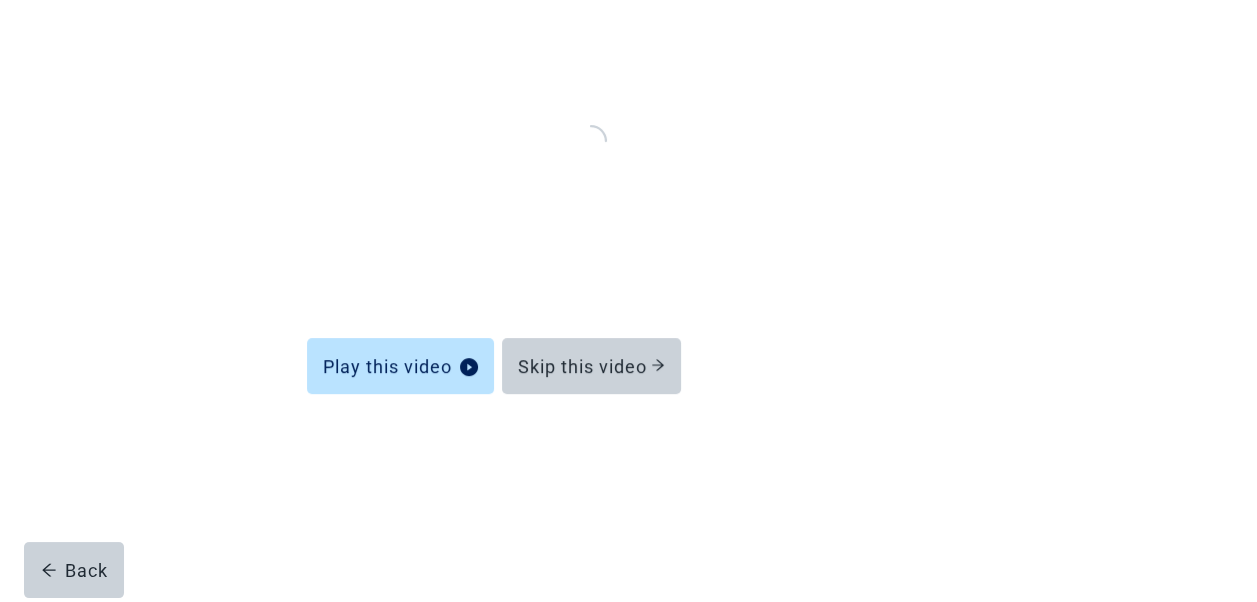 scroll, scrollTop: 168, scrollLeft: 0, axis: vertical 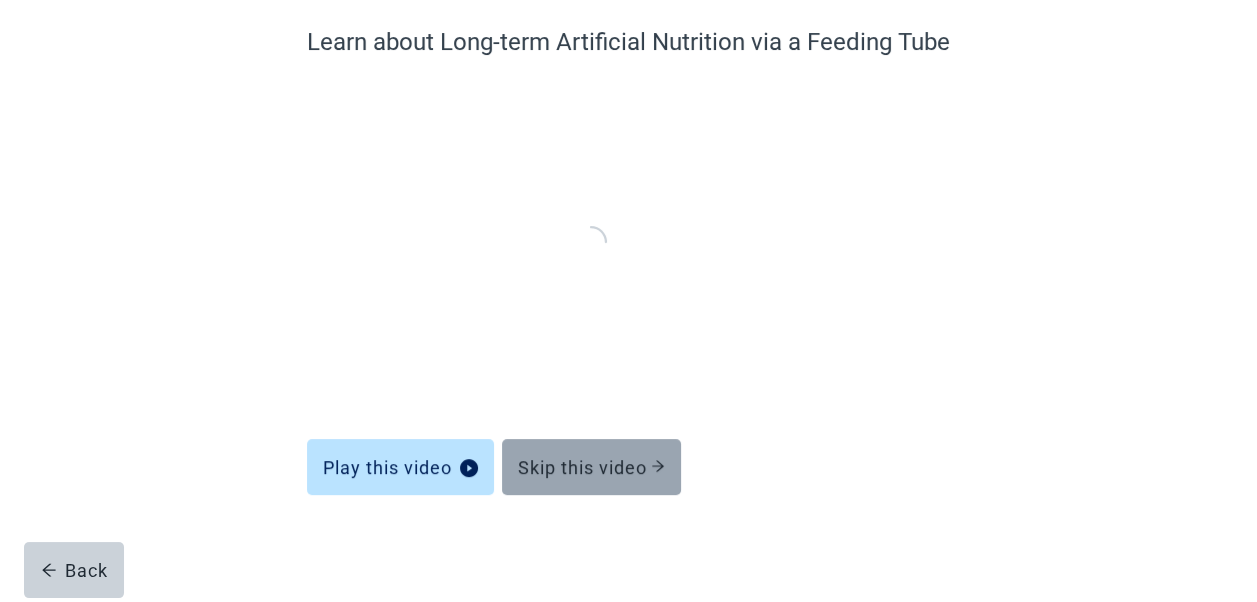 click on "Skip this video" at bounding box center (591, 467) 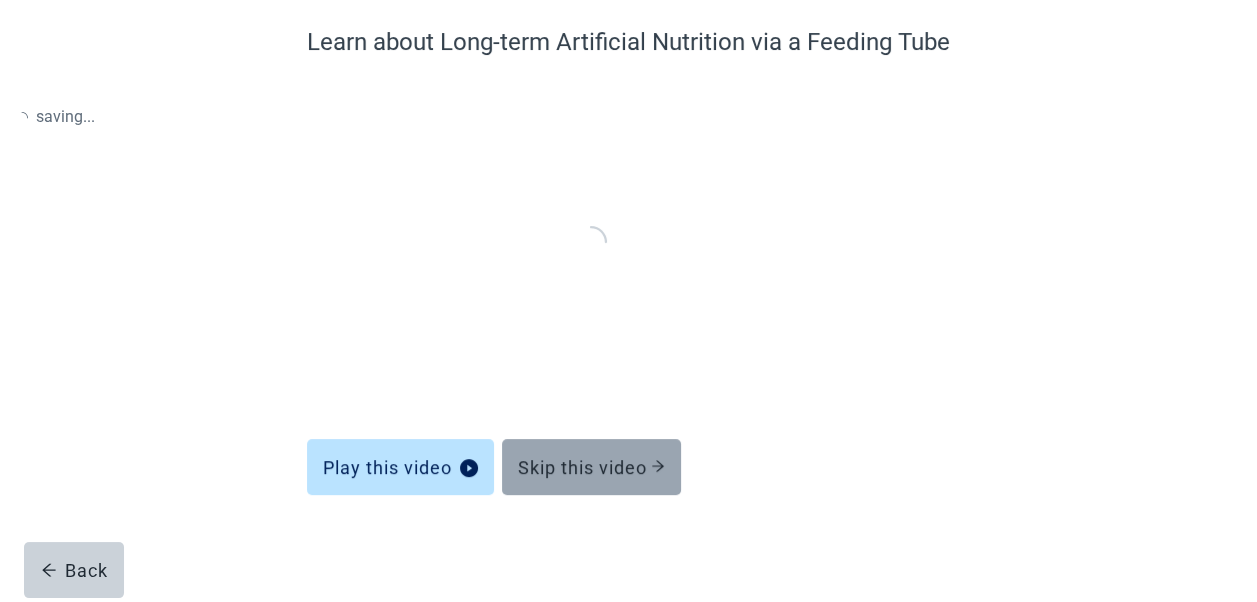 click on "Skip this video" at bounding box center [591, 467] 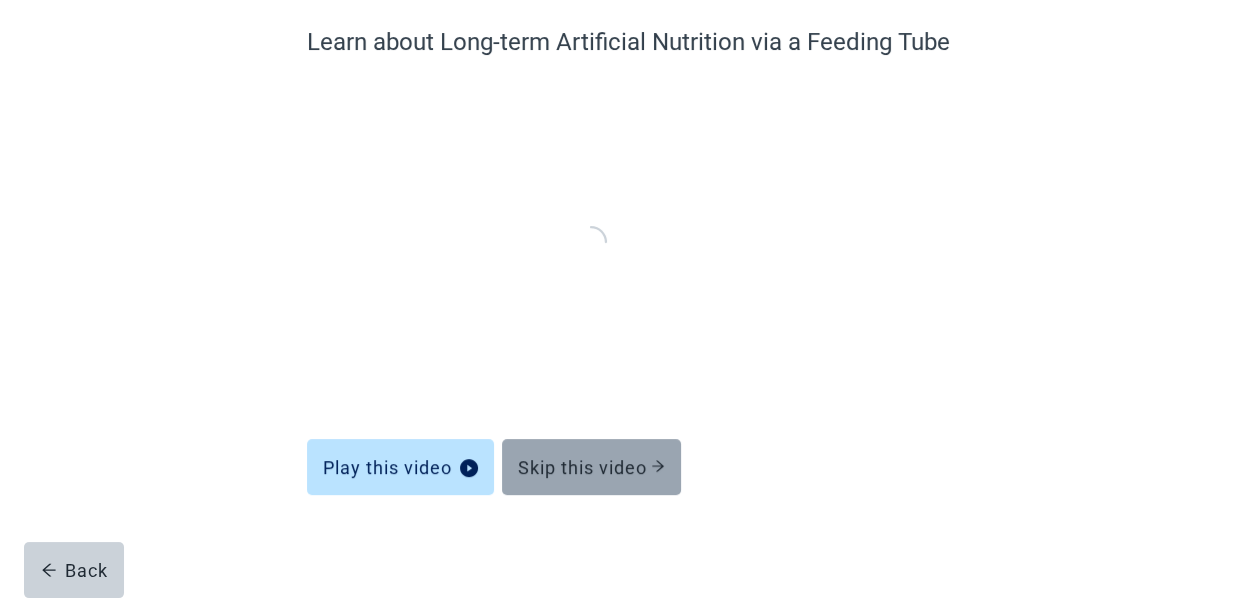 click on "Skip this video" at bounding box center (591, 467) 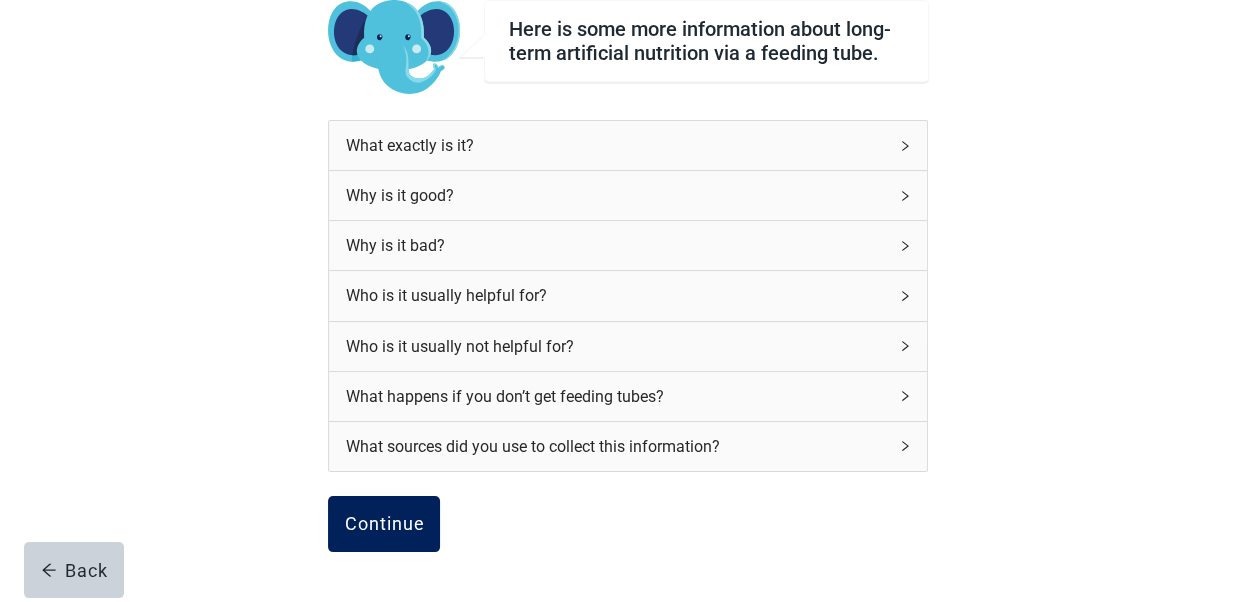 click on "Continue" at bounding box center [384, 524] 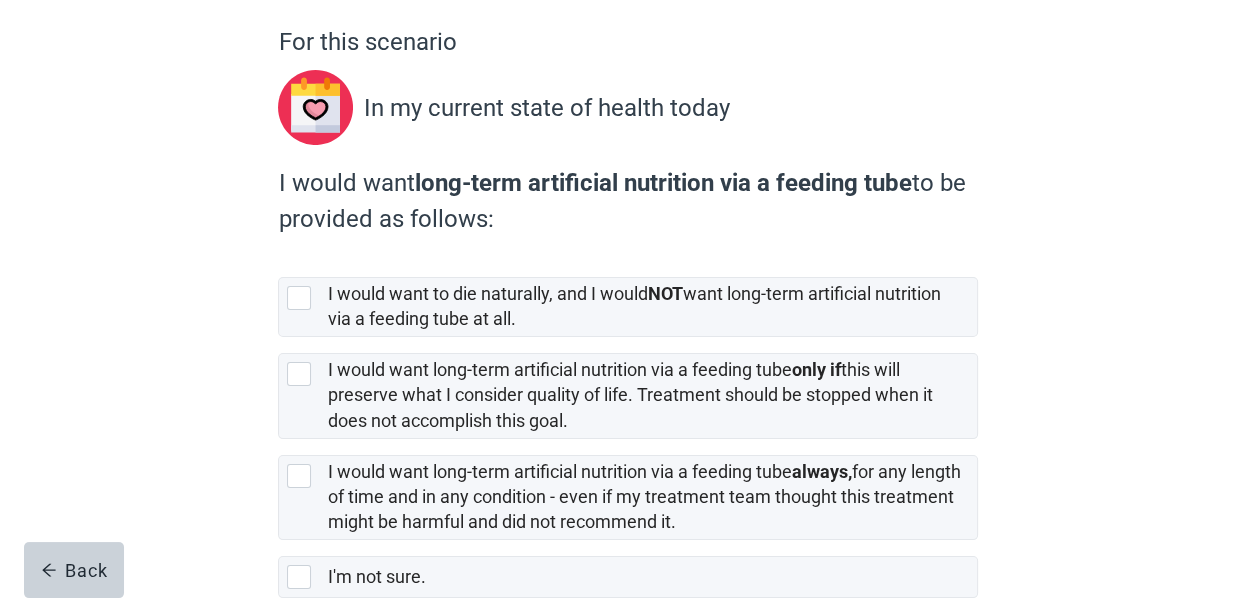 scroll, scrollTop: 0, scrollLeft: 0, axis: both 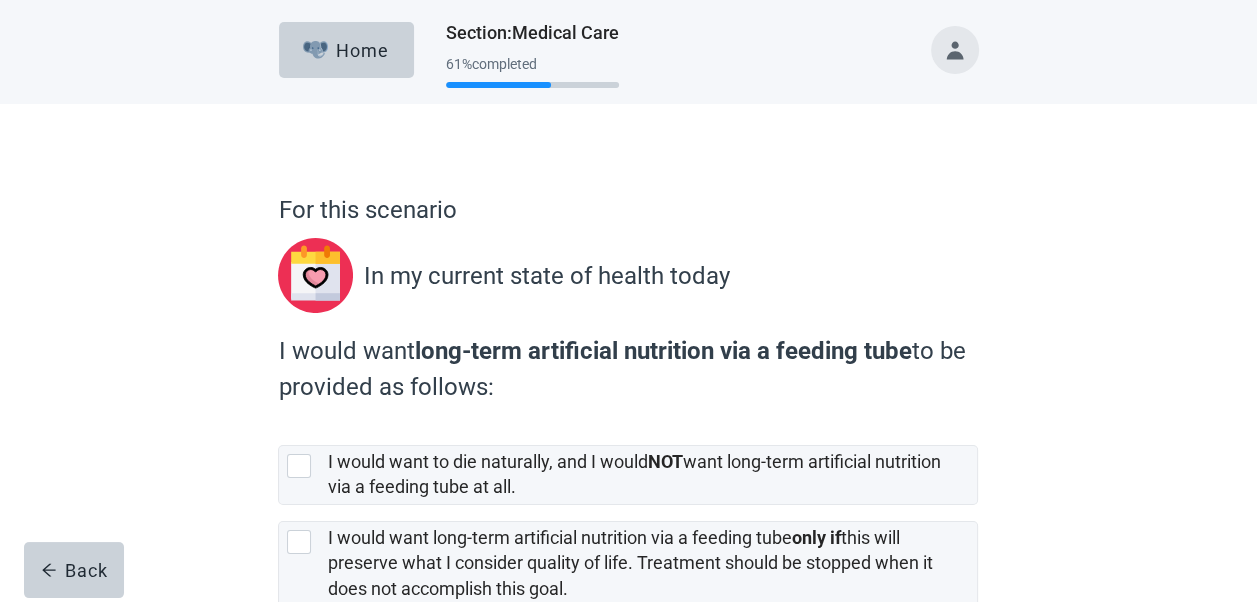 click on "For this scenario In my current state of health today I would want  long-term artificial nutrition via a feeding tube   to be provided as follows:   I would want to die naturally, and I would  NOT  want long-term artificial nutrition via a feeding tube at all.   I would want long-term artificial nutrition via a feeding tube  only if  this will preserve what I consider quality of life. Treatment should be stopped when it does not accomplish this goal.   I would want long-term artificial nutrition via a feeding tube  always,  for any length of time and in any condition - even if my treatment team thought this treatment might be harmful and did not recommend it.   I'm not sure.   Back" at bounding box center (628, 537) 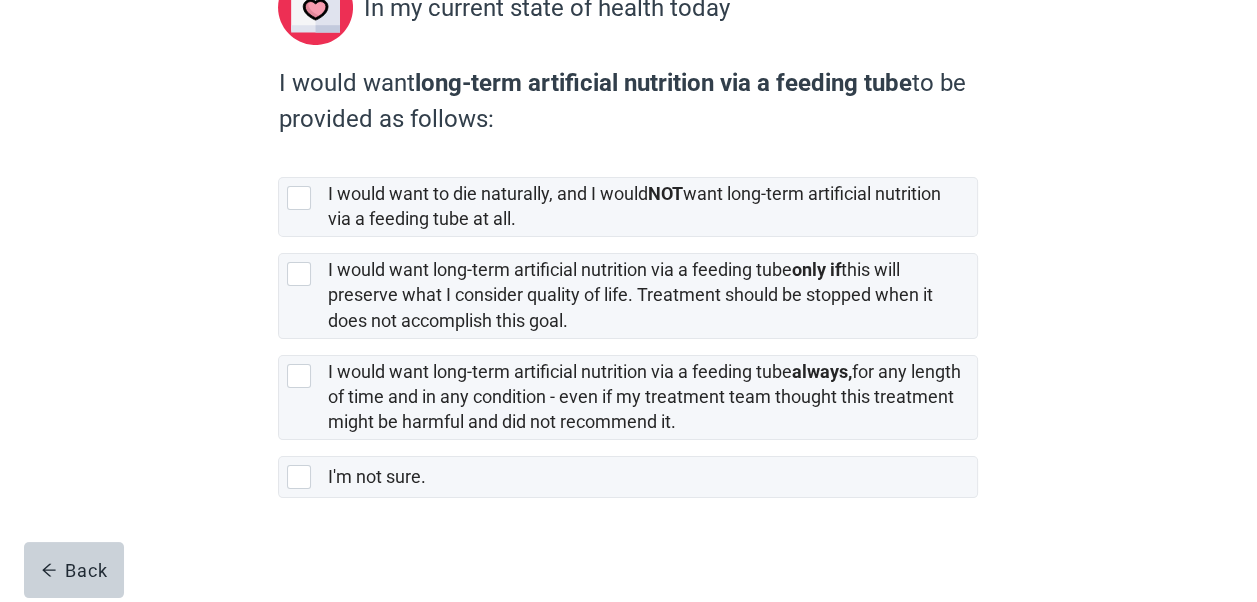 scroll, scrollTop: 278, scrollLeft: 0, axis: vertical 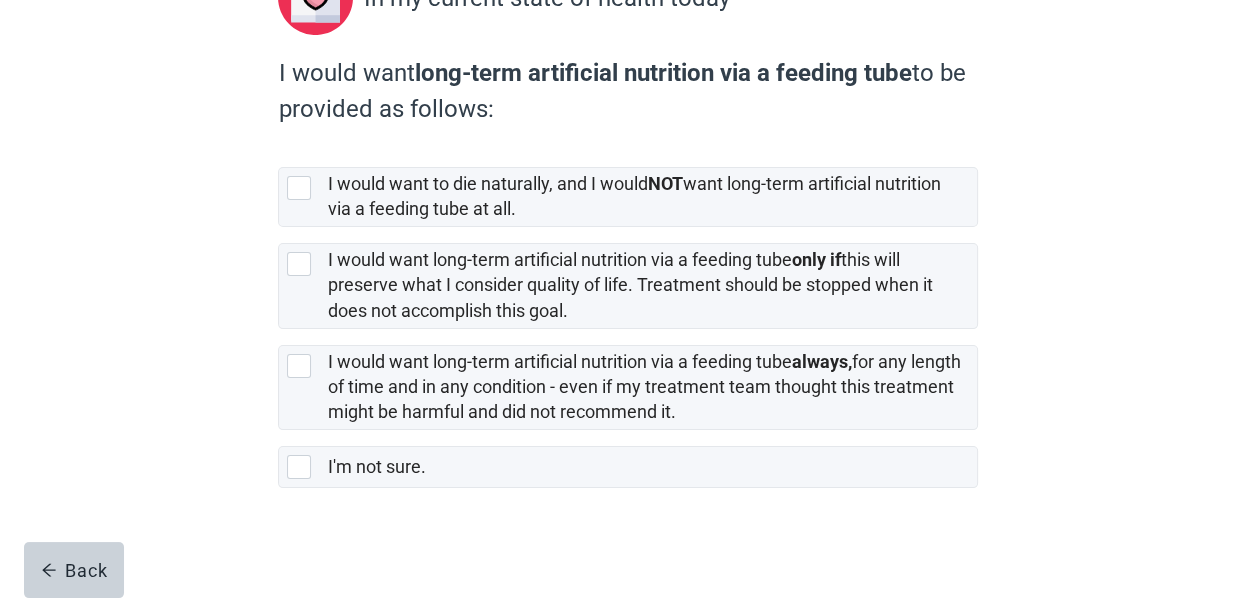 click at bounding box center [299, 467] 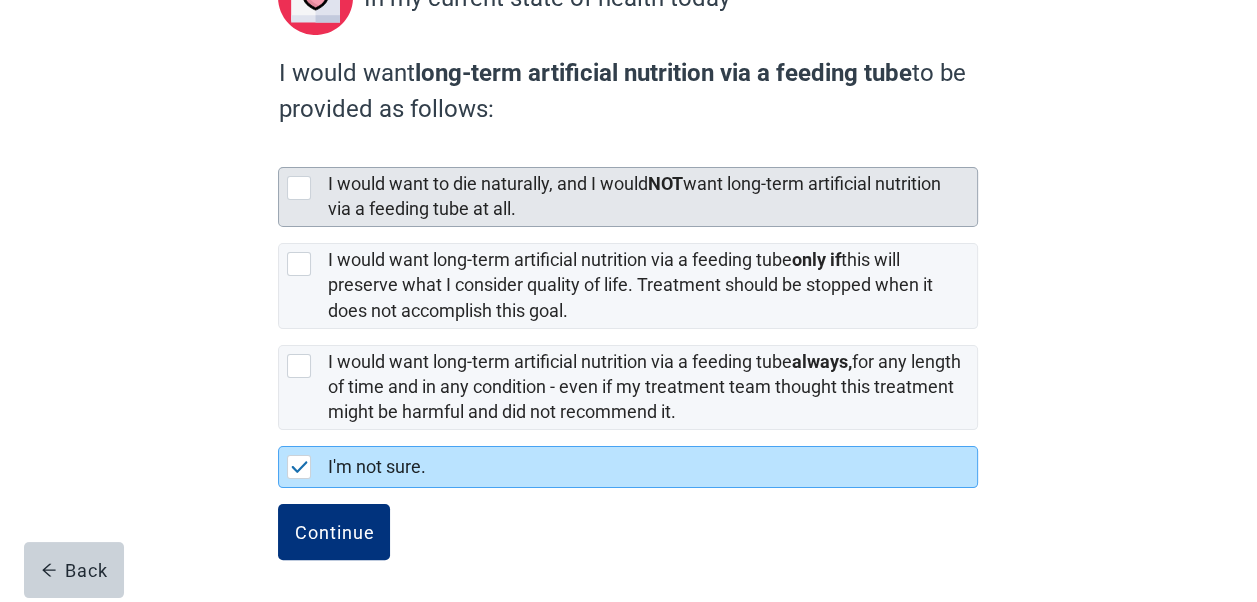 click on "I would want to die naturally, and I would  NOT  want long-term artificial nutrition via a feeding tube at all." at bounding box center [628, 197] 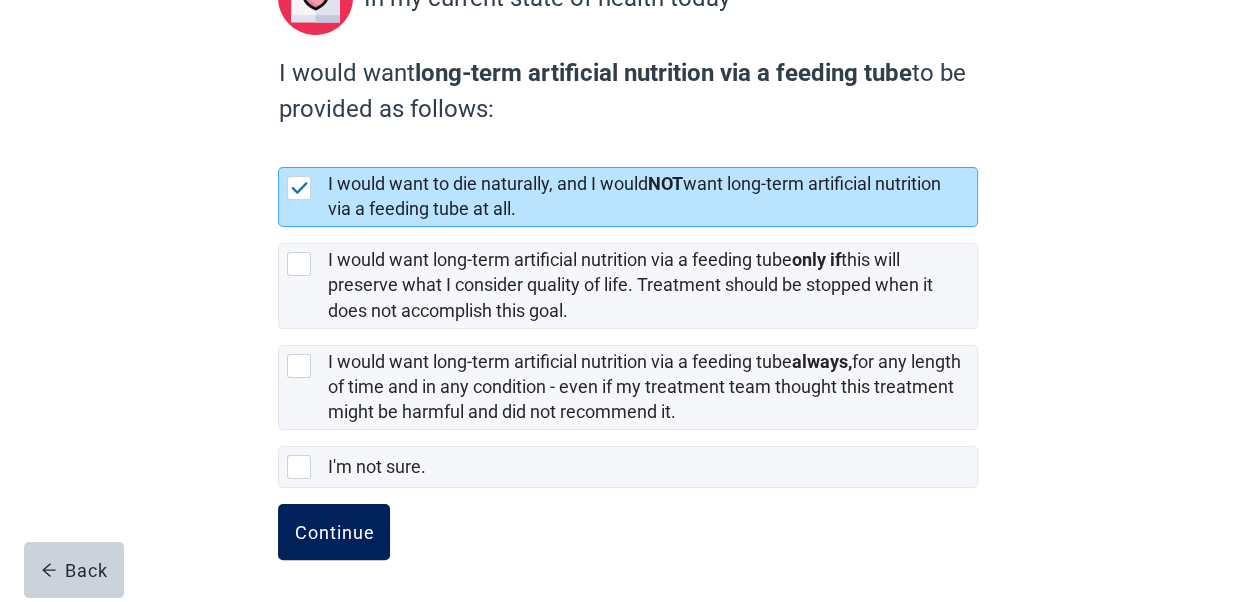 click on "Continue" at bounding box center (334, 532) 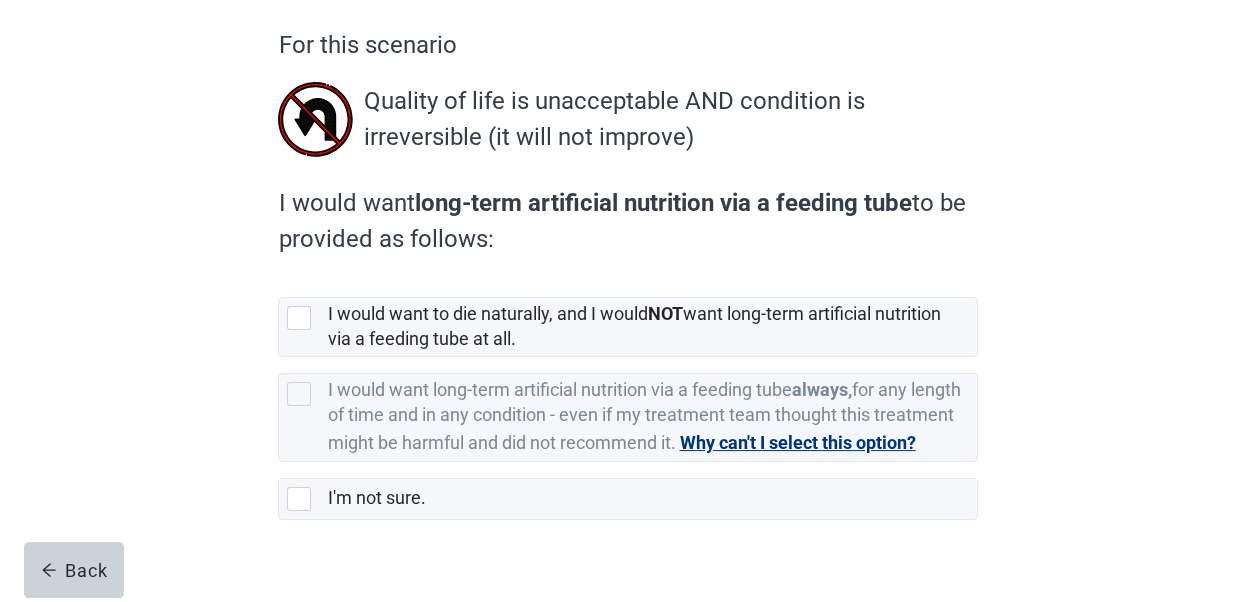scroll, scrollTop: 200, scrollLeft: 0, axis: vertical 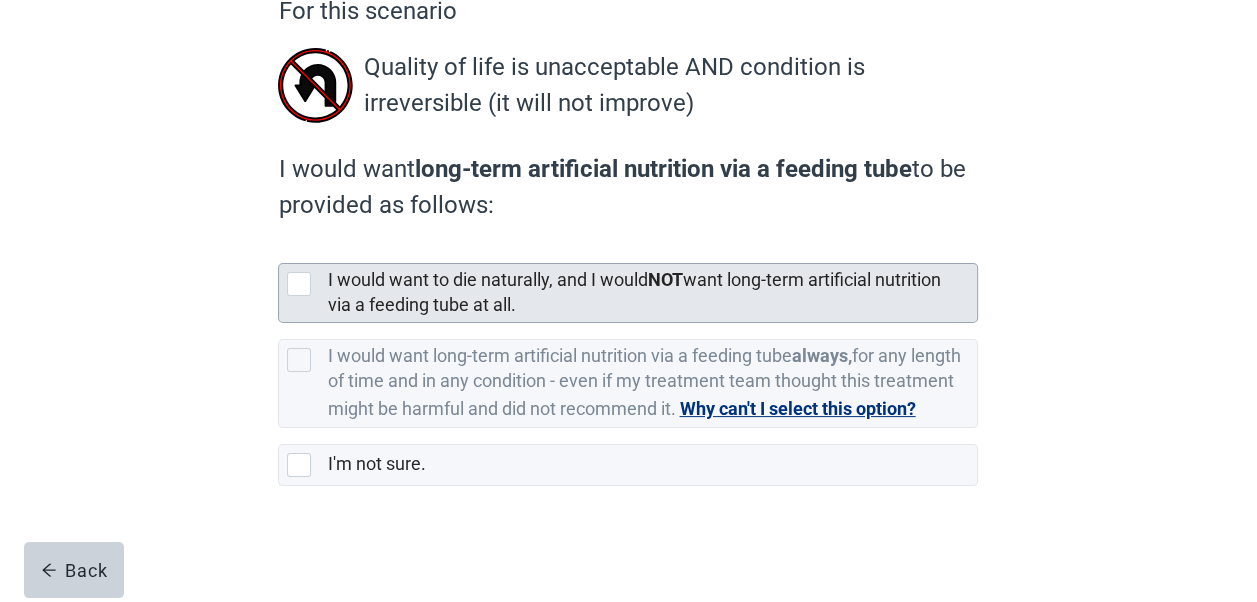 click at bounding box center [299, 284] 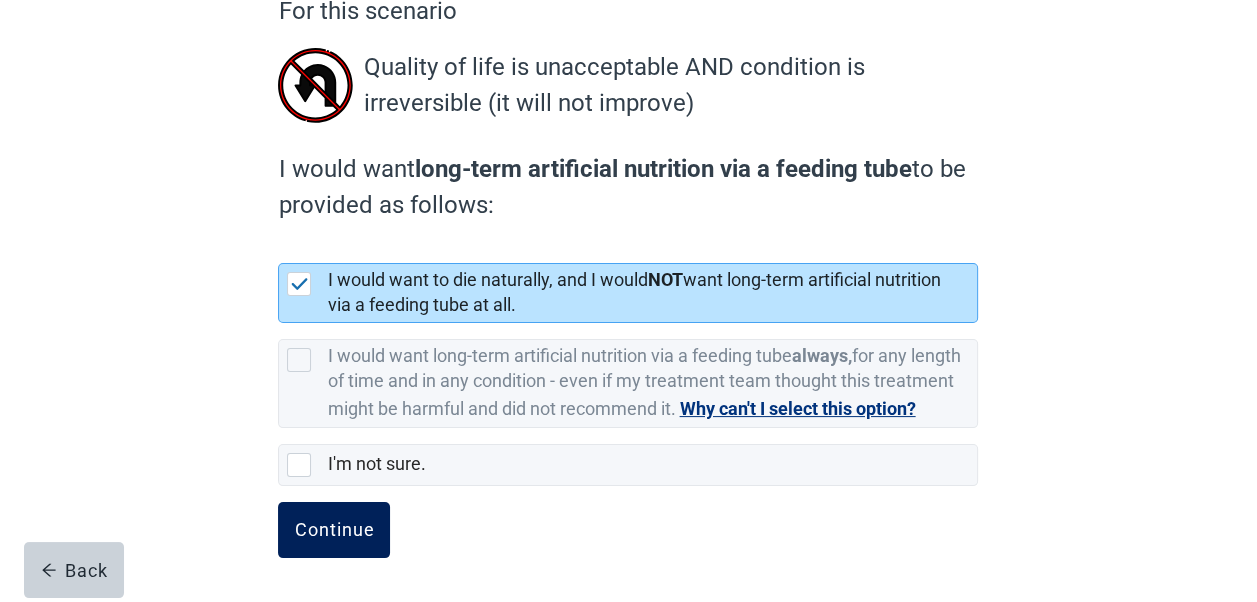 click on "Continue" at bounding box center [334, 530] 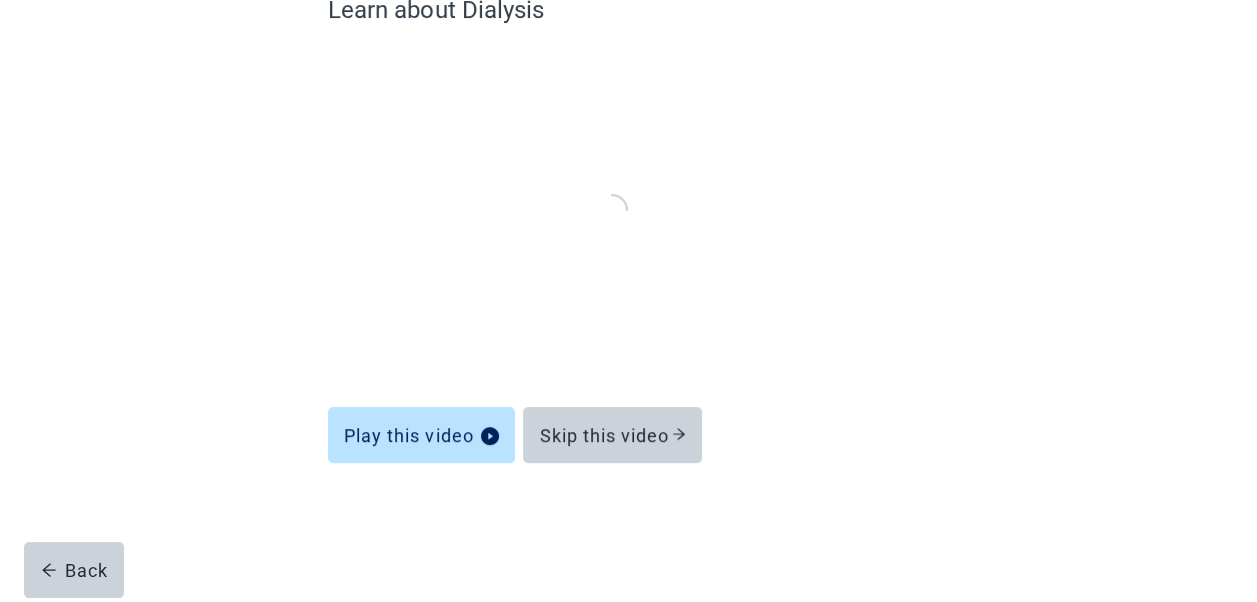 scroll, scrollTop: 168, scrollLeft: 0, axis: vertical 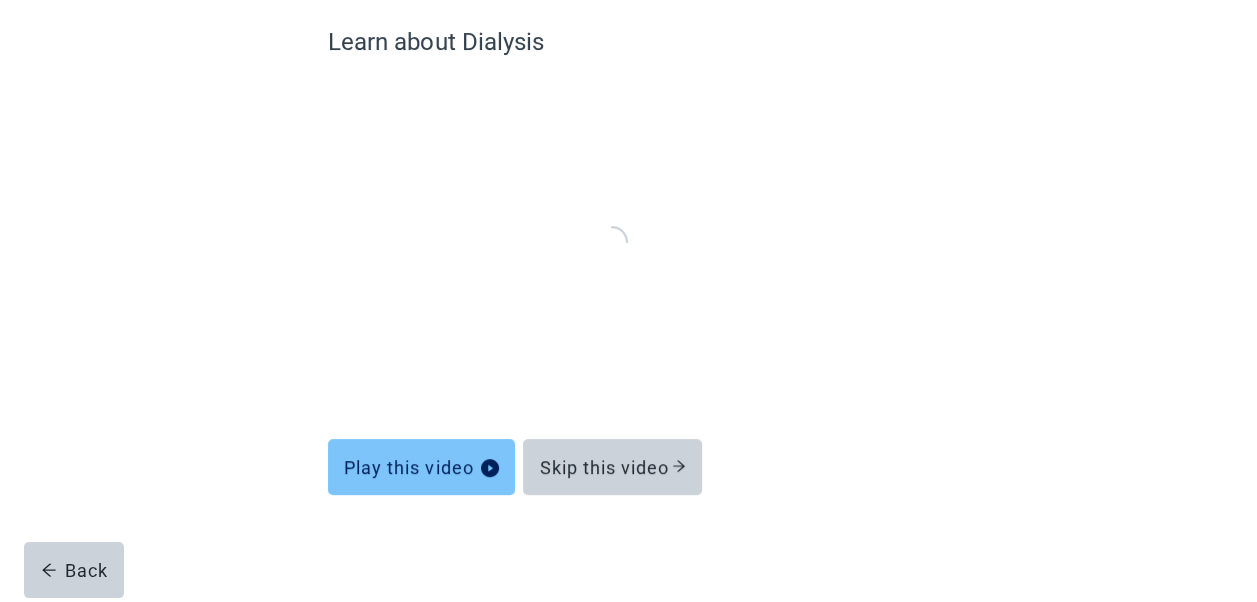 drag, startPoint x: 428, startPoint y: 466, endPoint x: 436, endPoint y: 459, distance: 10.630146 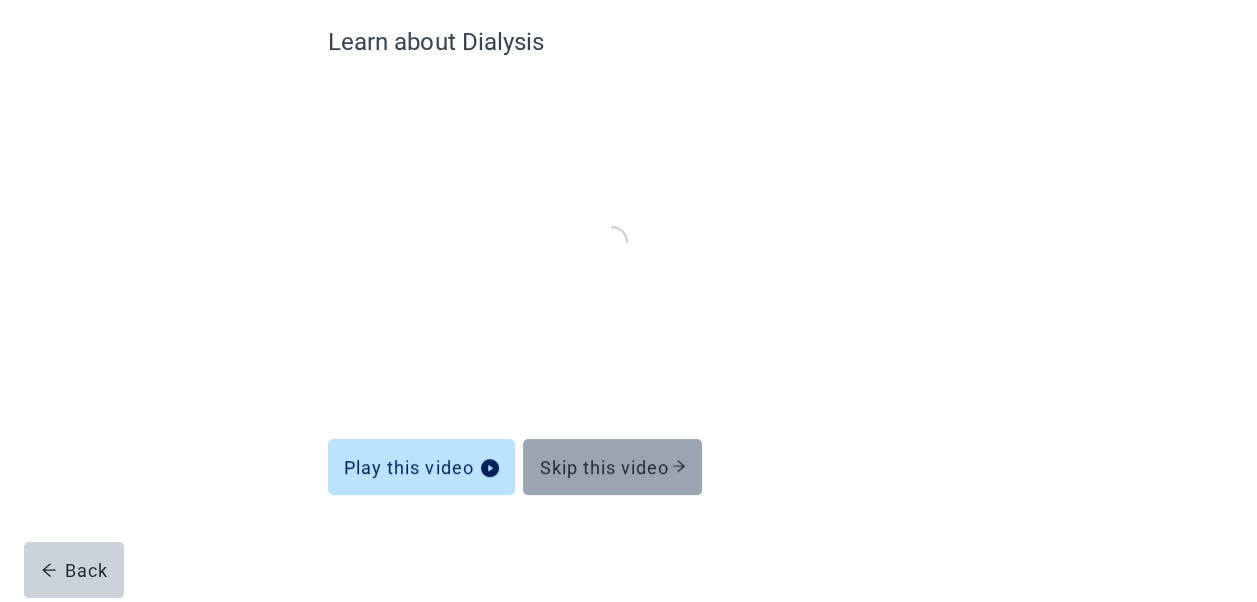 click on "Skip this video" at bounding box center (612, 467) 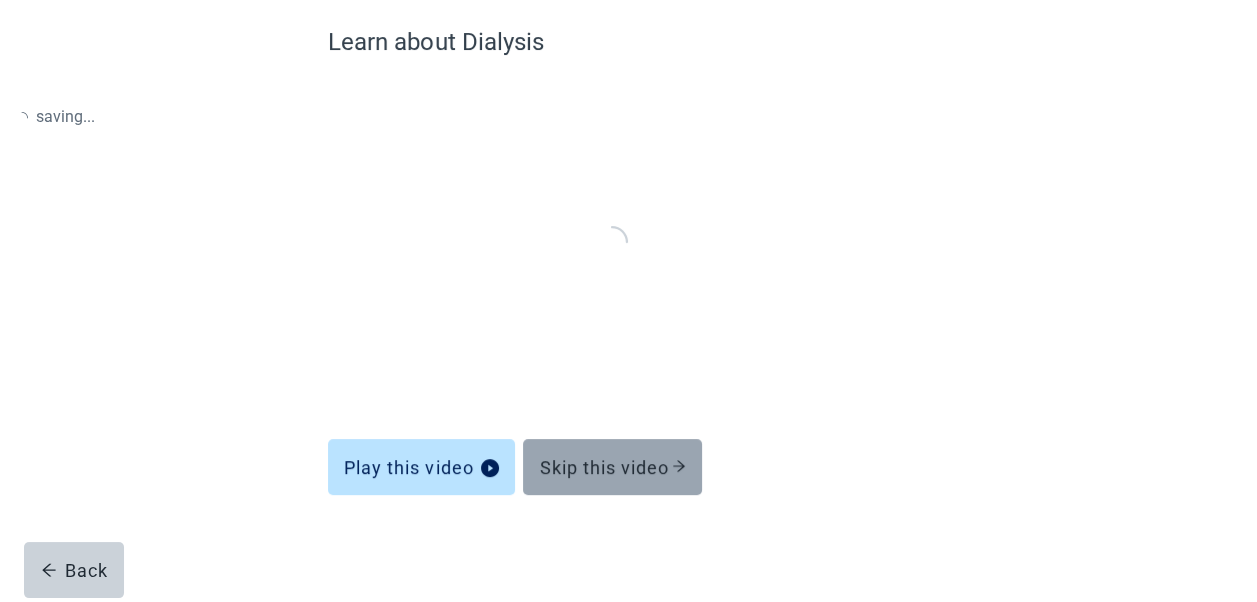 click on "Skip this video" at bounding box center [612, 467] 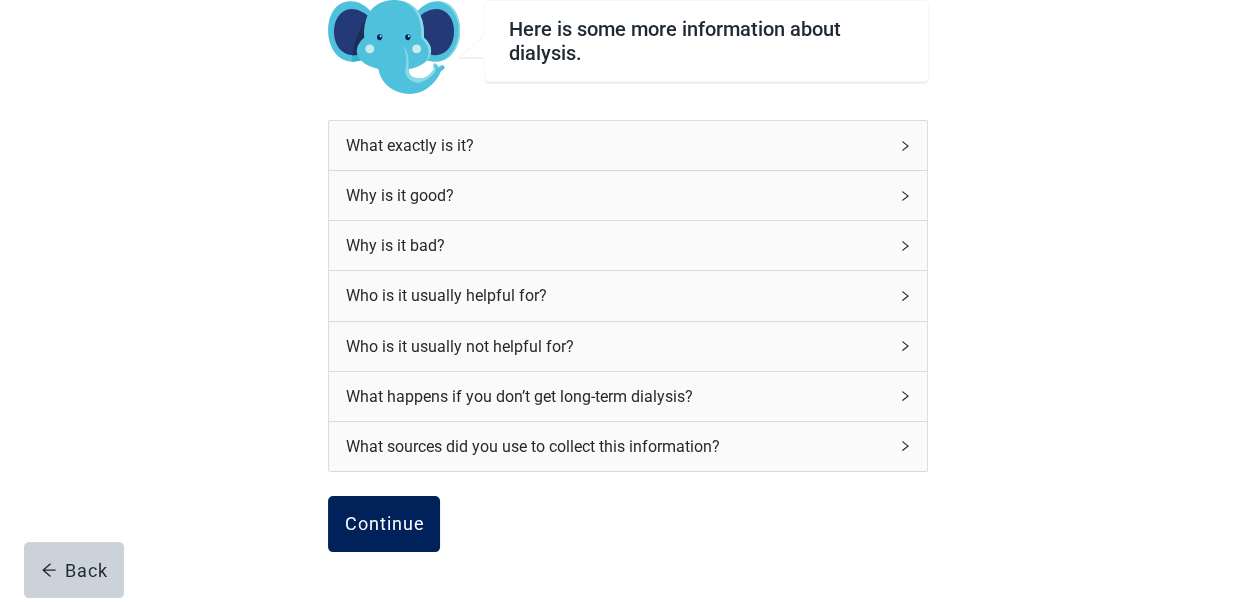 click on "Continue" at bounding box center (384, 524) 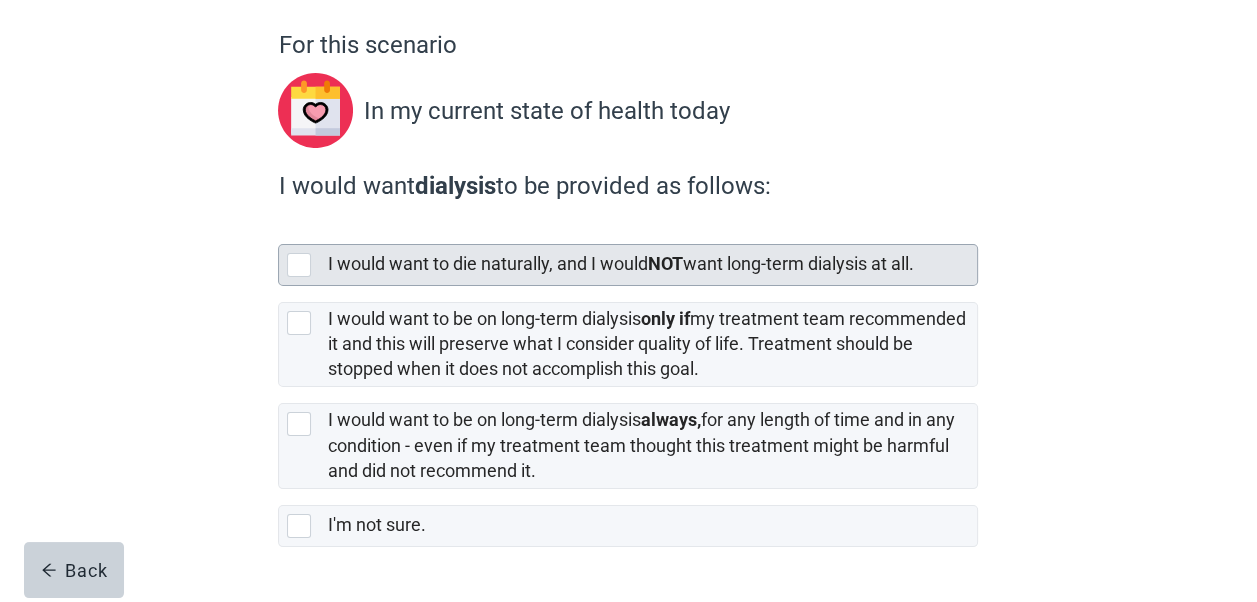 scroll, scrollTop: 200, scrollLeft: 0, axis: vertical 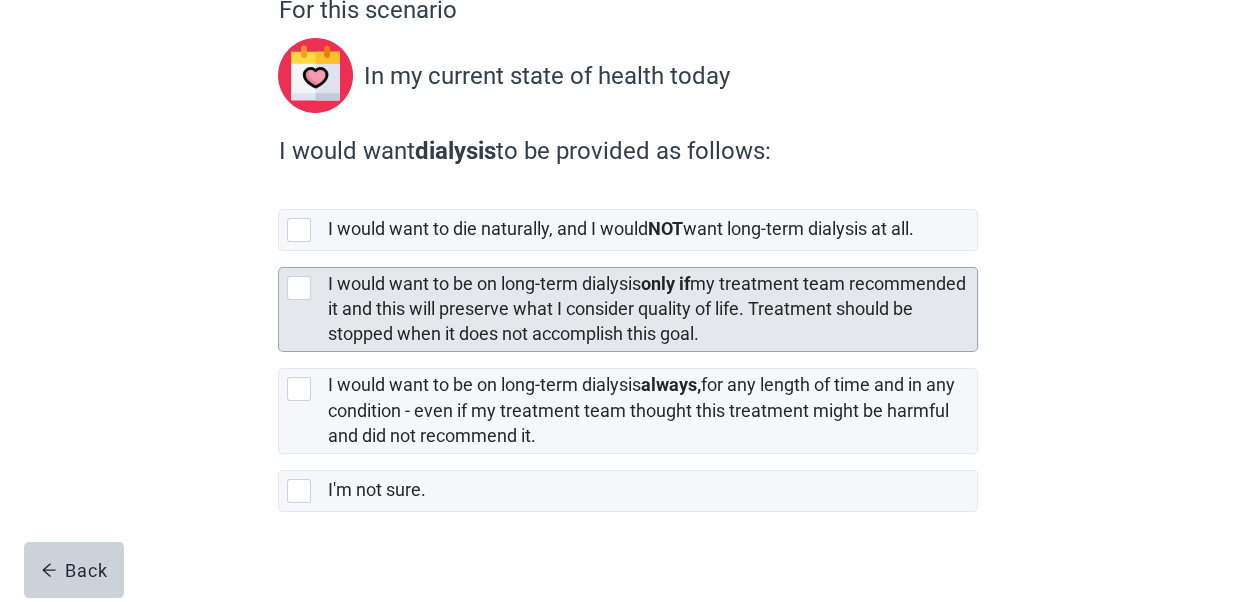 click at bounding box center (299, 288) 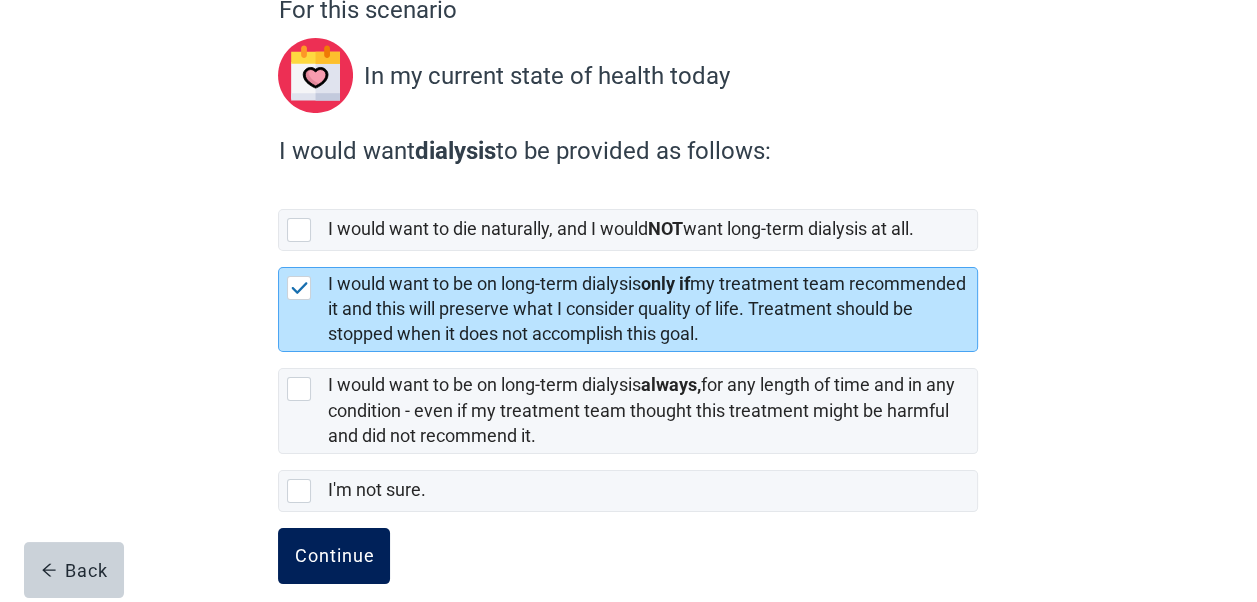 click on "Continue" at bounding box center (334, 556) 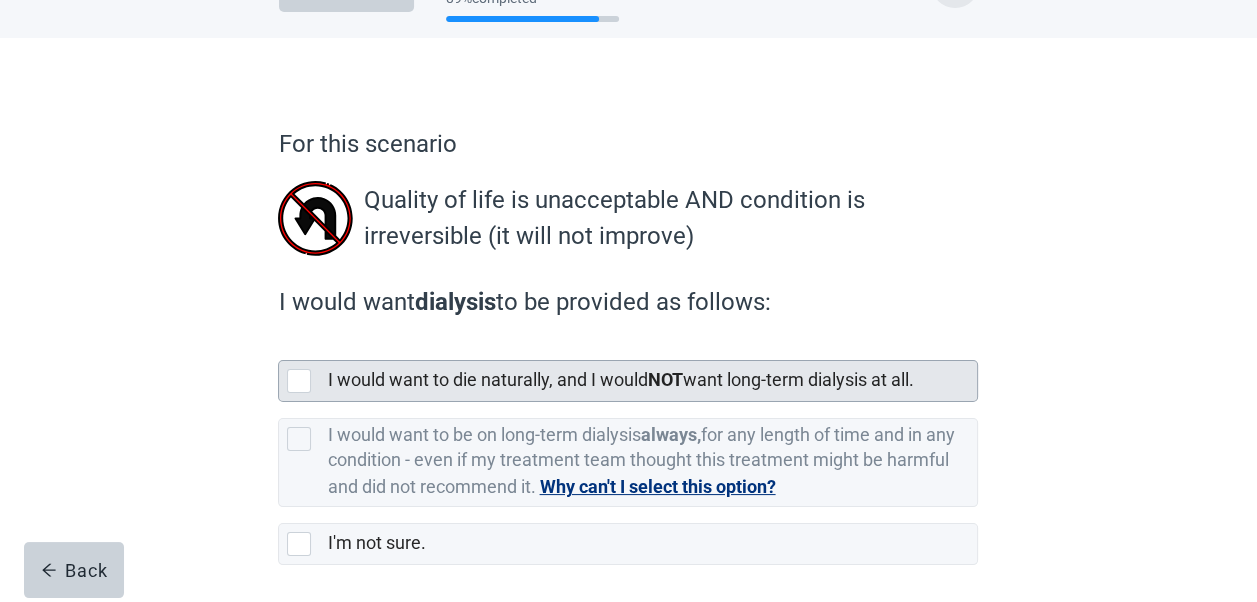 scroll, scrollTop: 100, scrollLeft: 0, axis: vertical 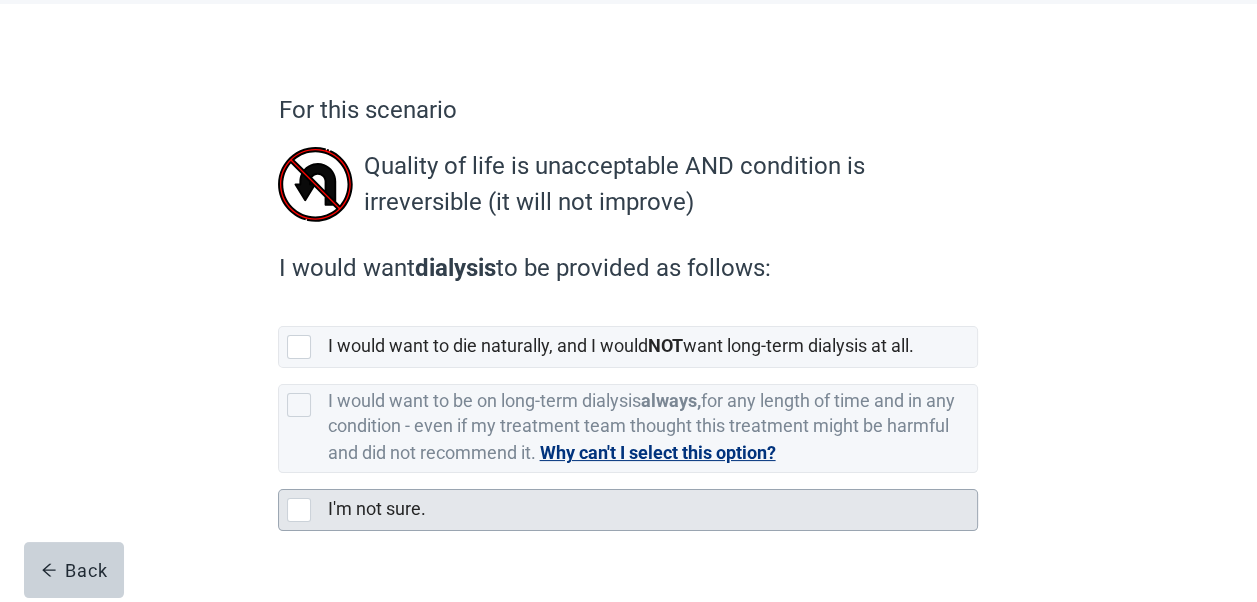 click at bounding box center [299, 510] 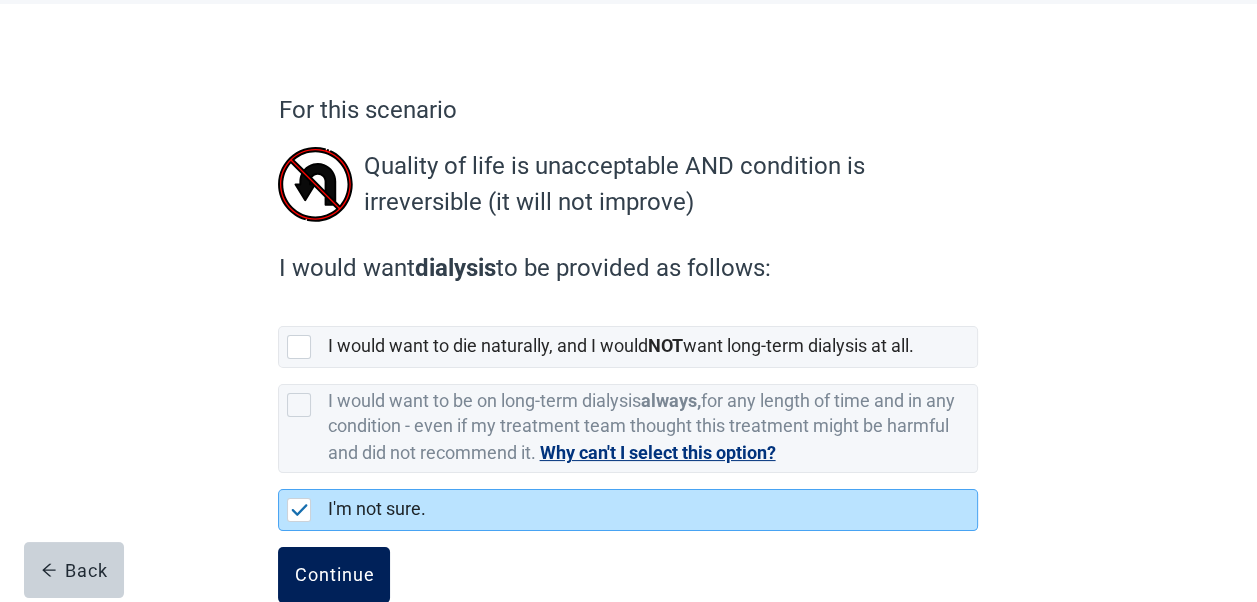 click on "Continue" at bounding box center (334, 575) 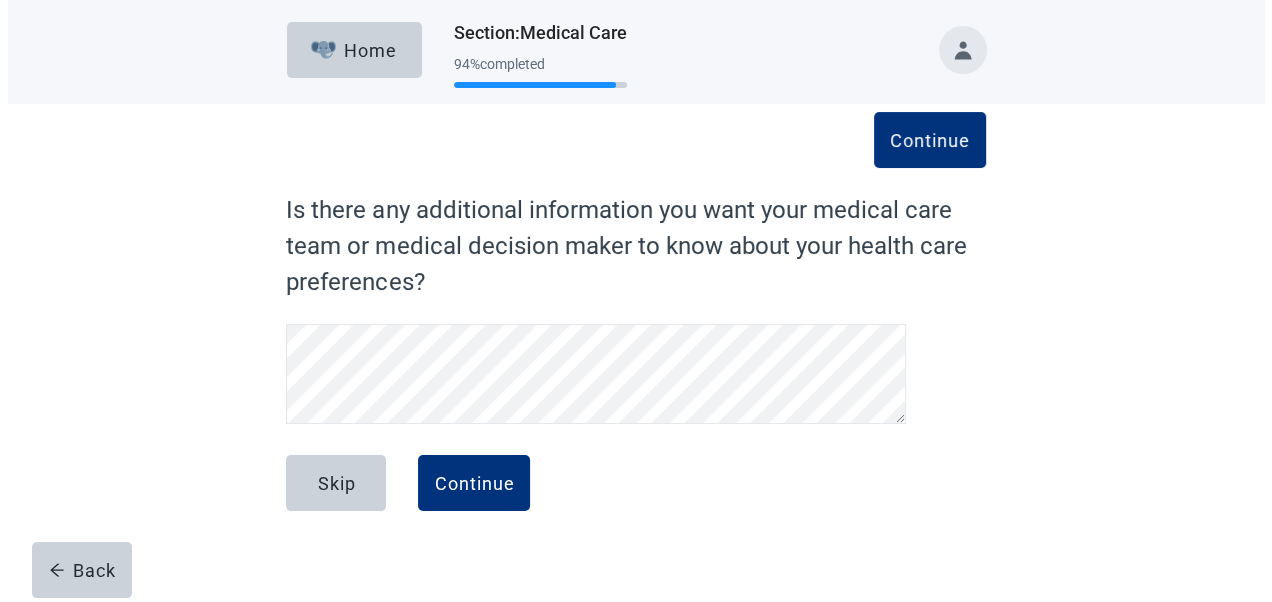 scroll, scrollTop: 0, scrollLeft: 0, axis: both 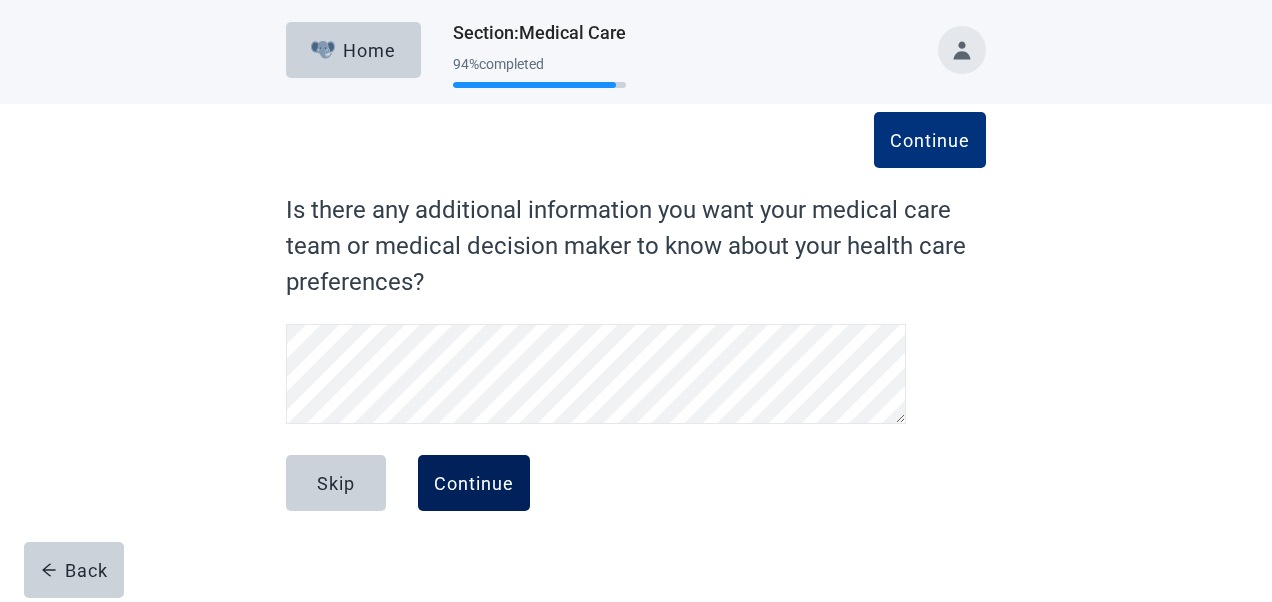 click on "Continue" at bounding box center (474, 483) 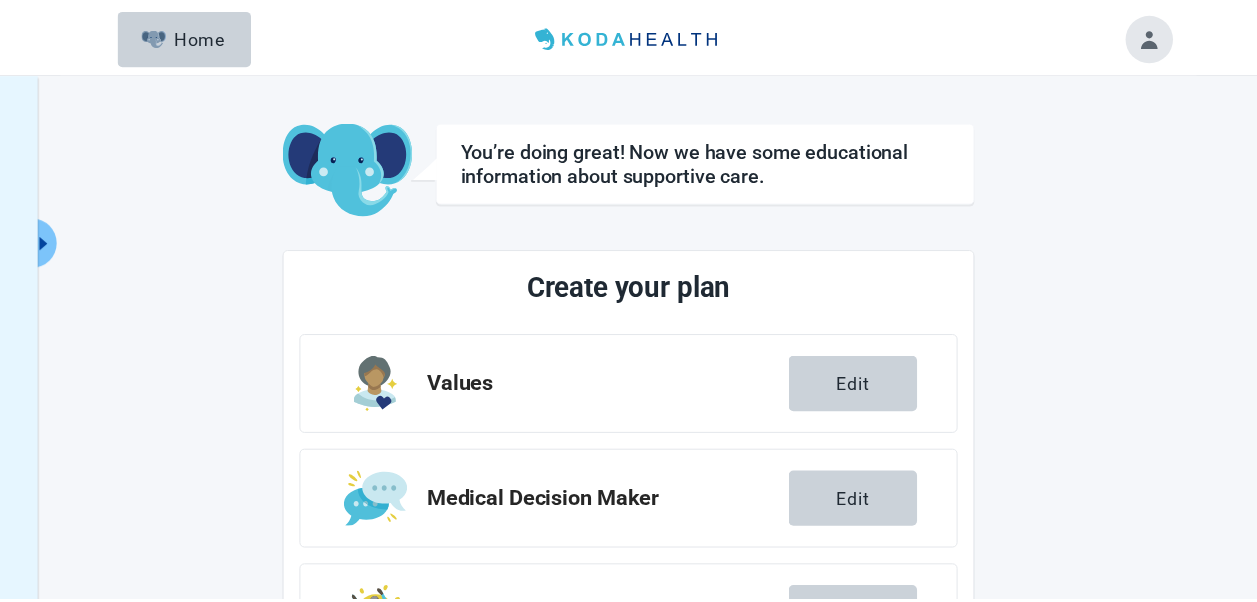 scroll, scrollTop: 400, scrollLeft: 0, axis: vertical 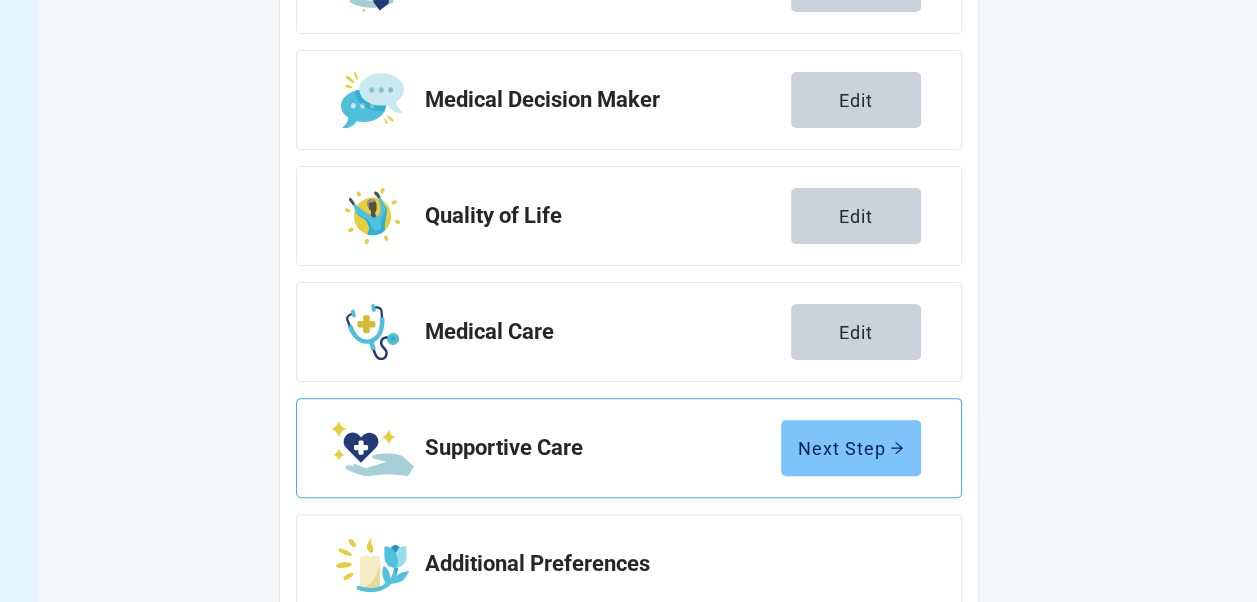 click on "Next Step" at bounding box center (851, 448) 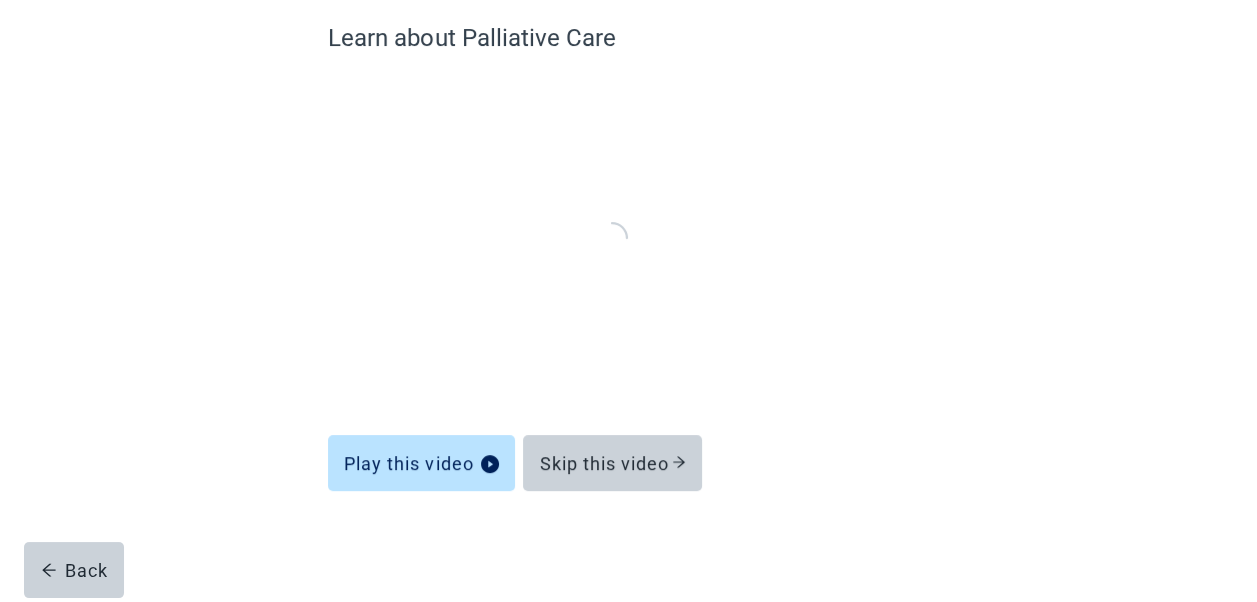 scroll, scrollTop: 168, scrollLeft: 0, axis: vertical 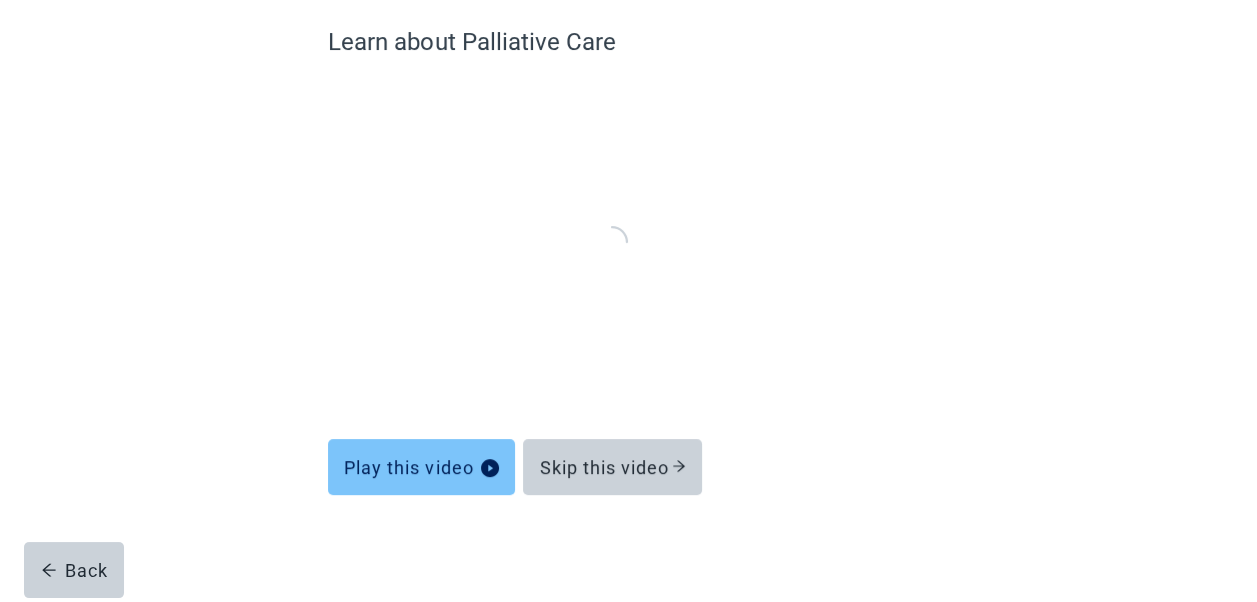 click on "Play this video" at bounding box center [421, 467] 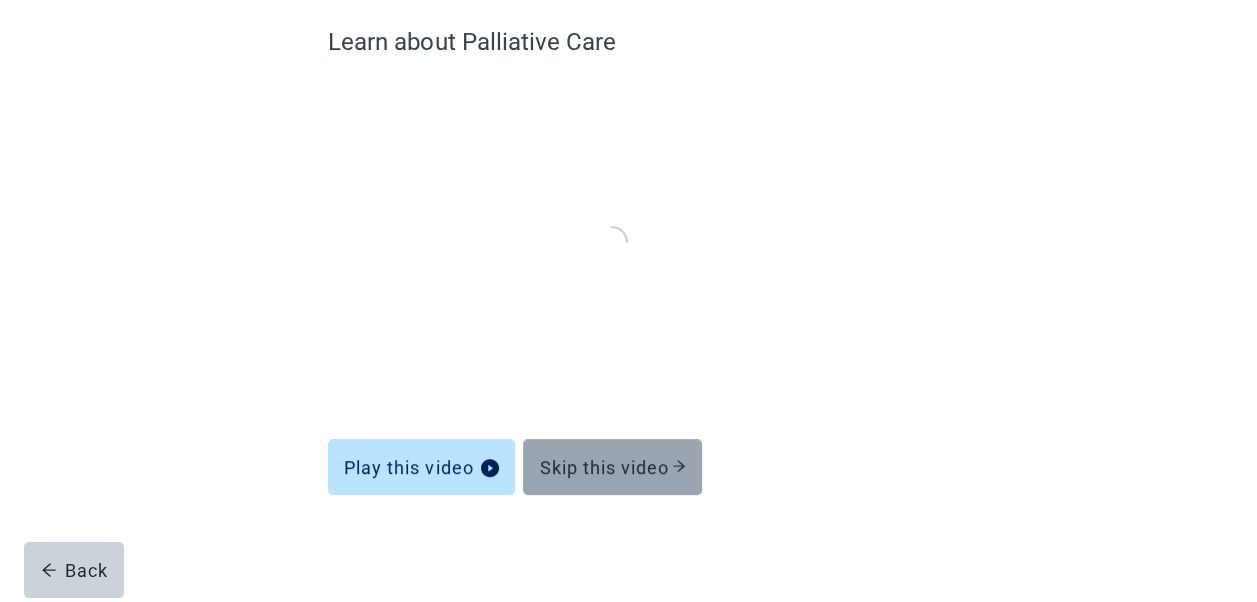 click on "Skip this video" at bounding box center [612, 467] 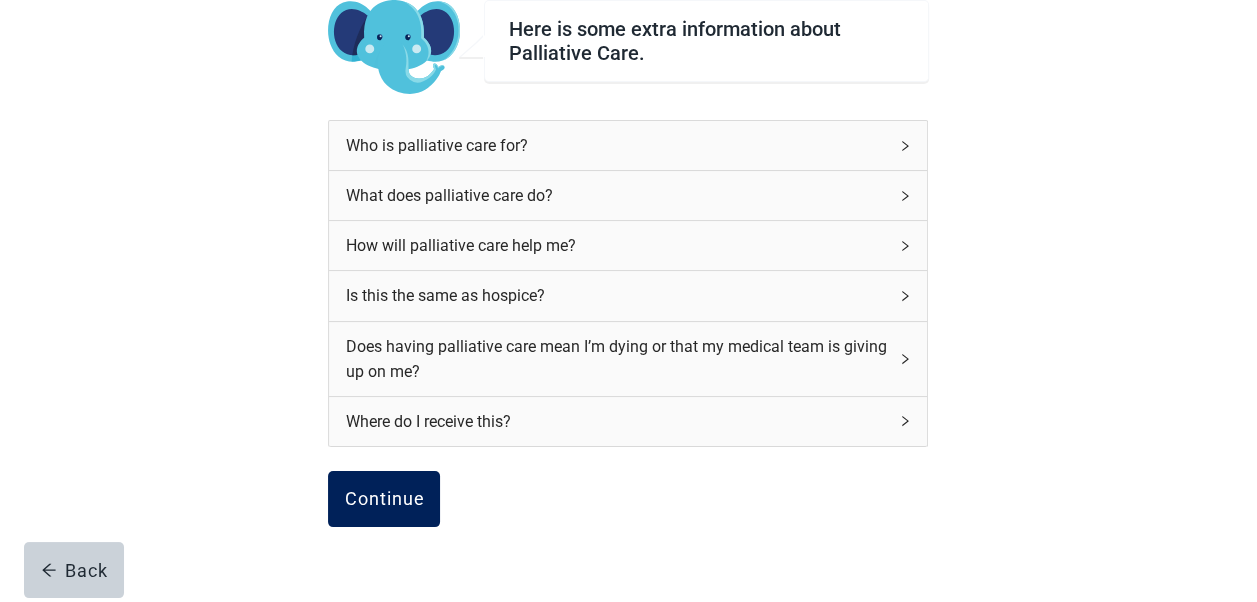click on "Continue" at bounding box center (384, 499) 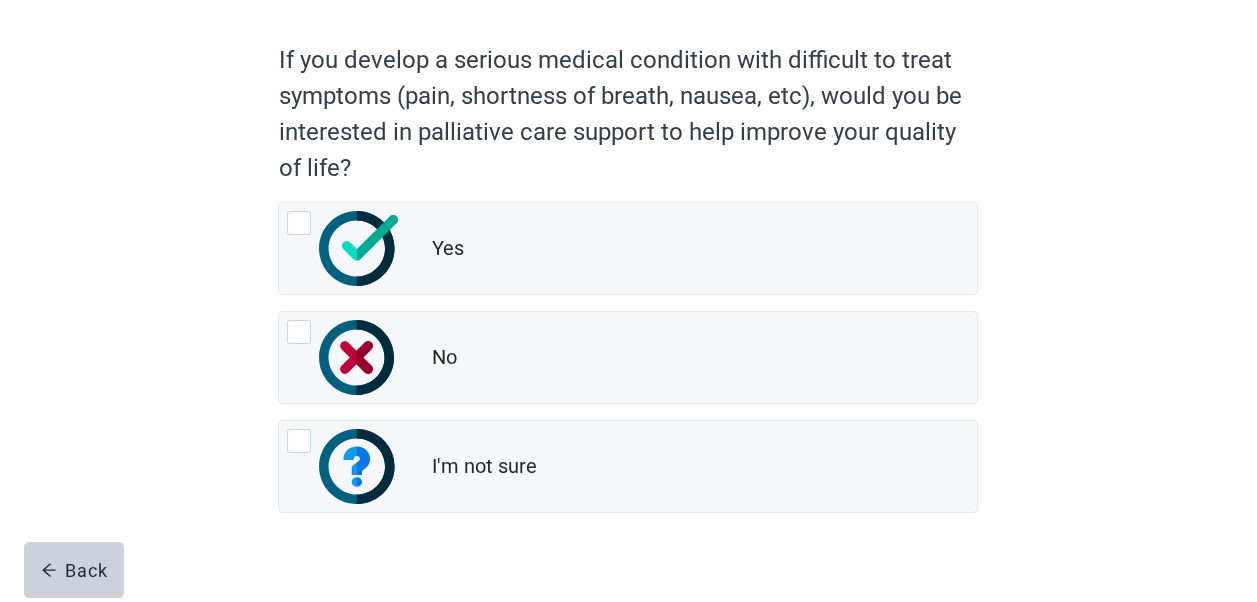 scroll, scrollTop: 193, scrollLeft: 0, axis: vertical 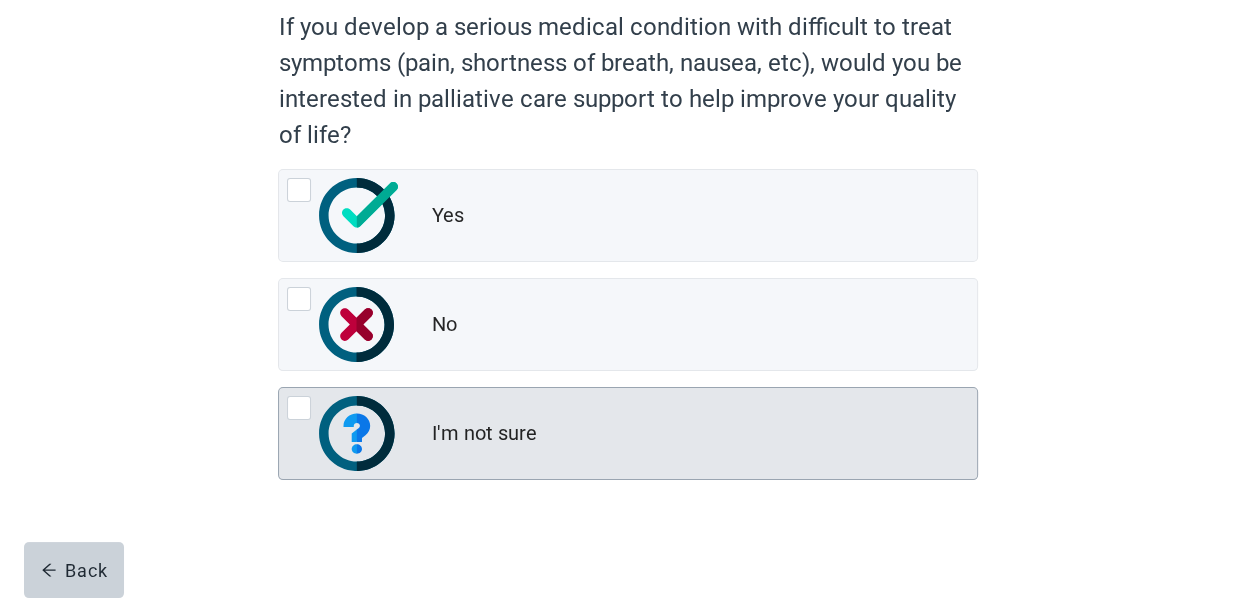 click at bounding box center [299, 408] 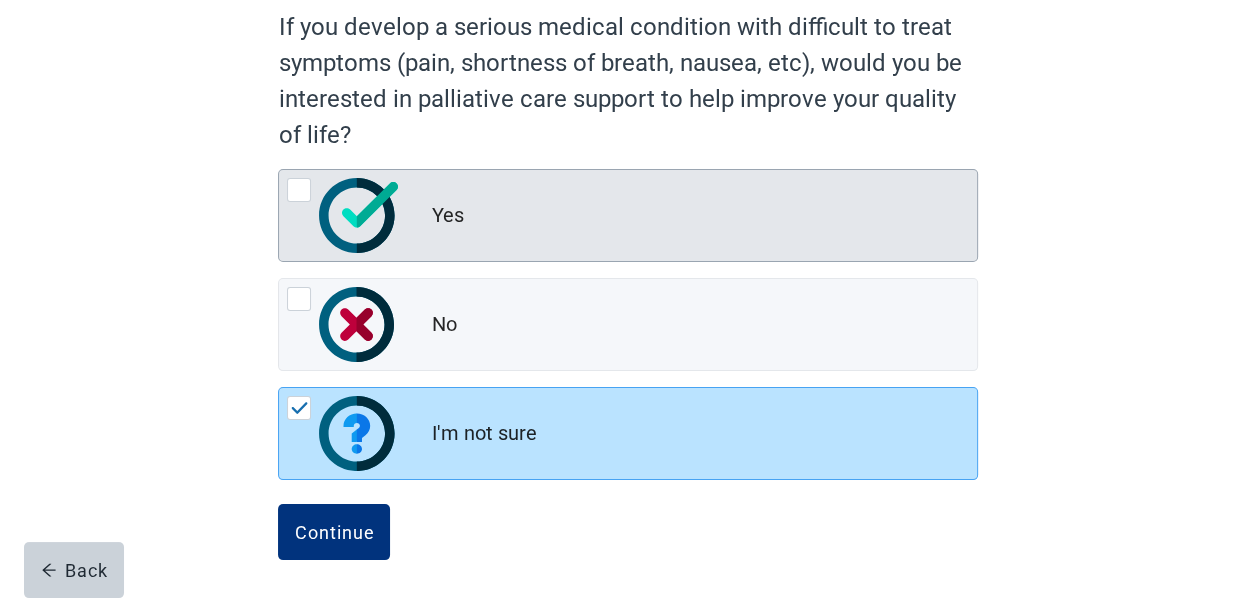 click at bounding box center (299, 190) 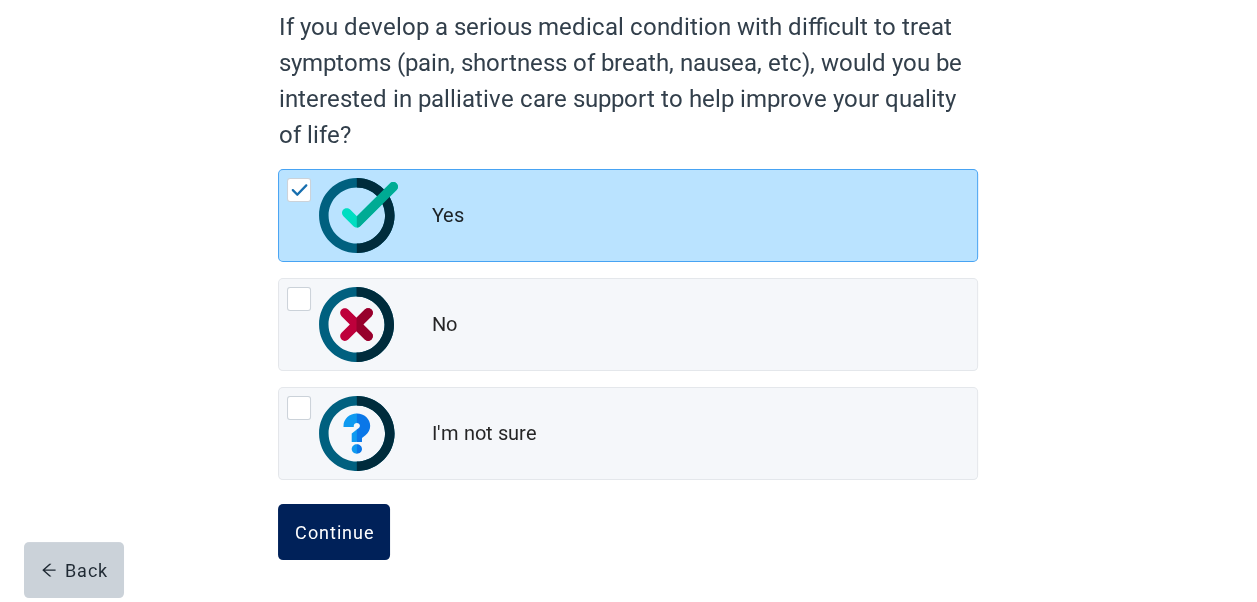 click on "Continue" at bounding box center [334, 532] 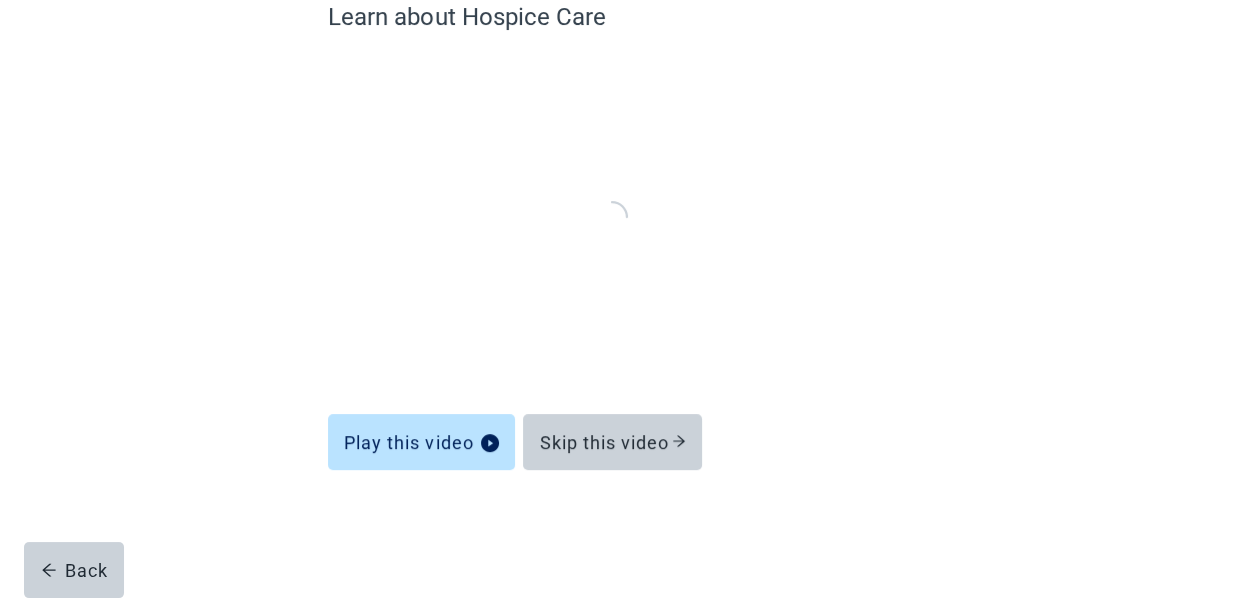 scroll, scrollTop: 168, scrollLeft: 0, axis: vertical 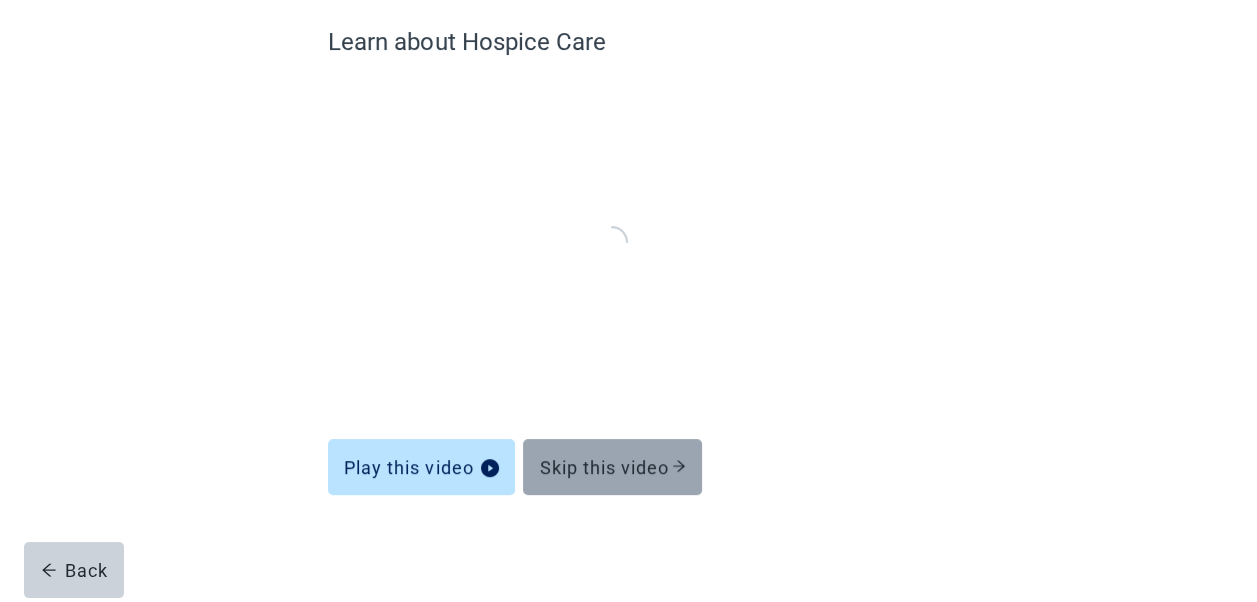 click on "Skip this video" at bounding box center [612, 467] 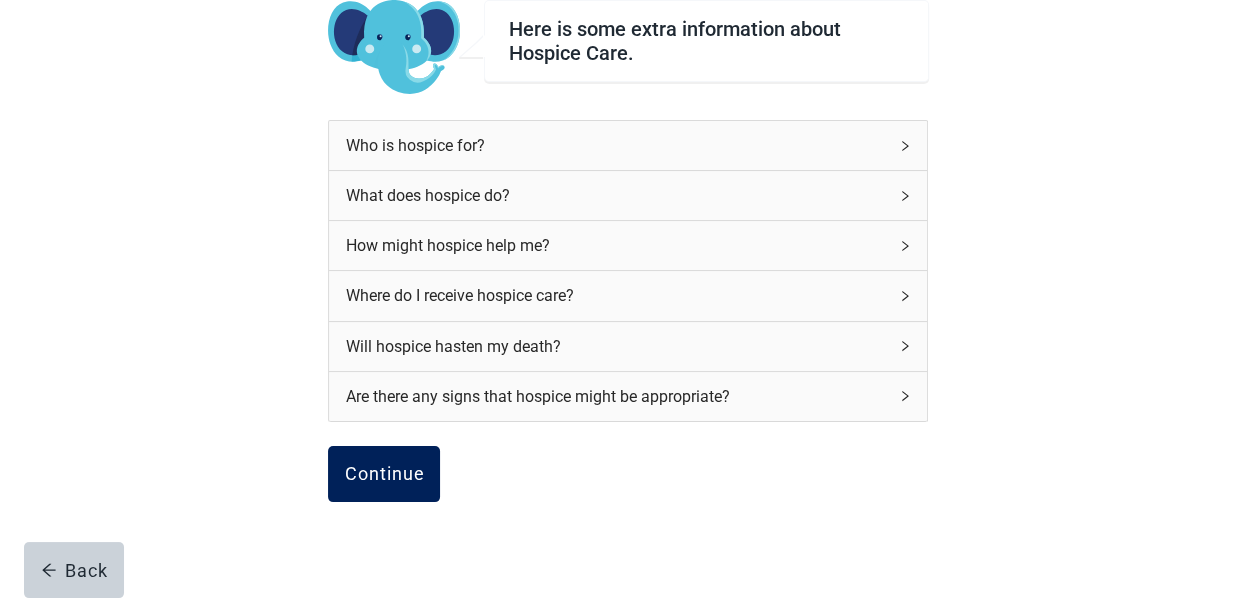 click on "Continue" at bounding box center [384, 474] 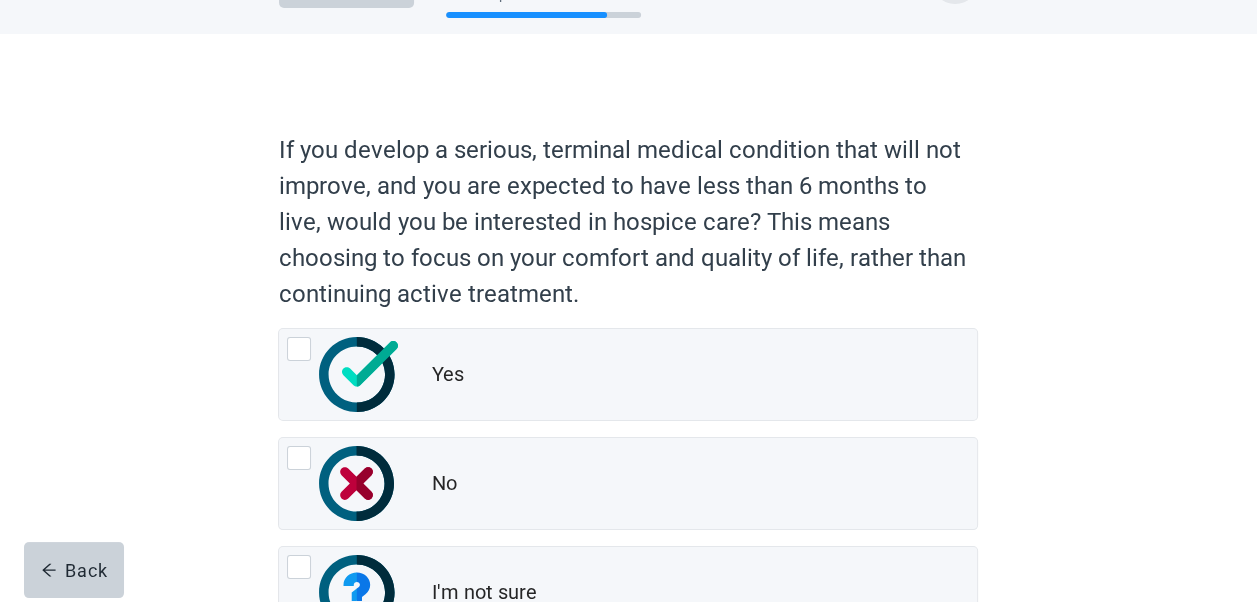 scroll, scrollTop: 100, scrollLeft: 0, axis: vertical 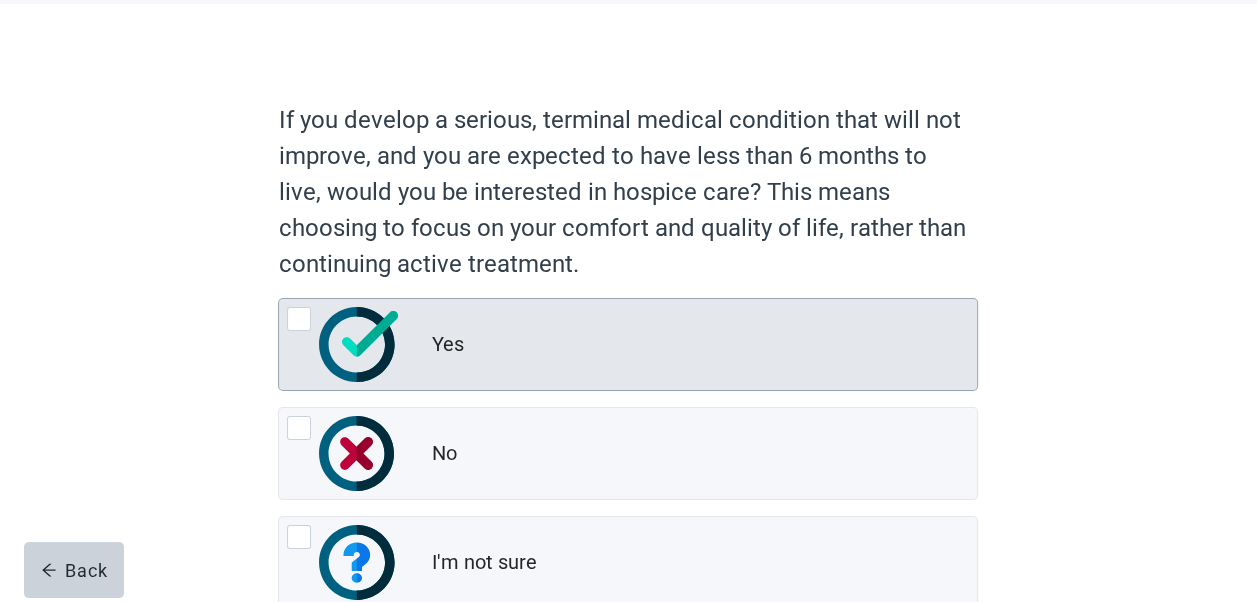 click at bounding box center (343, 344) 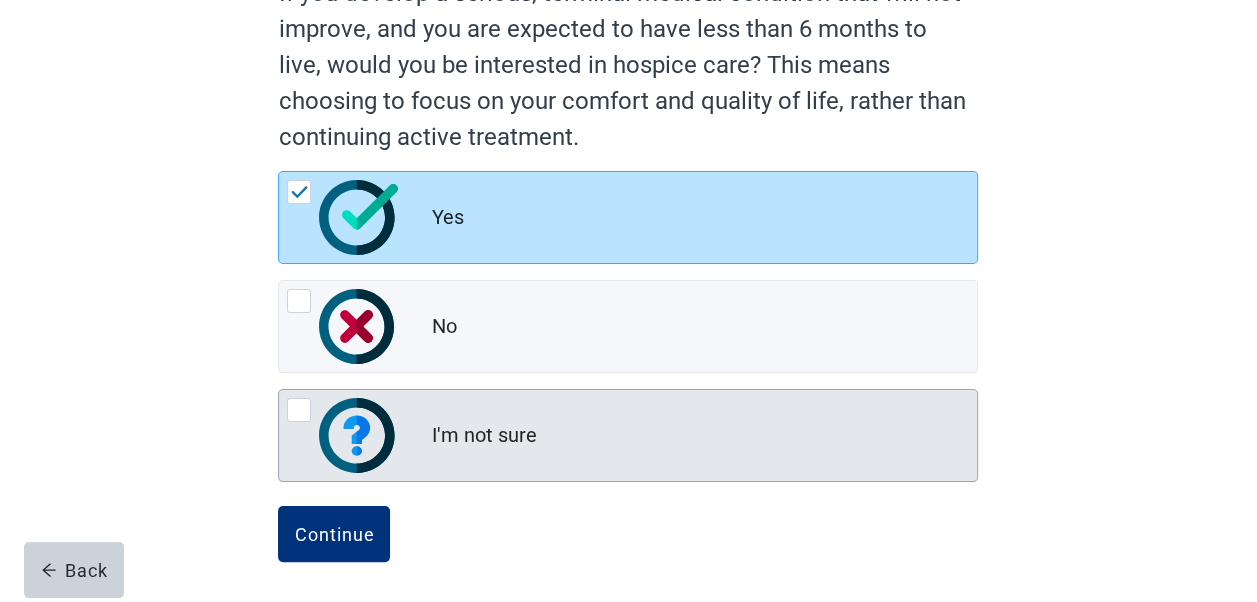 scroll, scrollTop: 229, scrollLeft: 0, axis: vertical 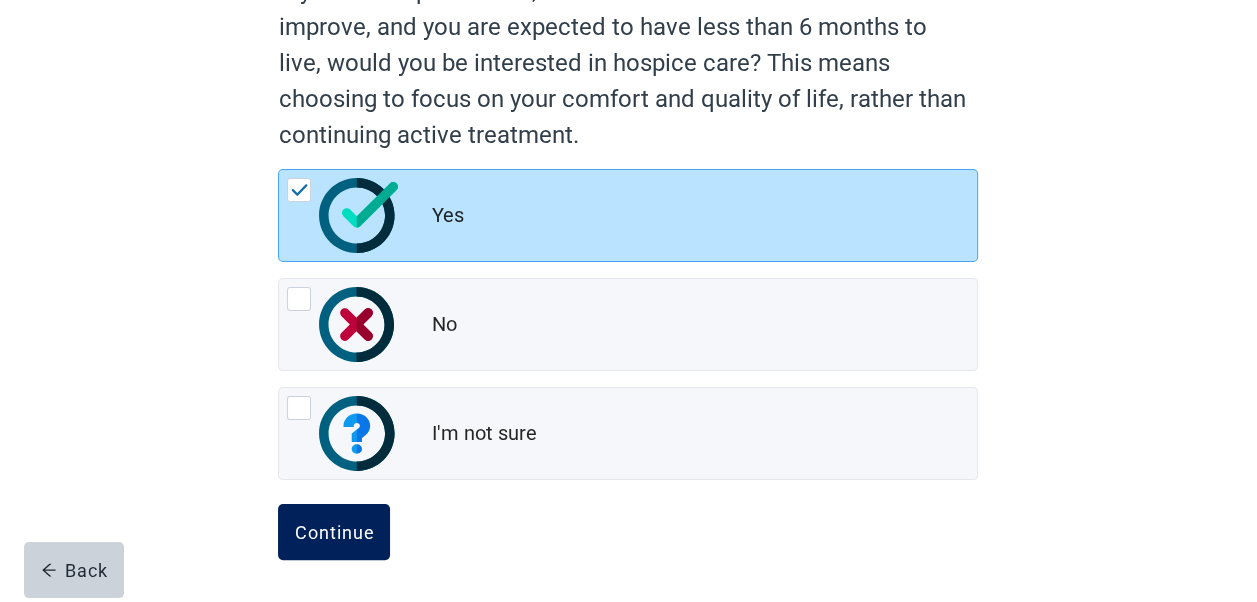click on "Continue" at bounding box center [334, 532] 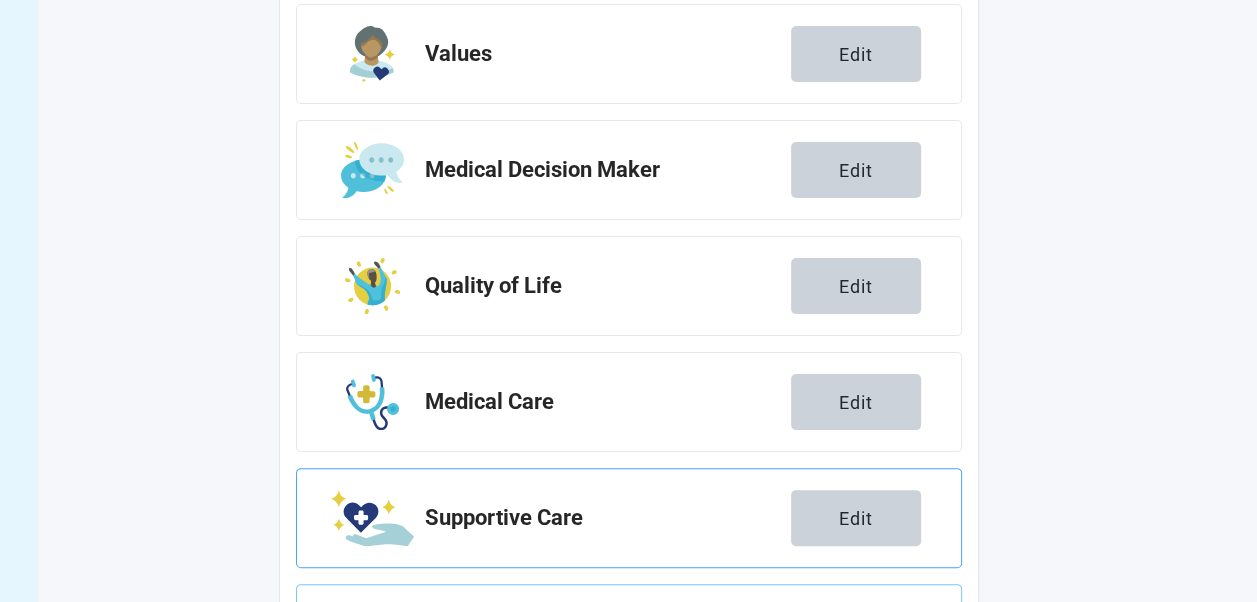 scroll, scrollTop: 460, scrollLeft: 0, axis: vertical 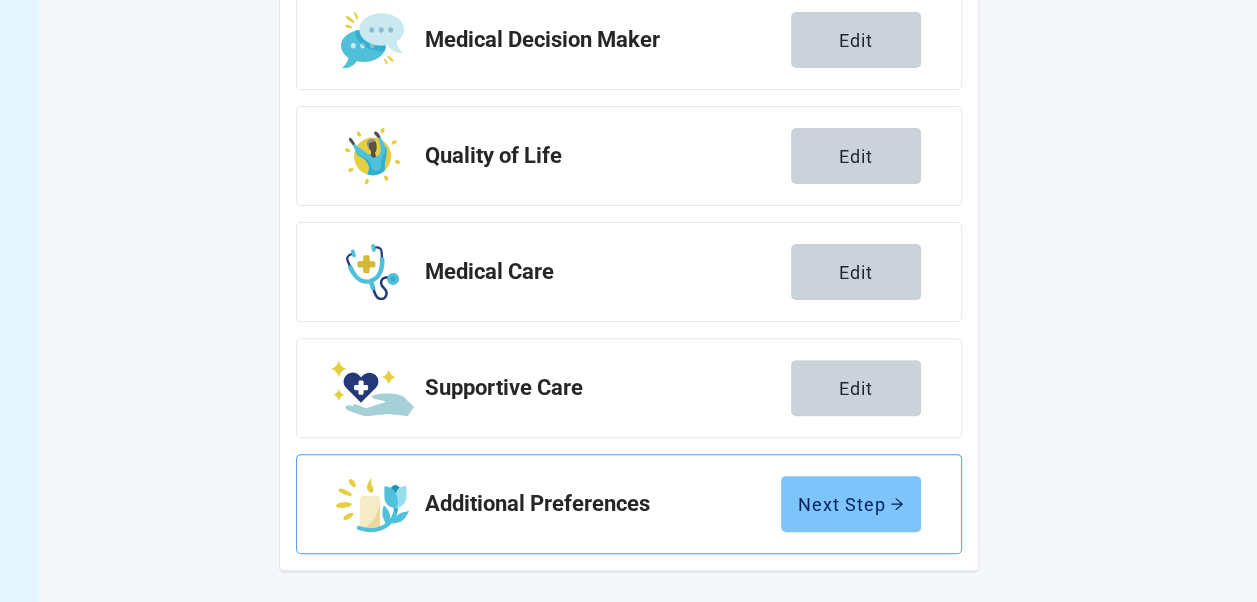 click on "Next Step" at bounding box center [851, 504] 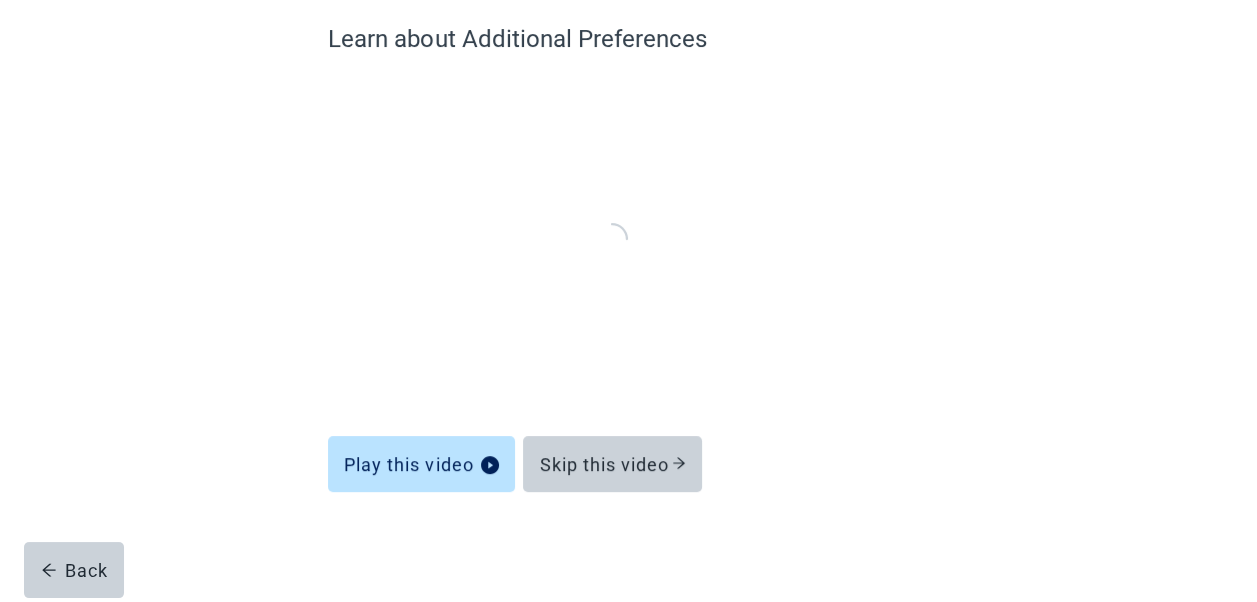 scroll, scrollTop: 168, scrollLeft: 0, axis: vertical 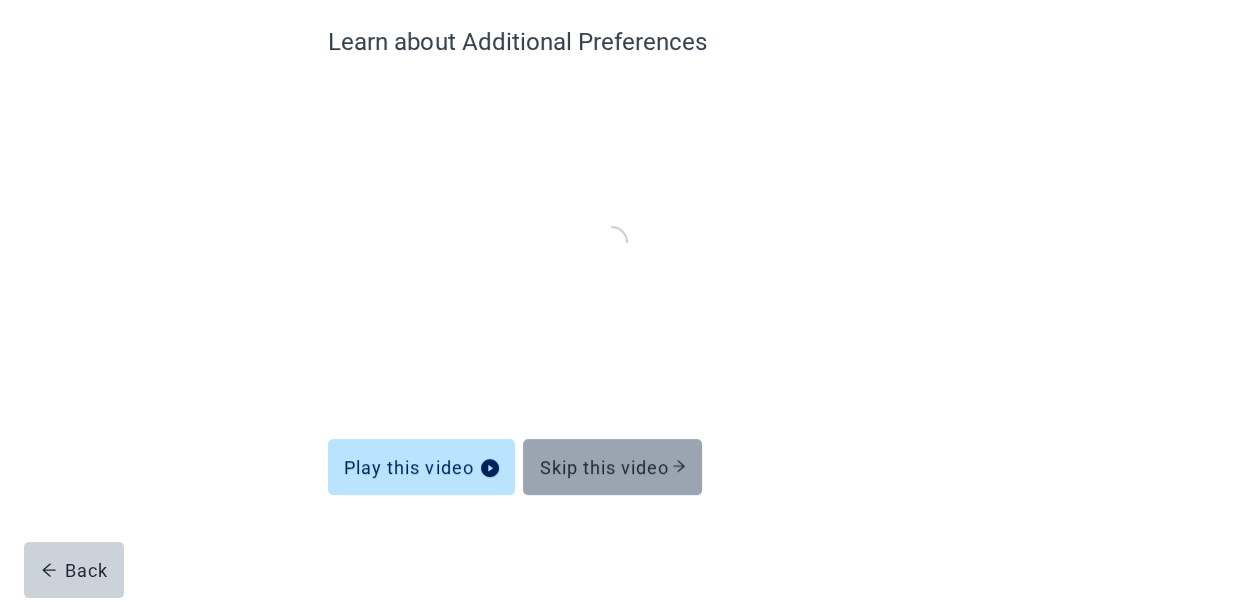 drag, startPoint x: 617, startPoint y: 454, endPoint x: 611, endPoint y: 463, distance: 10.816654 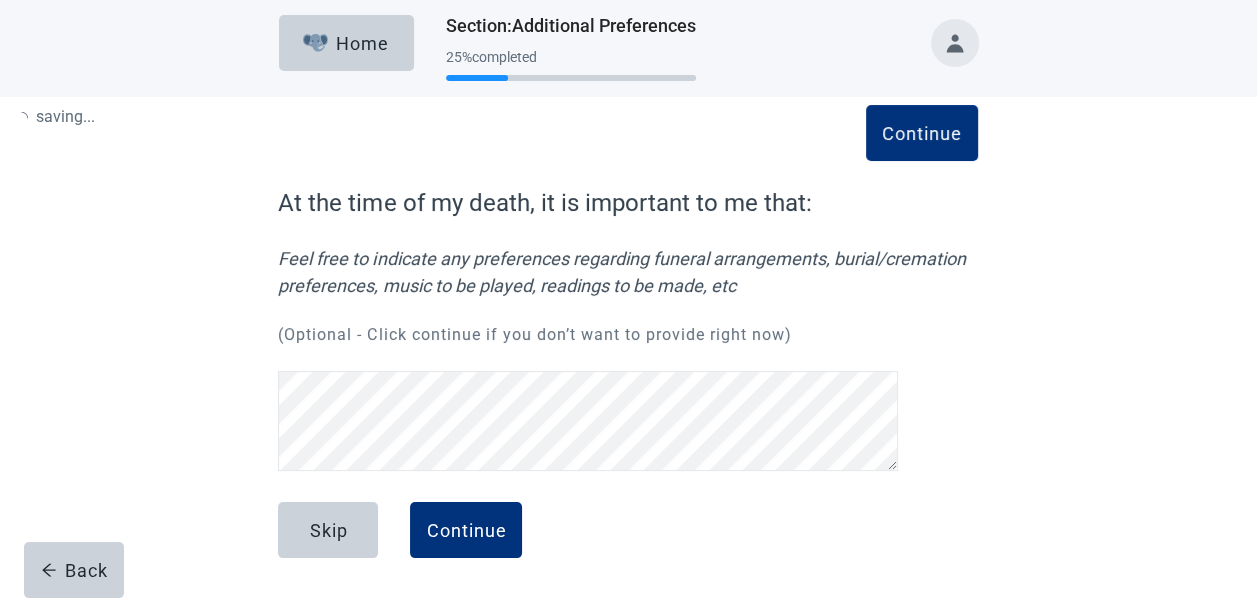 scroll, scrollTop: 7, scrollLeft: 0, axis: vertical 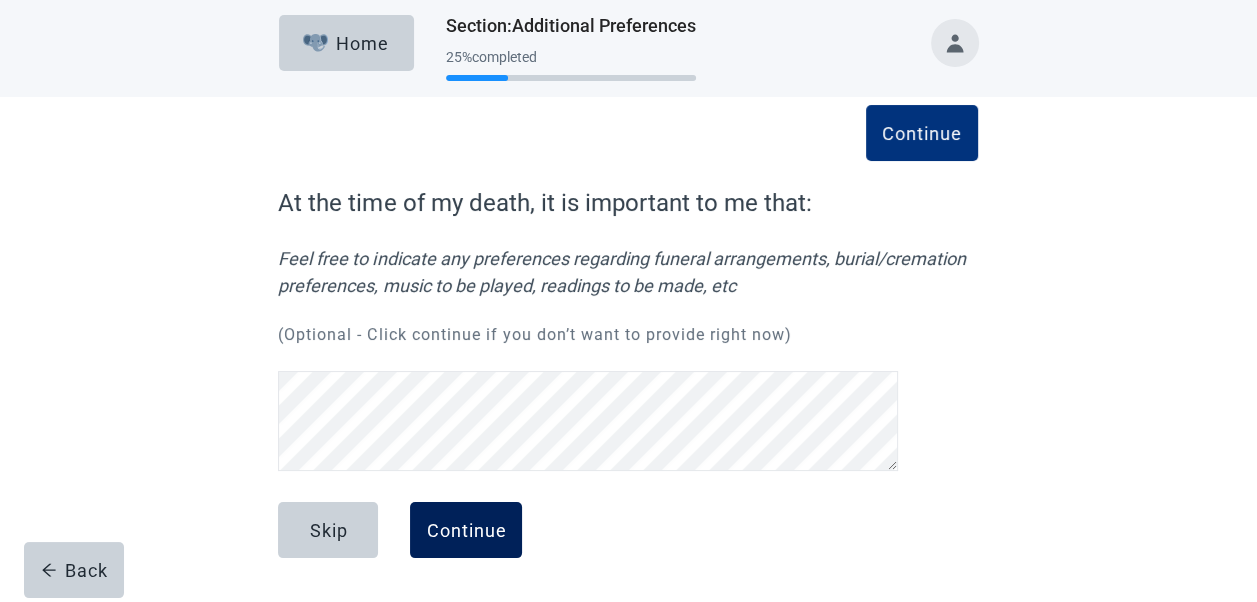click on "Continue" at bounding box center [466, 530] 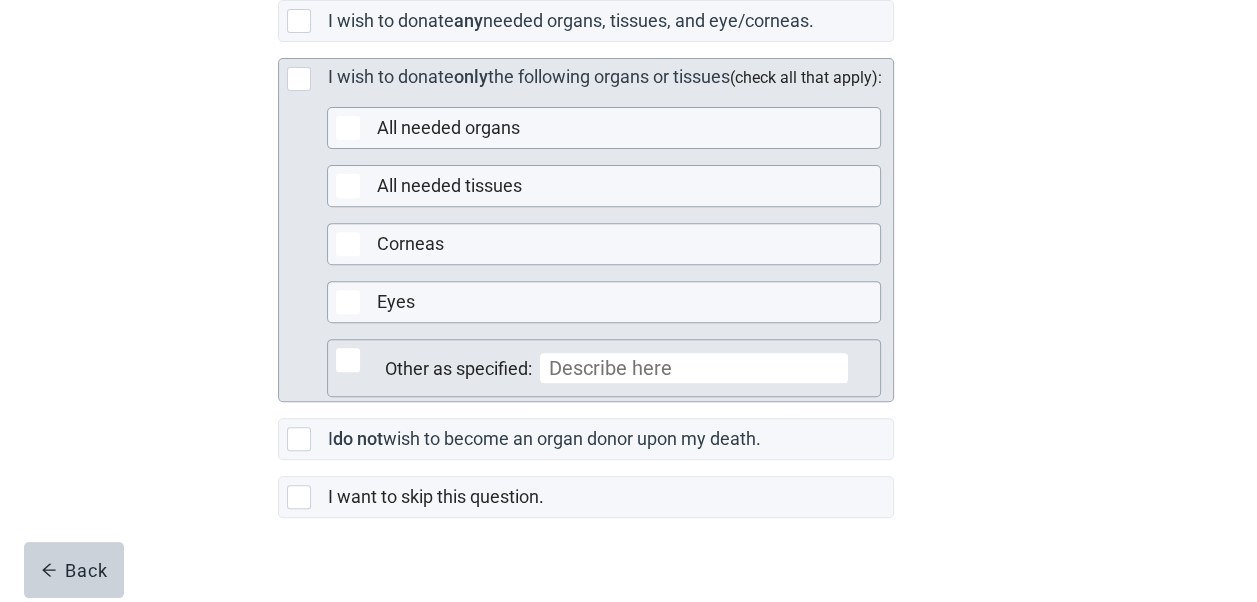 scroll, scrollTop: 627, scrollLeft: 0, axis: vertical 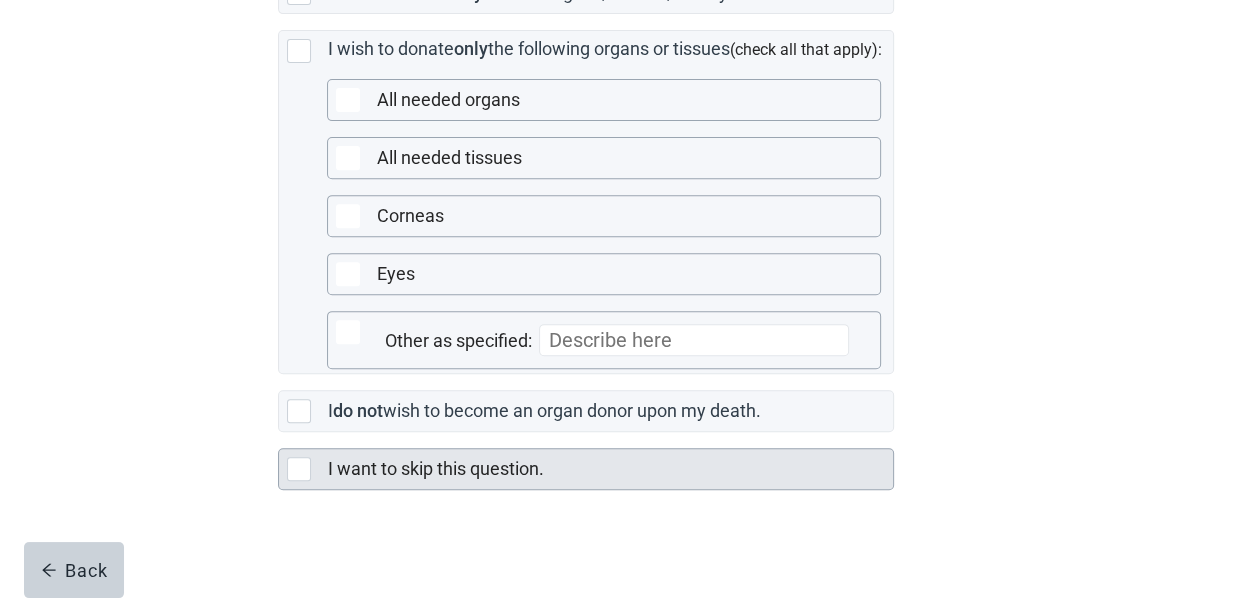 drag, startPoint x: 302, startPoint y: 465, endPoint x: 298, endPoint y: 455, distance: 10.770329 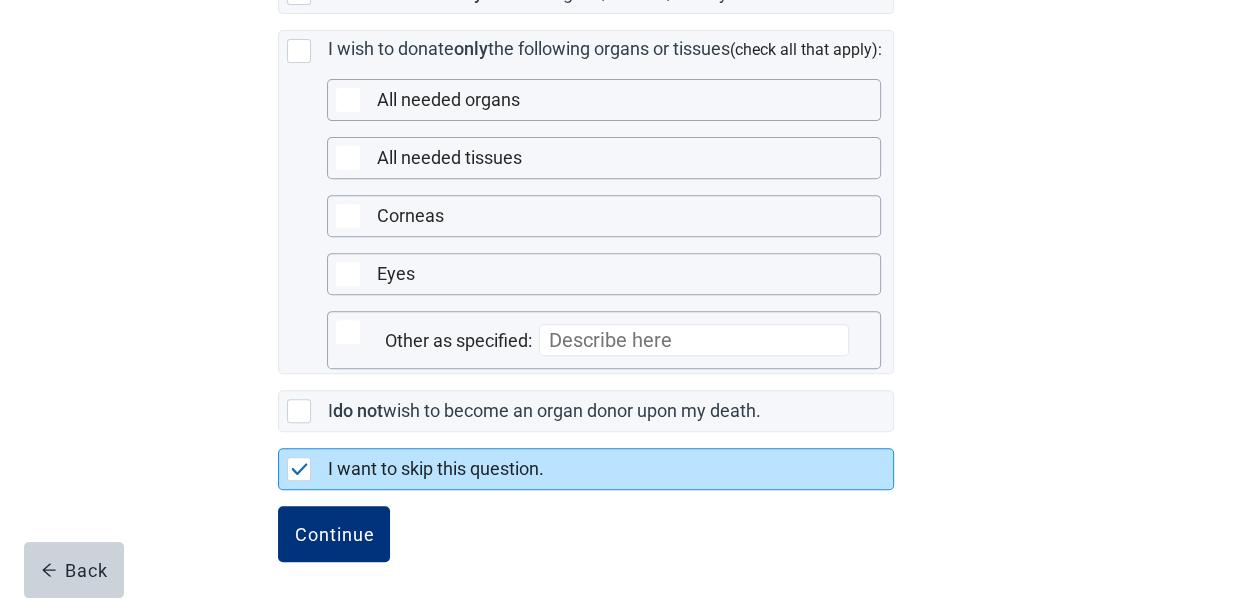 click at bounding box center [300, 469] 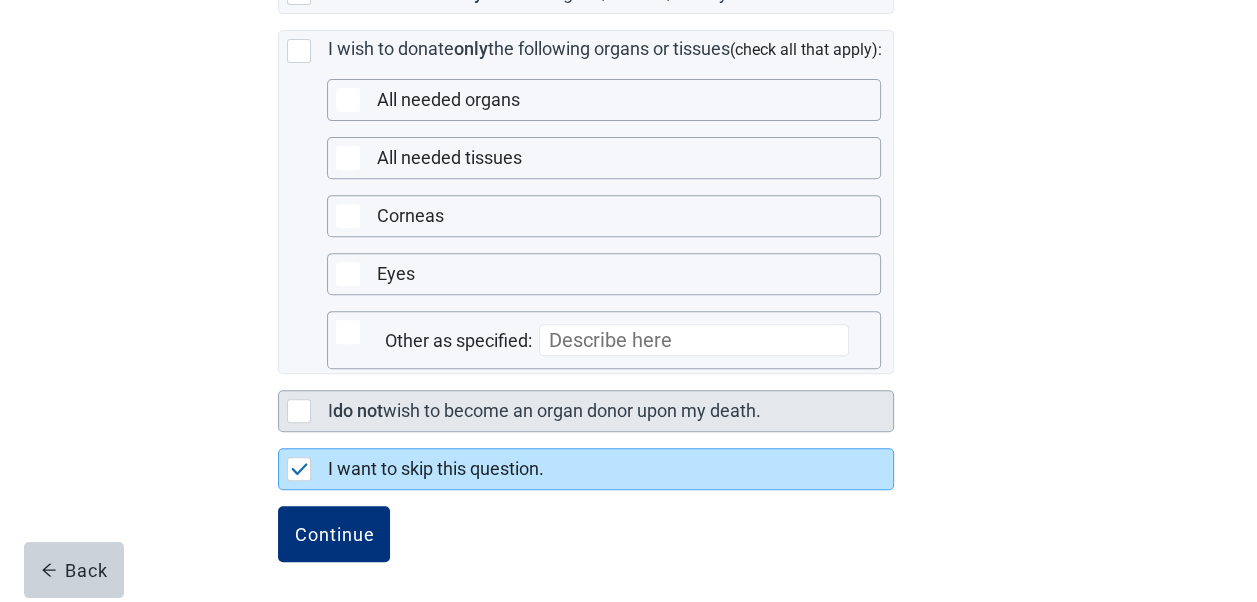 drag, startPoint x: 324, startPoint y: 521, endPoint x: 544, endPoint y: 428, distance: 238.84932 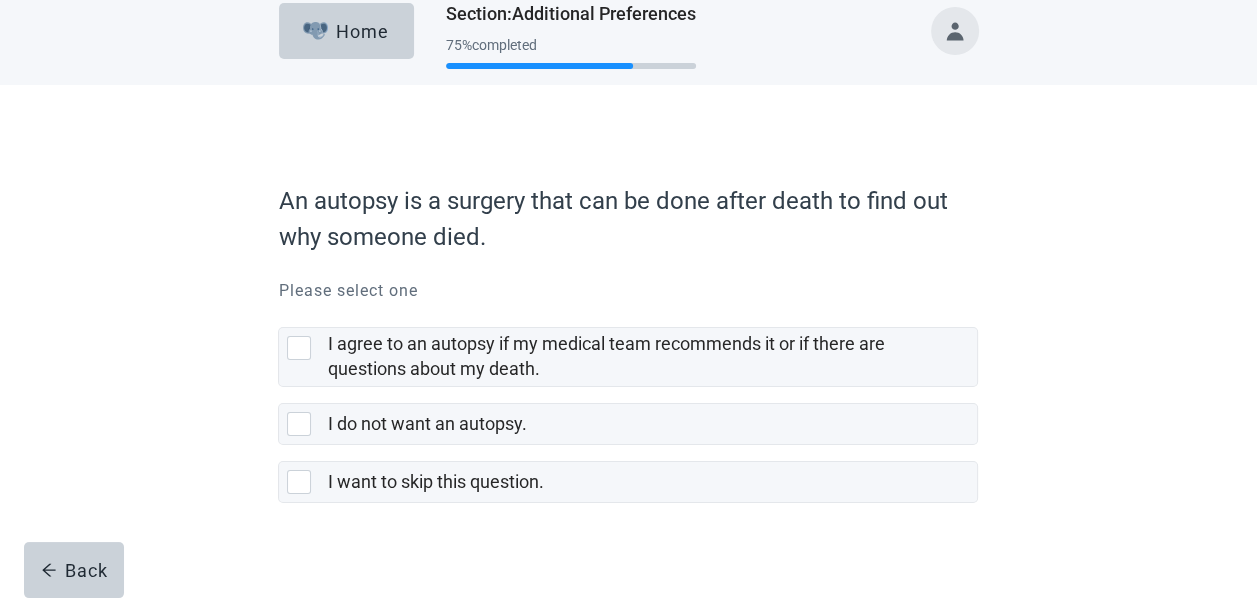 scroll, scrollTop: 34, scrollLeft: 0, axis: vertical 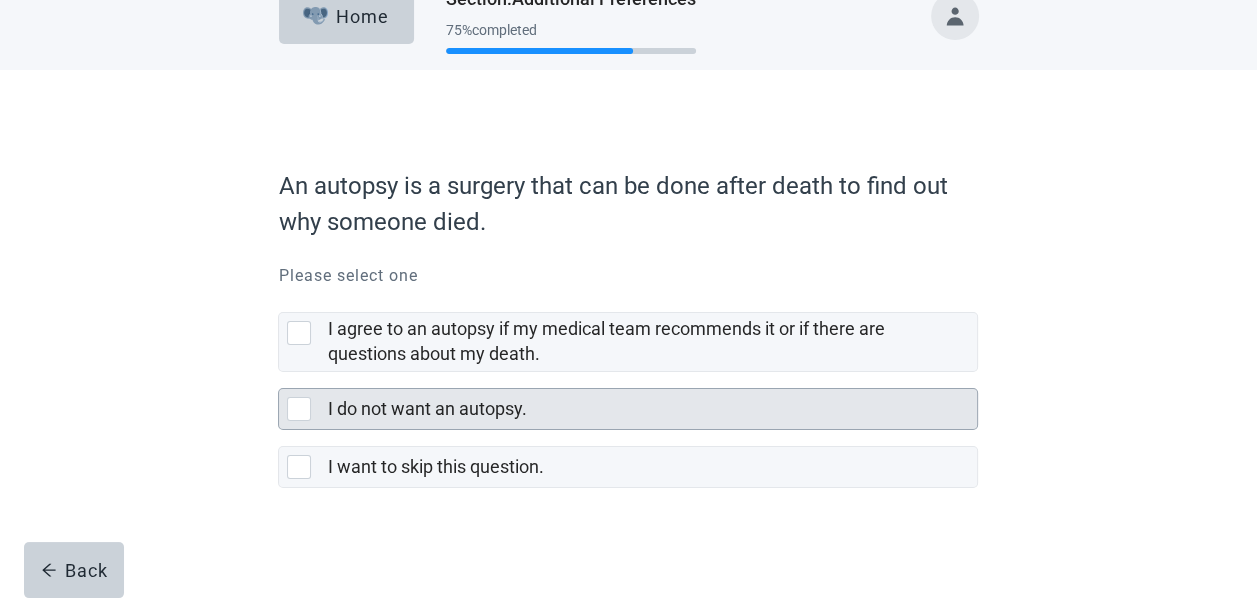 click at bounding box center [299, 409] 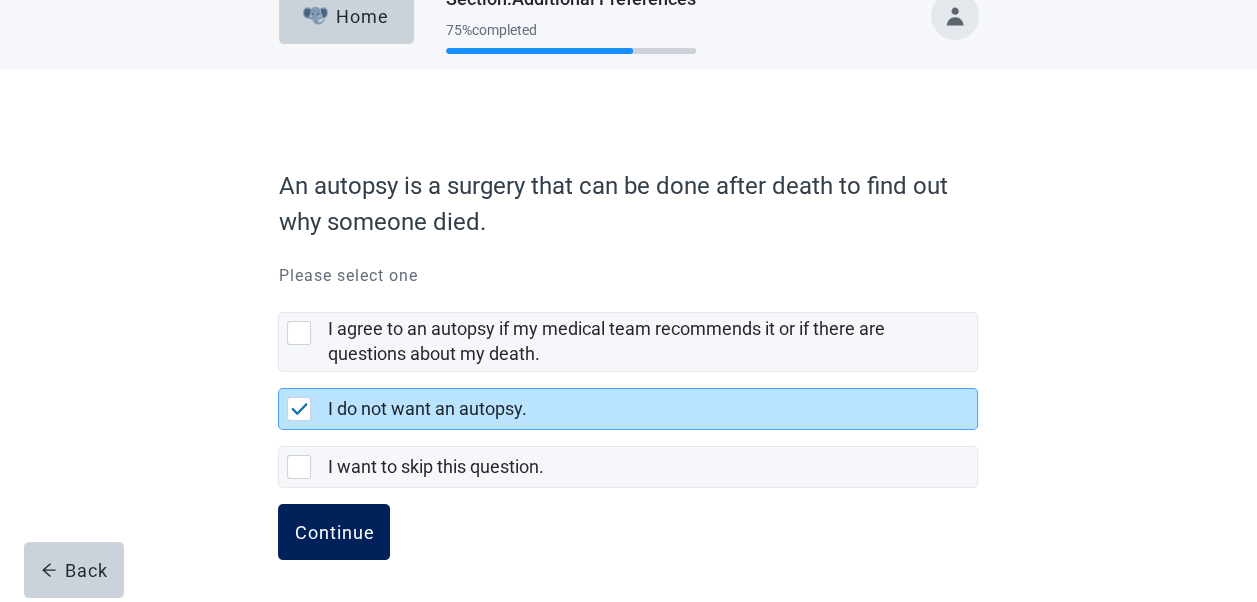 drag, startPoint x: 343, startPoint y: 541, endPoint x: 347, endPoint y: 527, distance: 14.56022 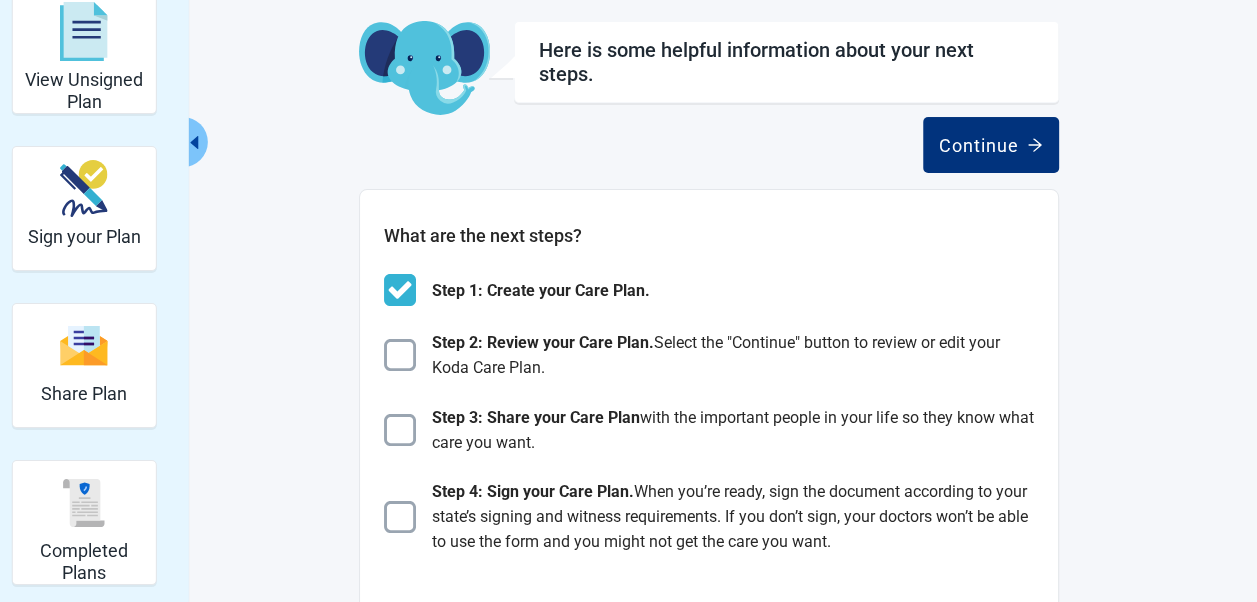 scroll, scrollTop: 0, scrollLeft: 0, axis: both 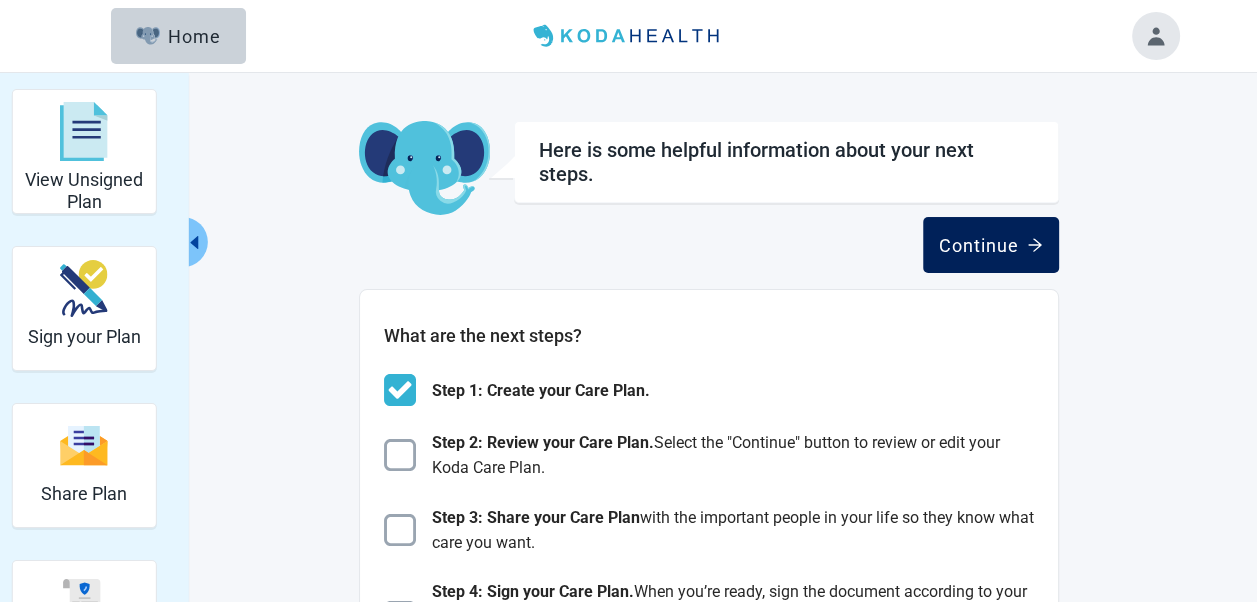 click on "Continue" at bounding box center (991, 245) 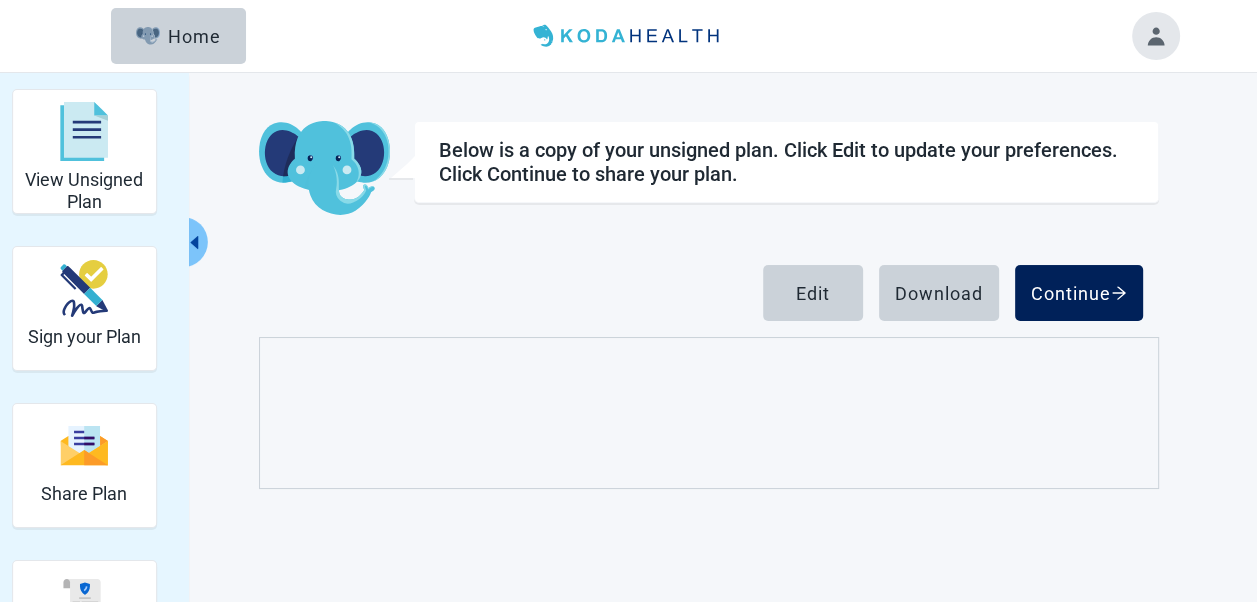 click on "Continue" at bounding box center [1079, 293] 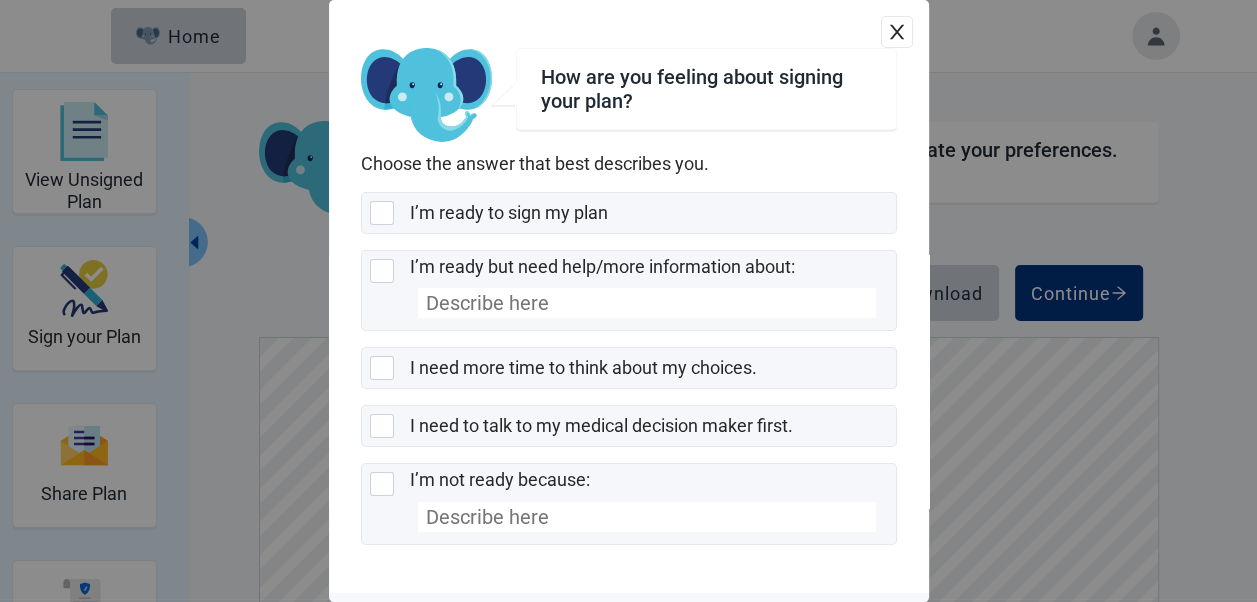 click 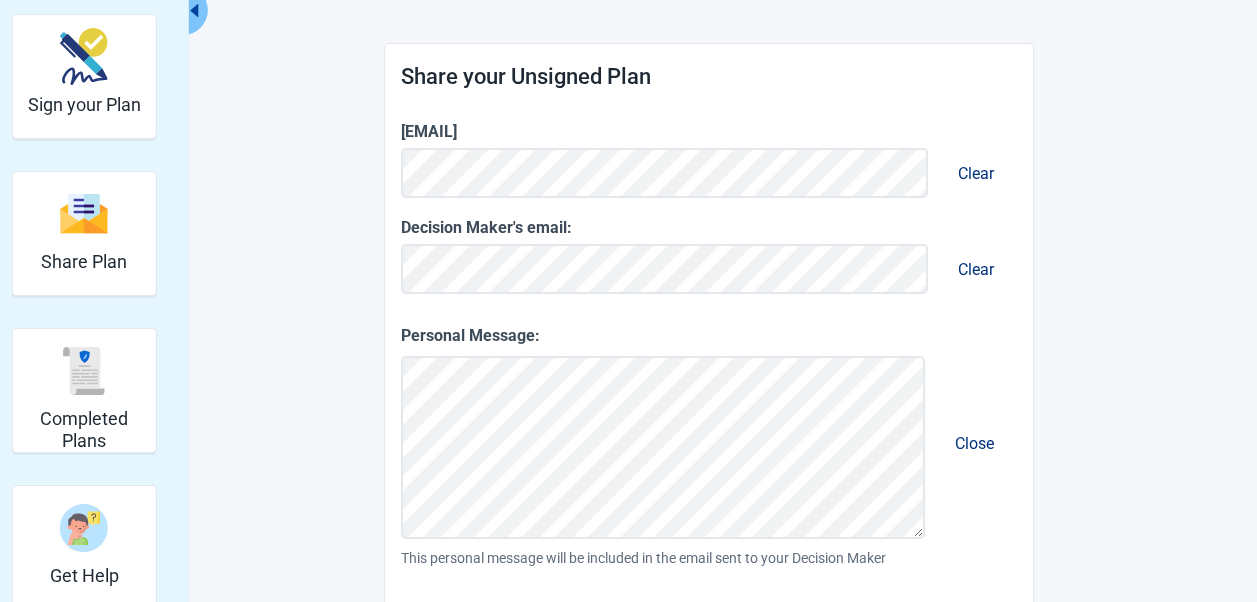scroll, scrollTop: 0, scrollLeft: 0, axis: both 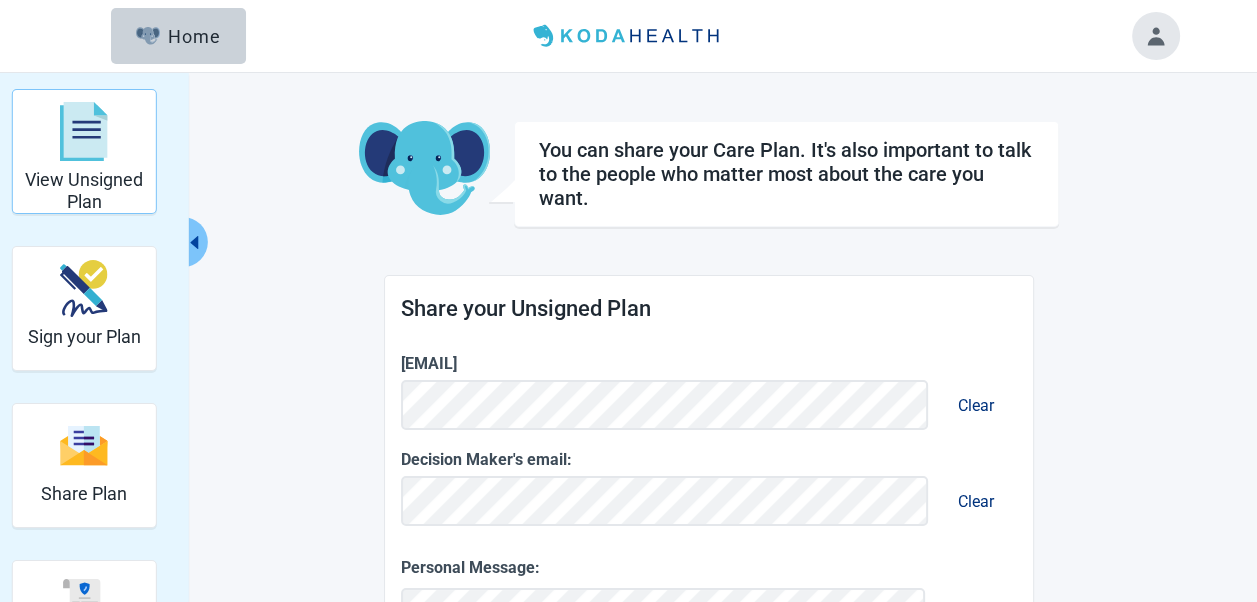 click at bounding box center [84, 132] 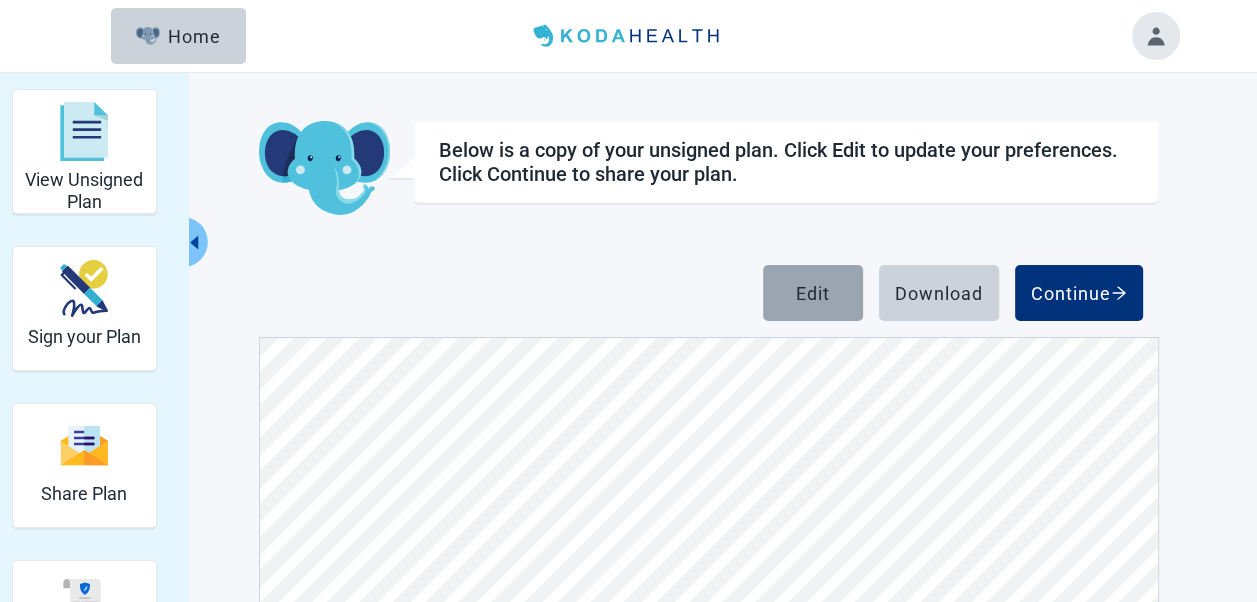 click on "Edit" at bounding box center [813, 293] 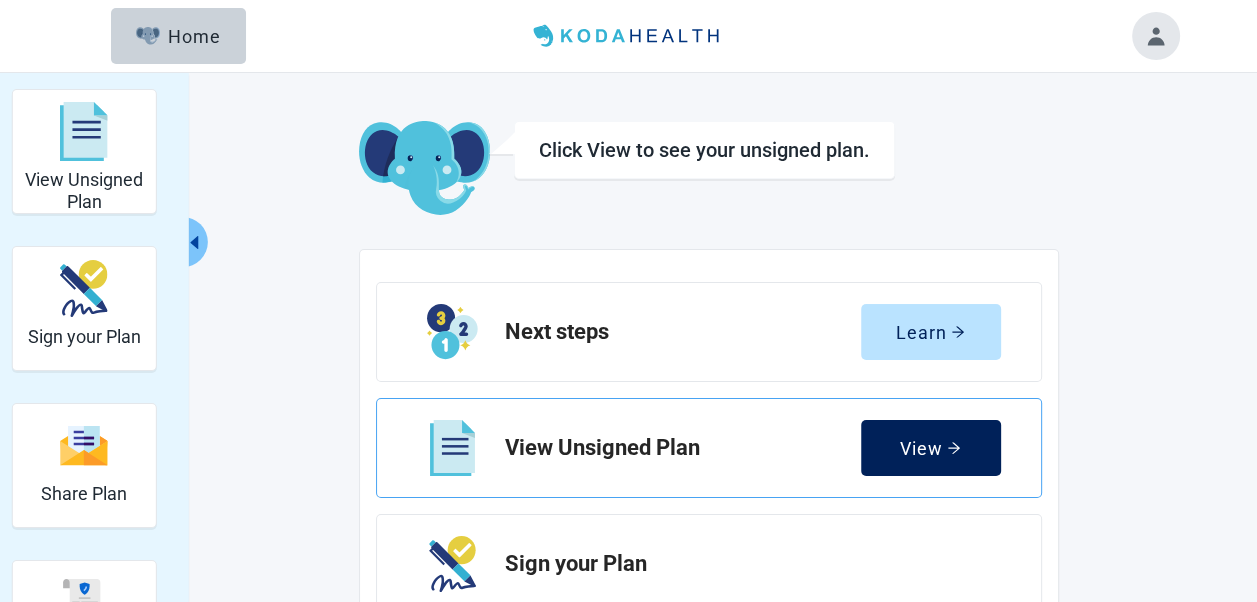 click on "View" at bounding box center (930, 448) 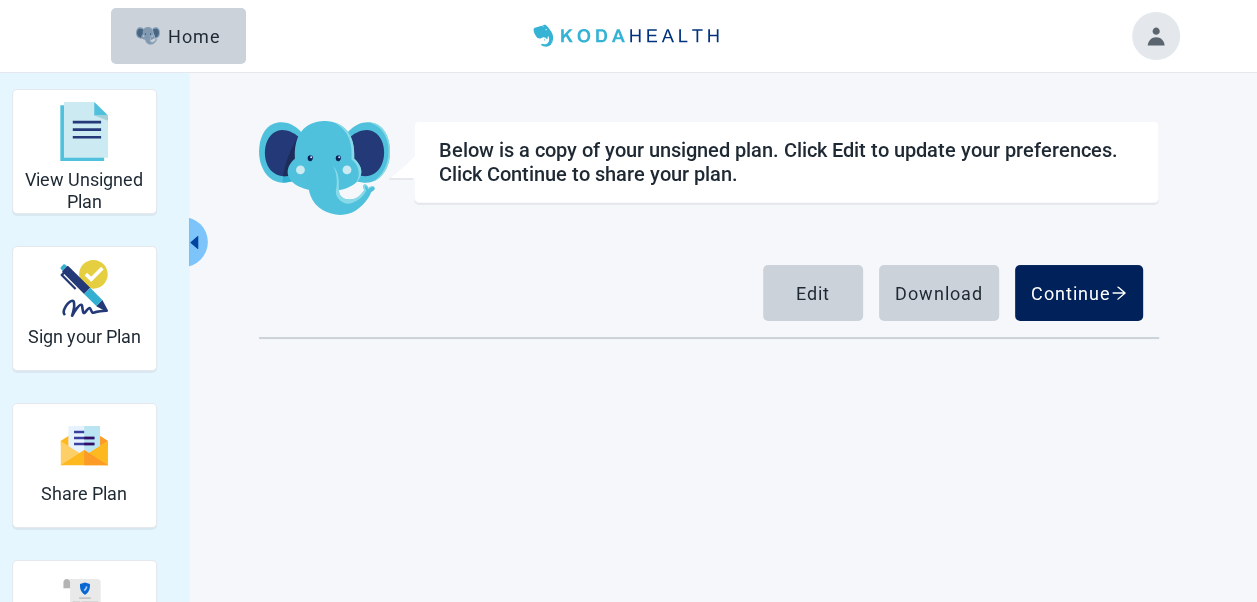 click on "Continue" at bounding box center [1079, 293] 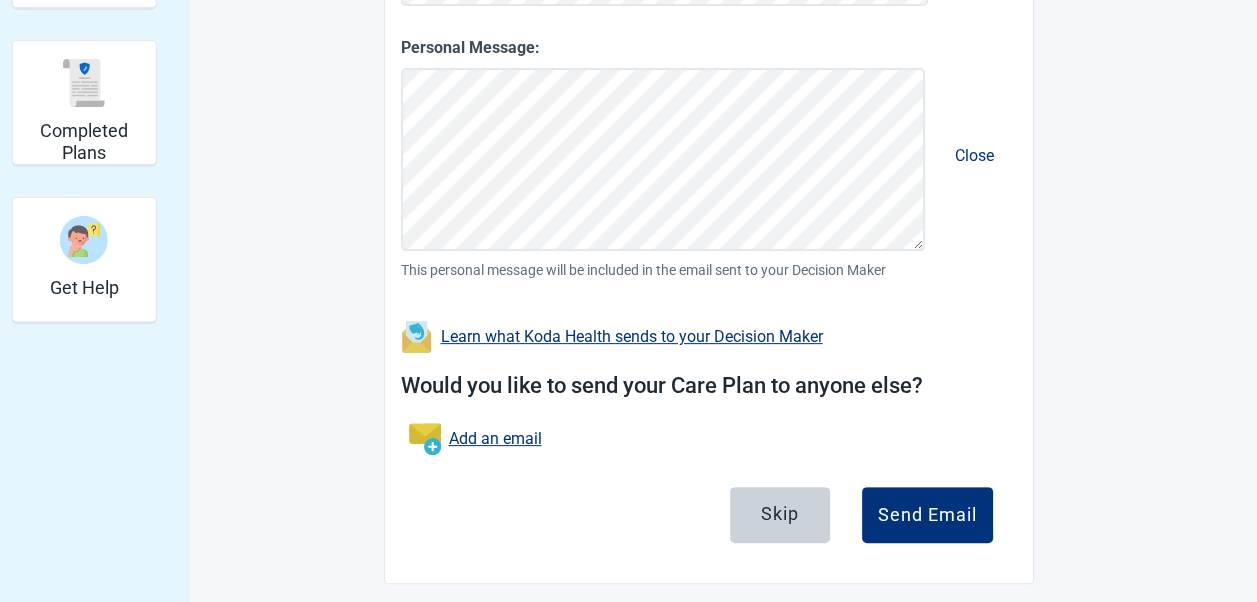 scroll, scrollTop: 532, scrollLeft: 0, axis: vertical 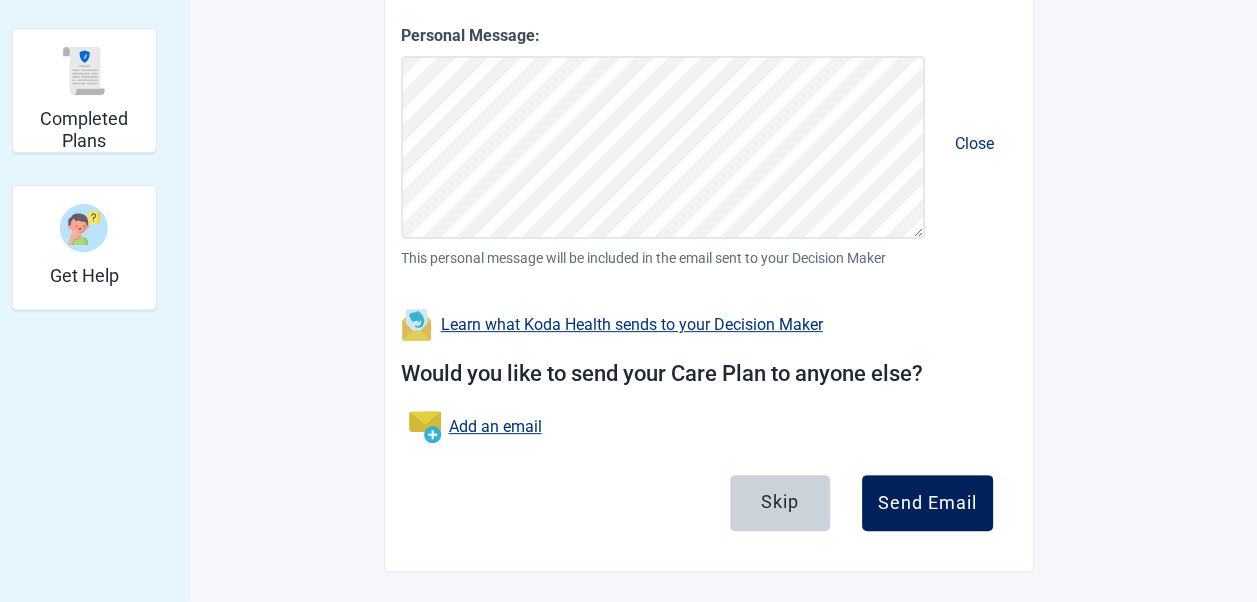 click on "Send Email" at bounding box center (927, 503) 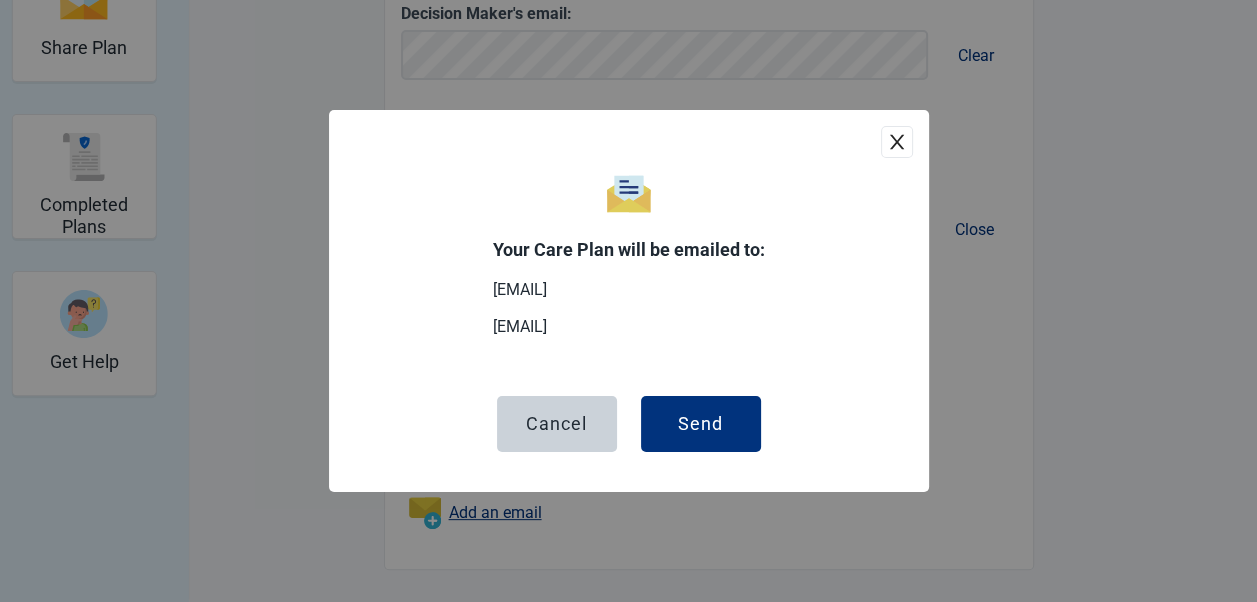 scroll, scrollTop: 444, scrollLeft: 0, axis: vertical 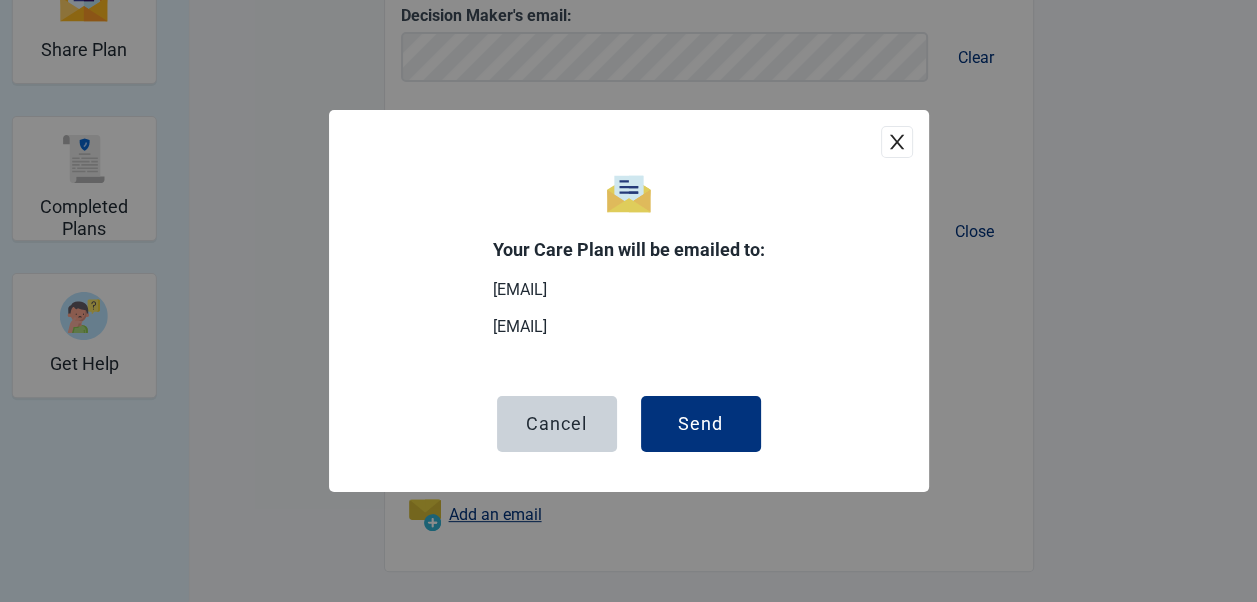click 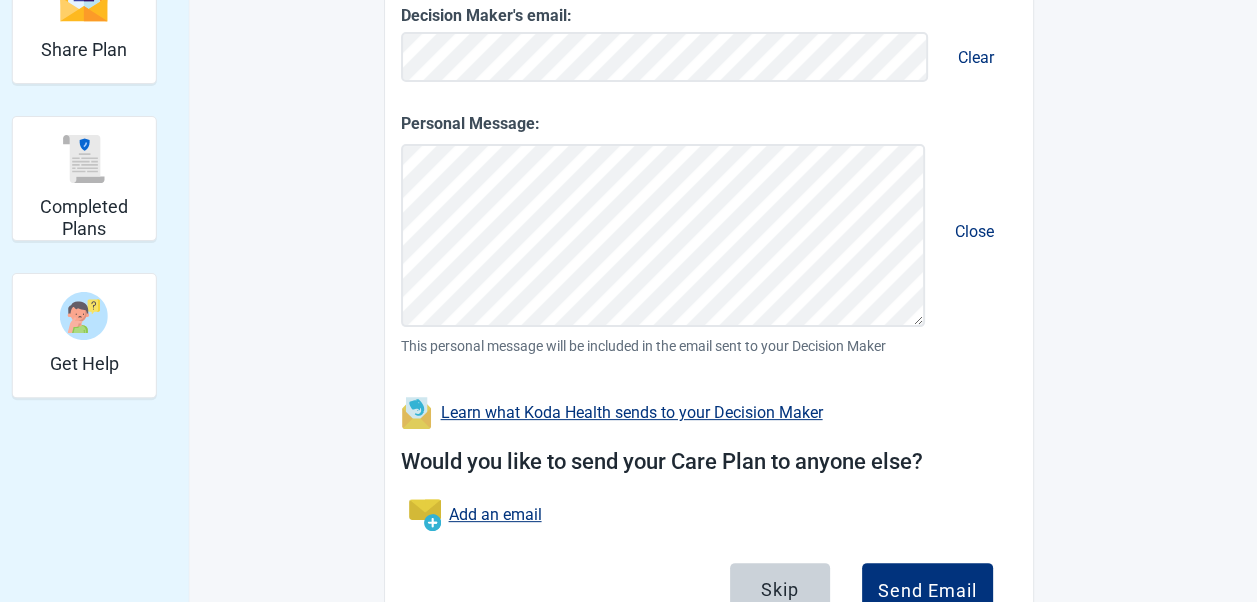scroll, scrollTop: 532, scrollLeft: 0, axis: vertical 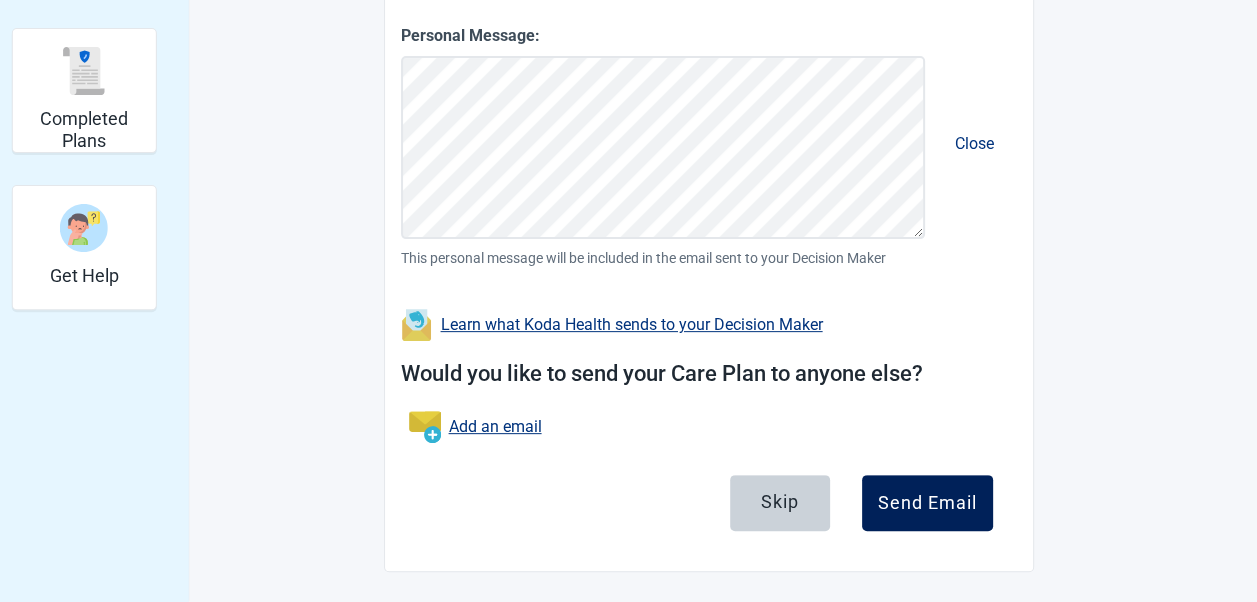click on "Send Email" at bounding box center [927, 503] 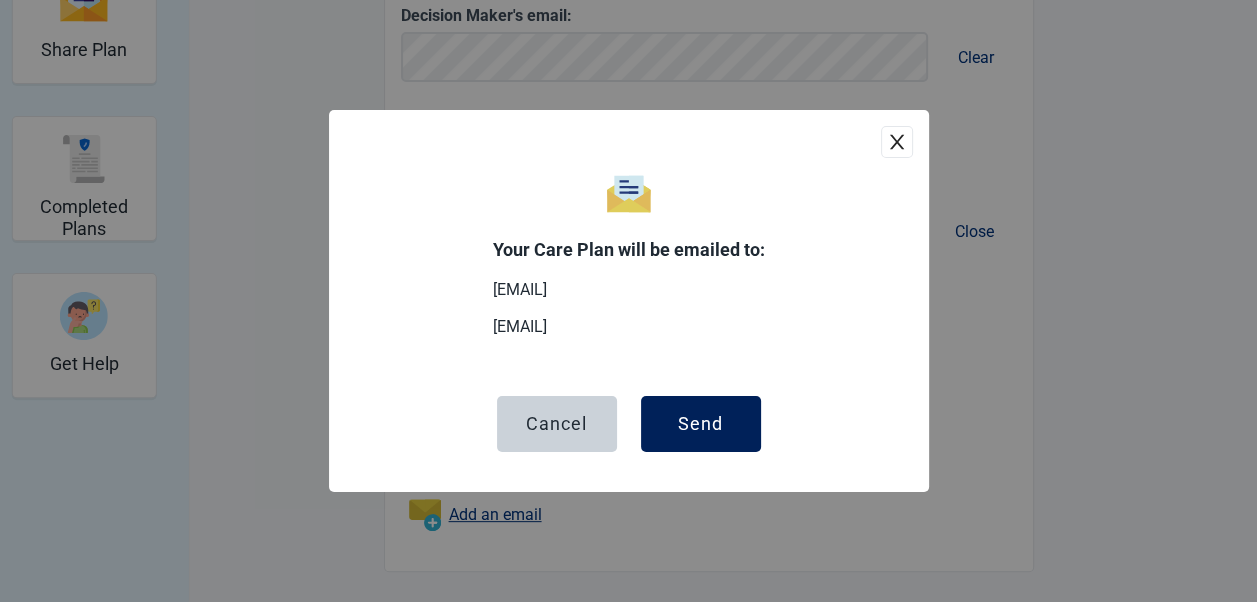 drag, startPoint x: 690, startPoint y: 414, endPoint x: 680, endPoint y: 416, distance: 10.198039 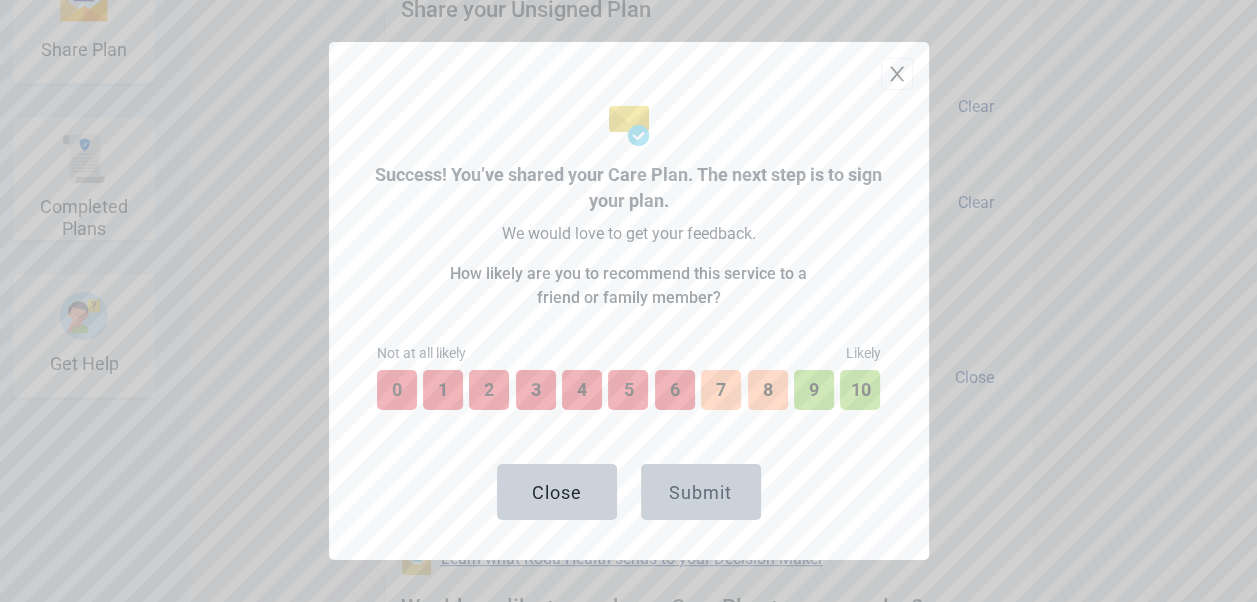scroll, scrollTop: 589, scrollLeft: 0, axis: vertical 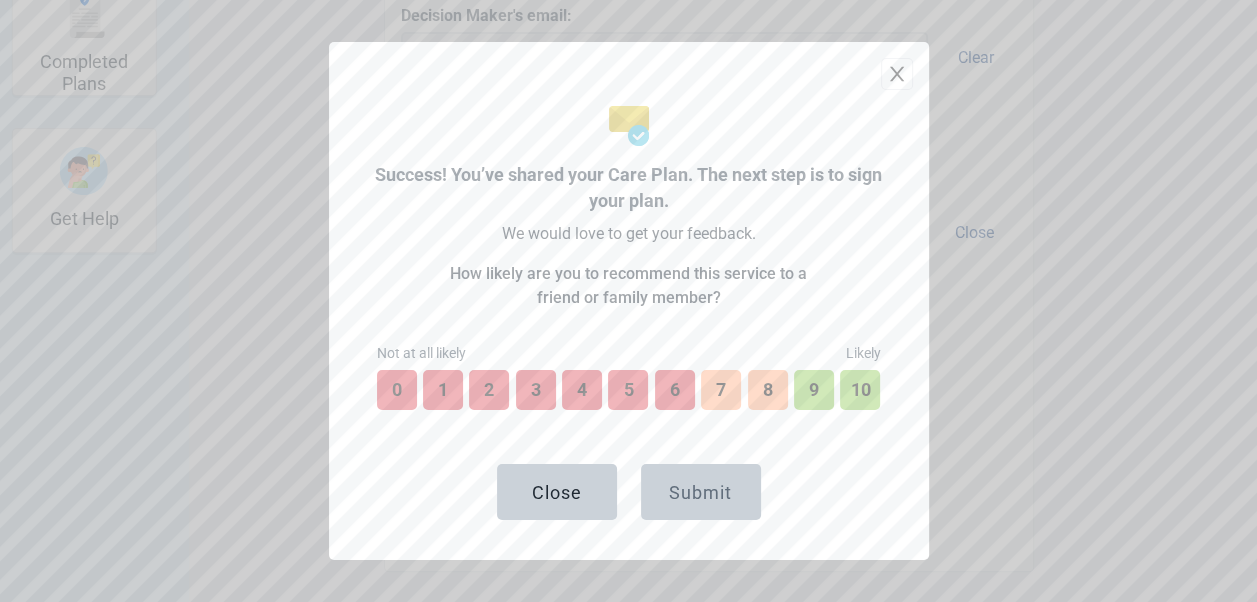 click 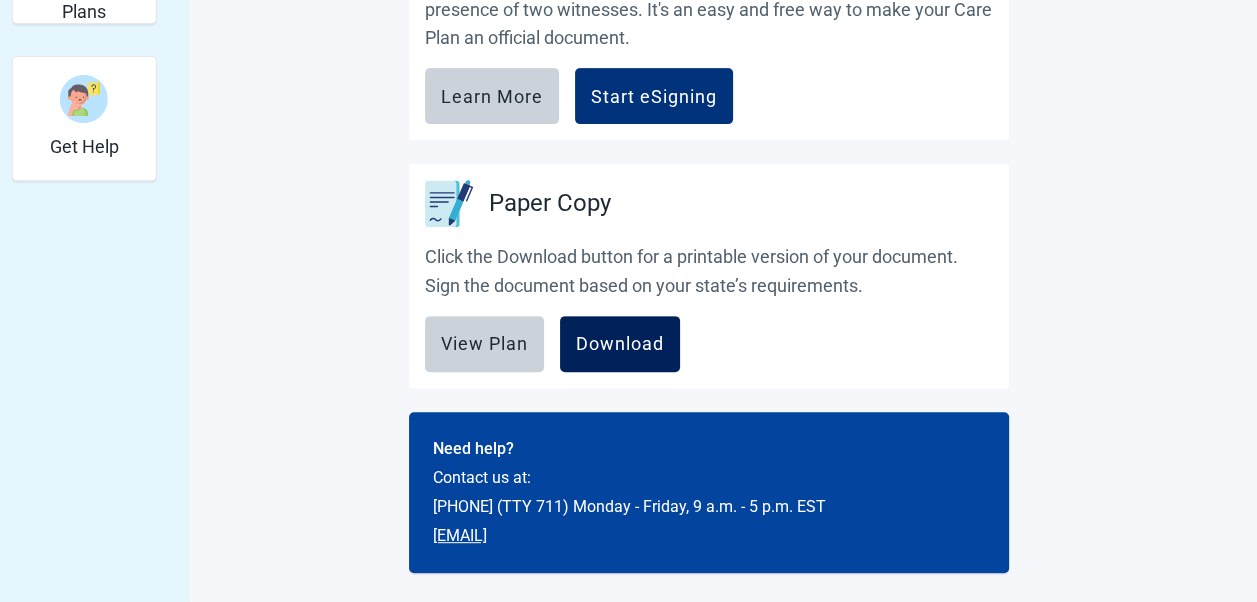 scroll, scrollTop: 561, scrollLeft: 0, axis: vertical 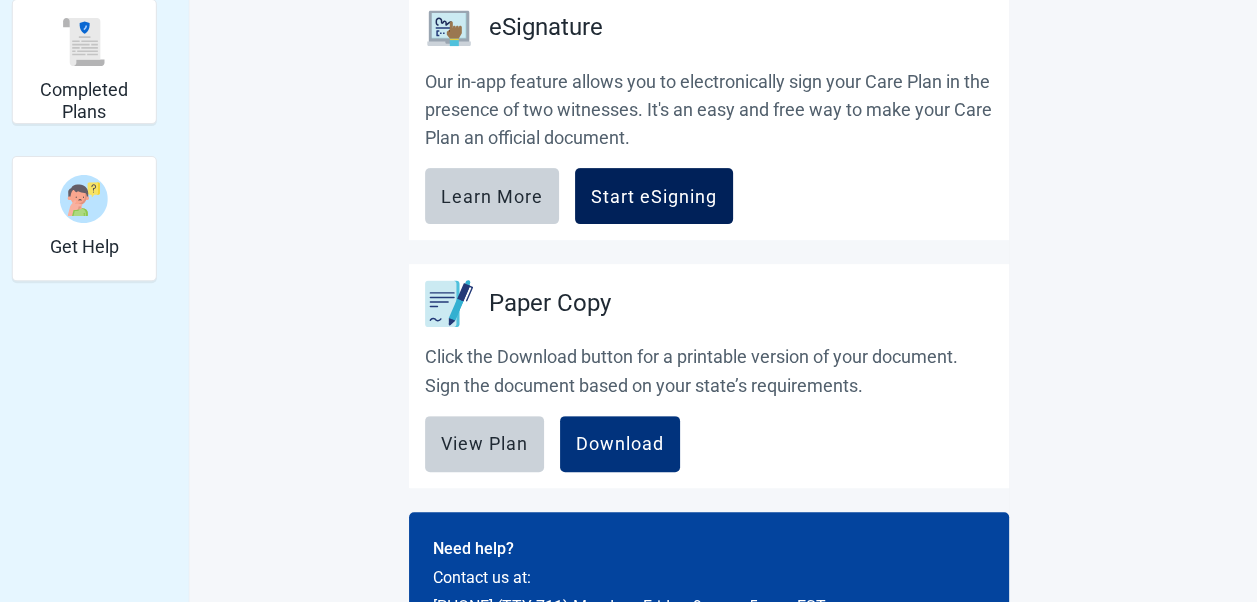 click on "Start eSigning" at bounding box center [654, 196] 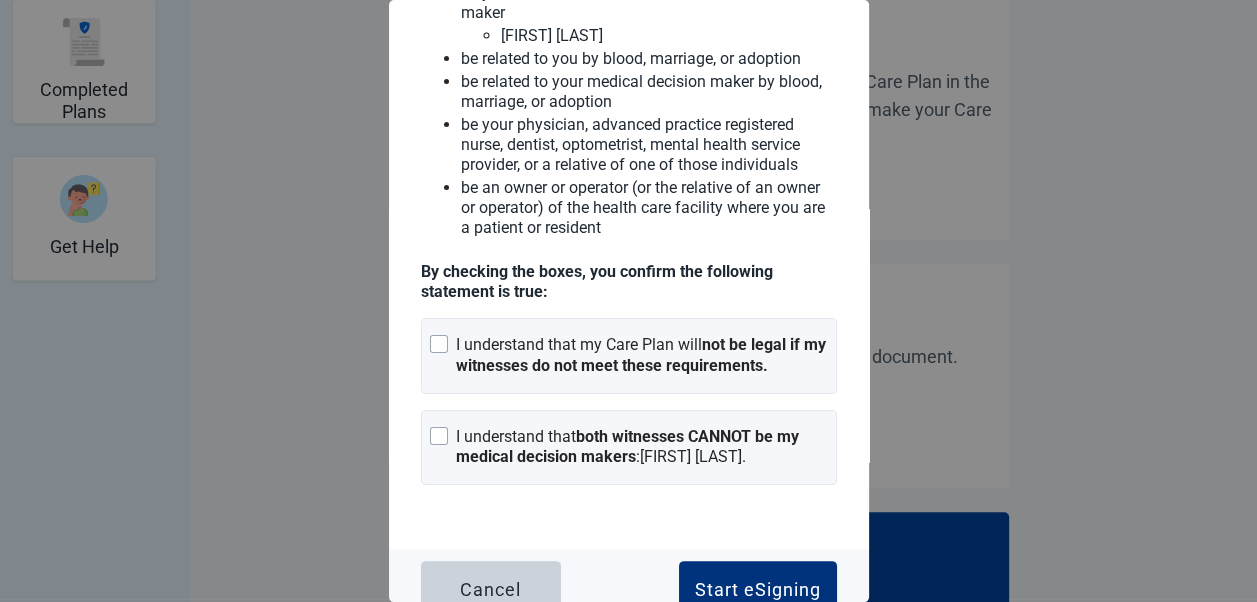 scroll, scrollTop: 321, scrollLeft: 0, axis: vertical 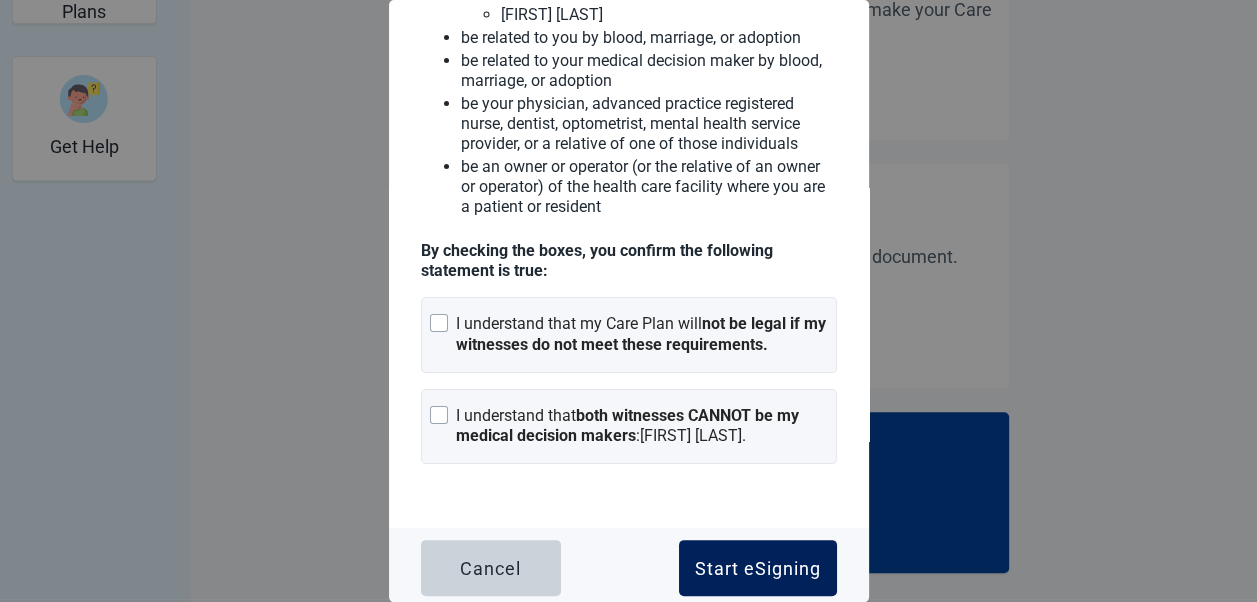 click on "Start eSigning" at bounding box center (758, 568) 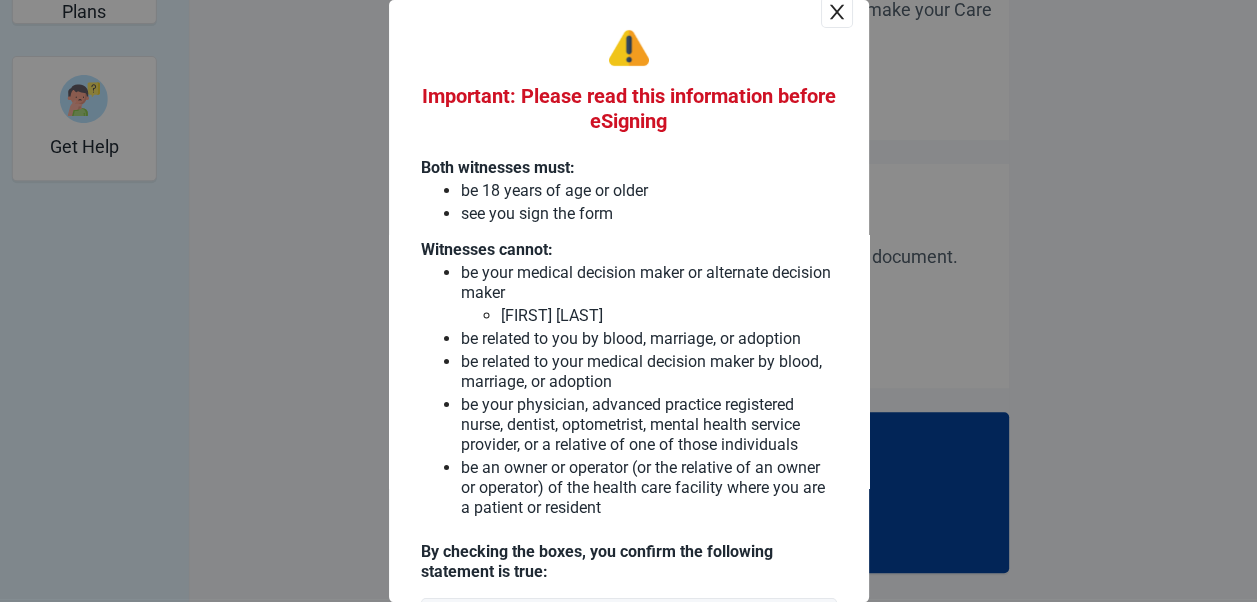 scroll, scrollTop: 0, scrollLeft: 0, axis: both 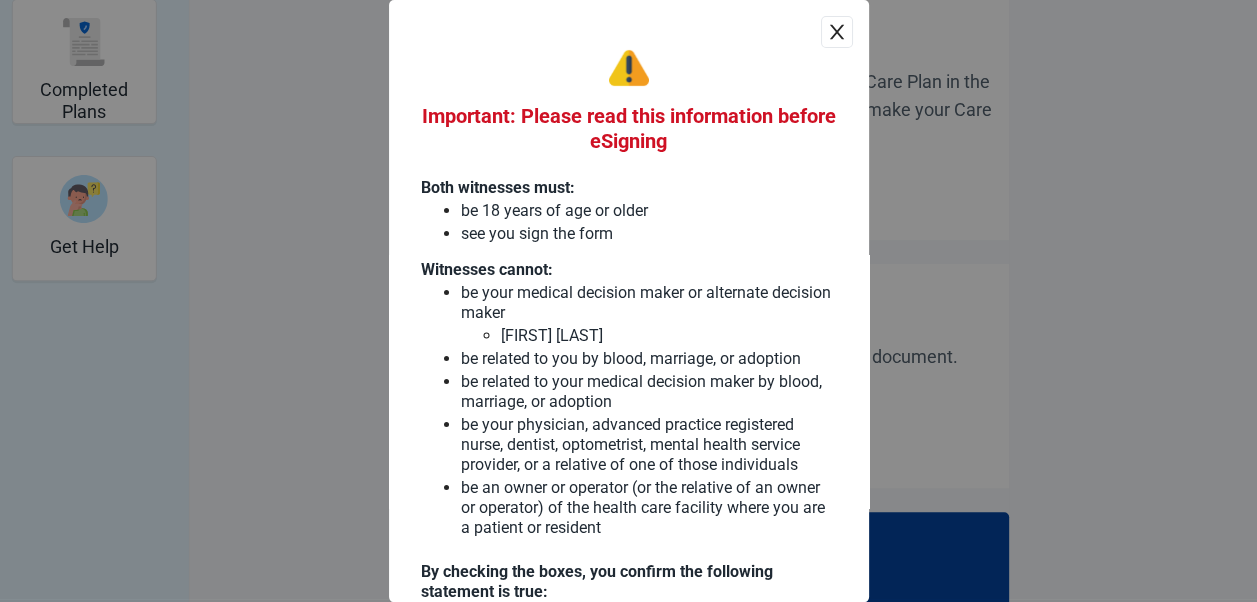 click 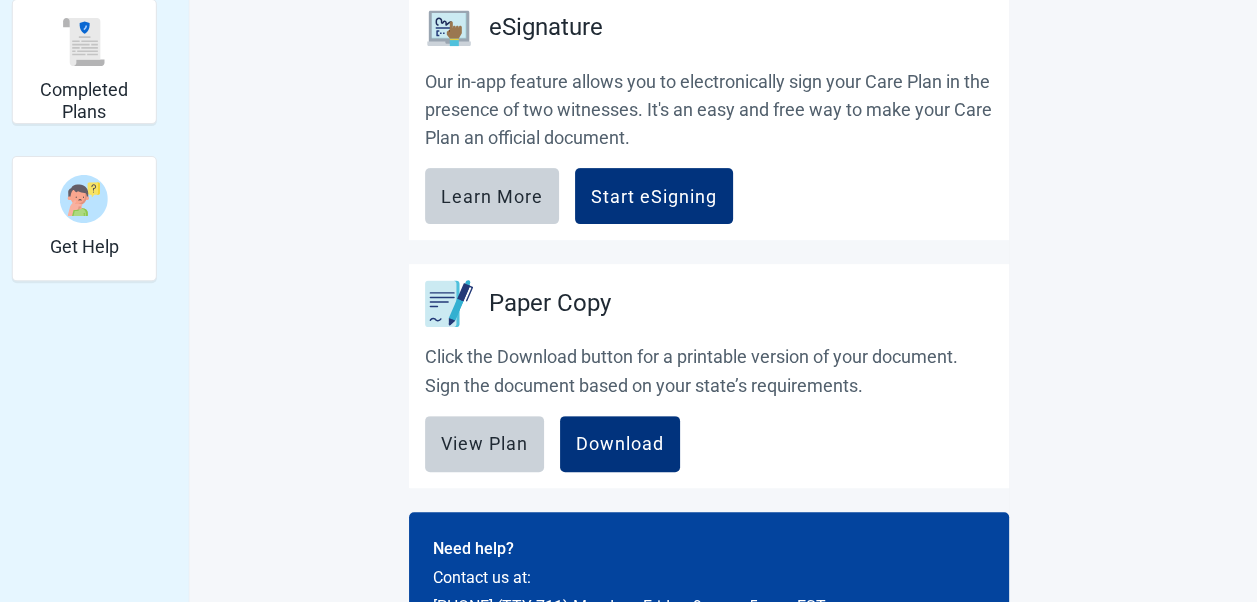 drag, startPoint x: 598, startPoint y: 453, endPoint x: 806, endPoint y: 414, distance: 211.62466 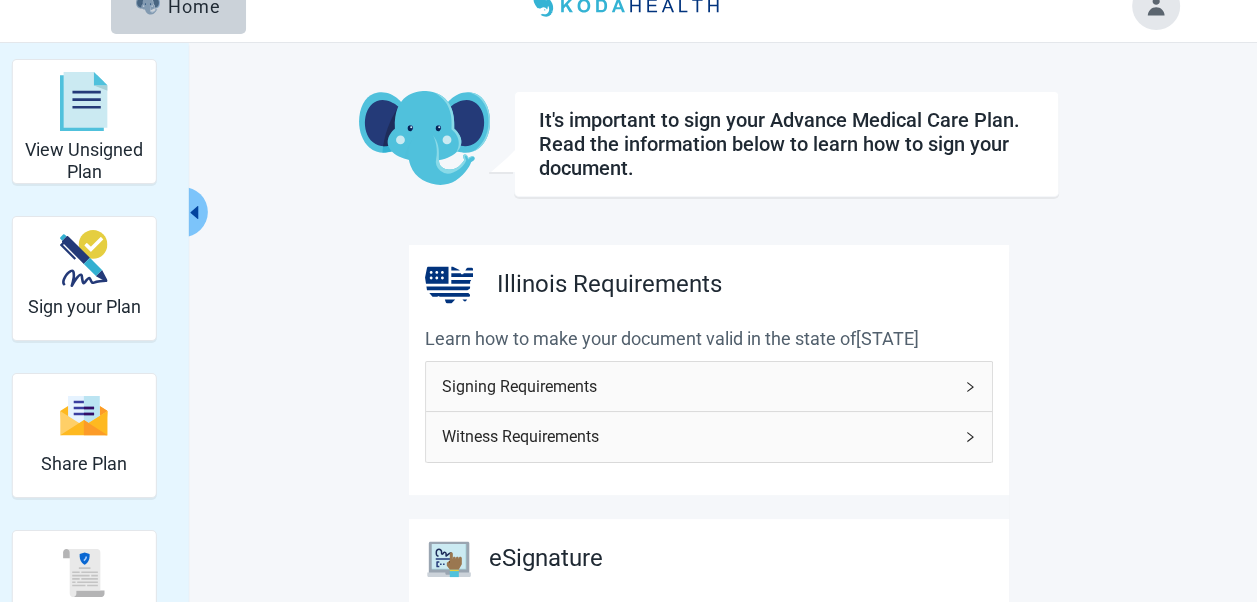 scroll, scrollTop: 0, scrollLeft: 0, axis: both 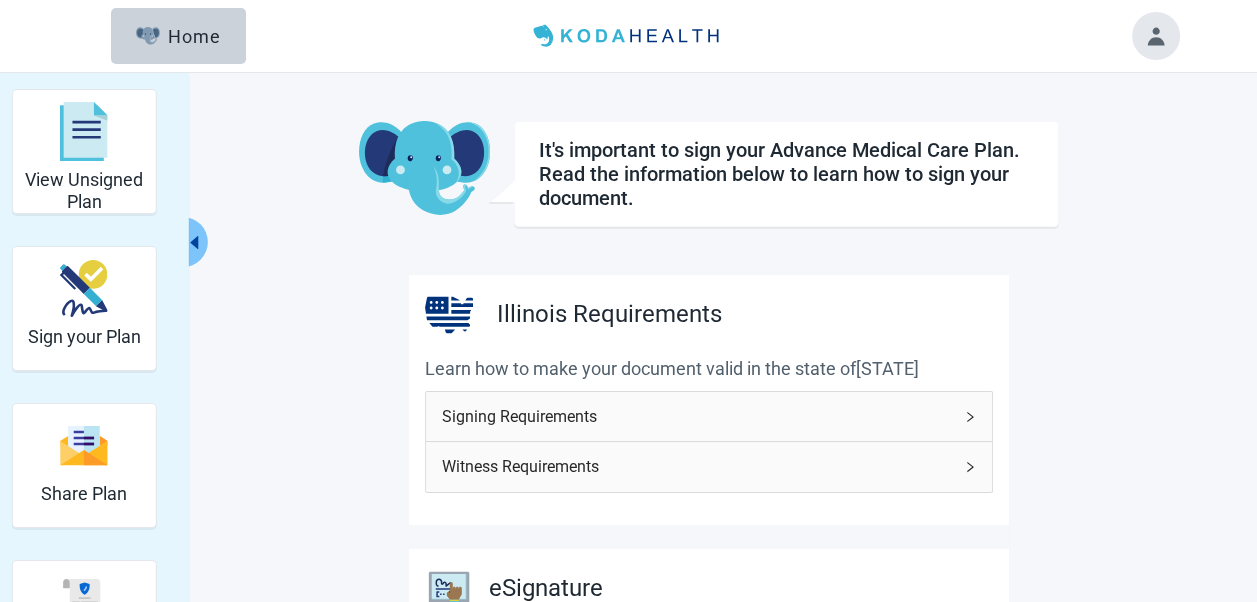 click on "Signing Requirements" at bounding box center [709, 416] 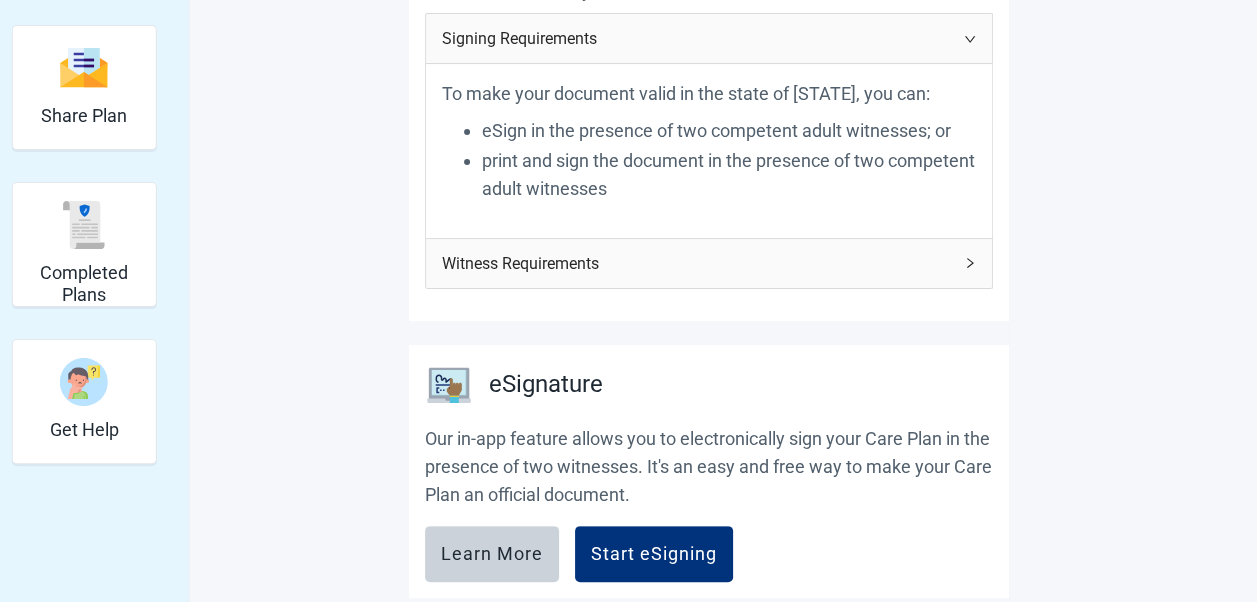 scroll, scrollTop: 500, scrollLeft: 0, axis: vertical 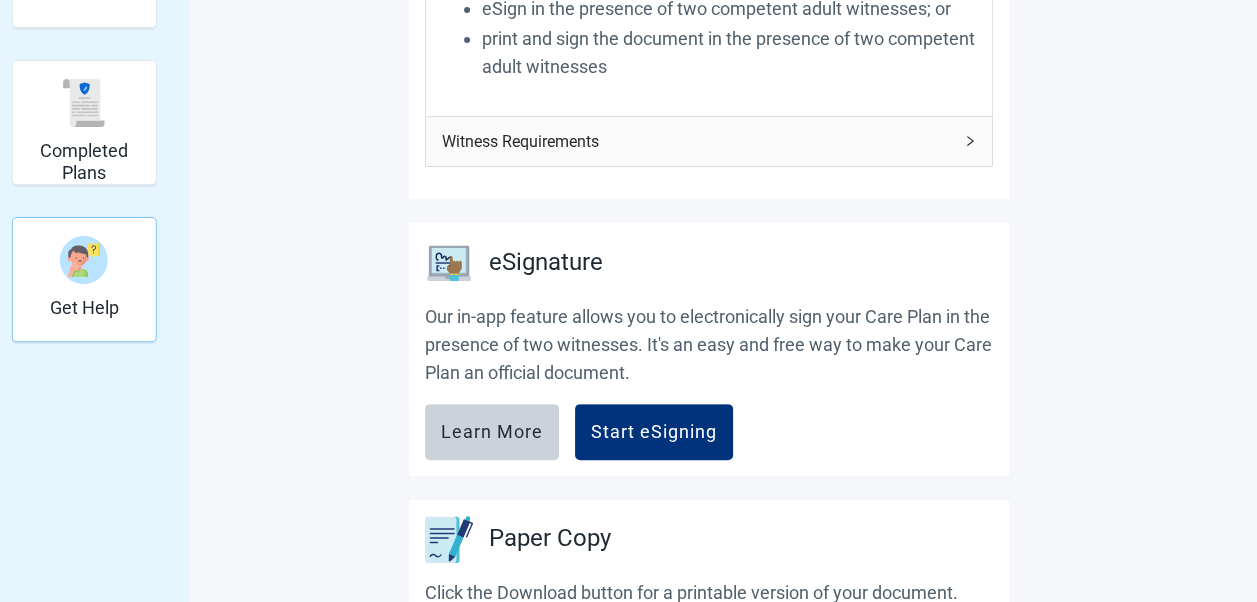 click at bounding box center [84, 260] 